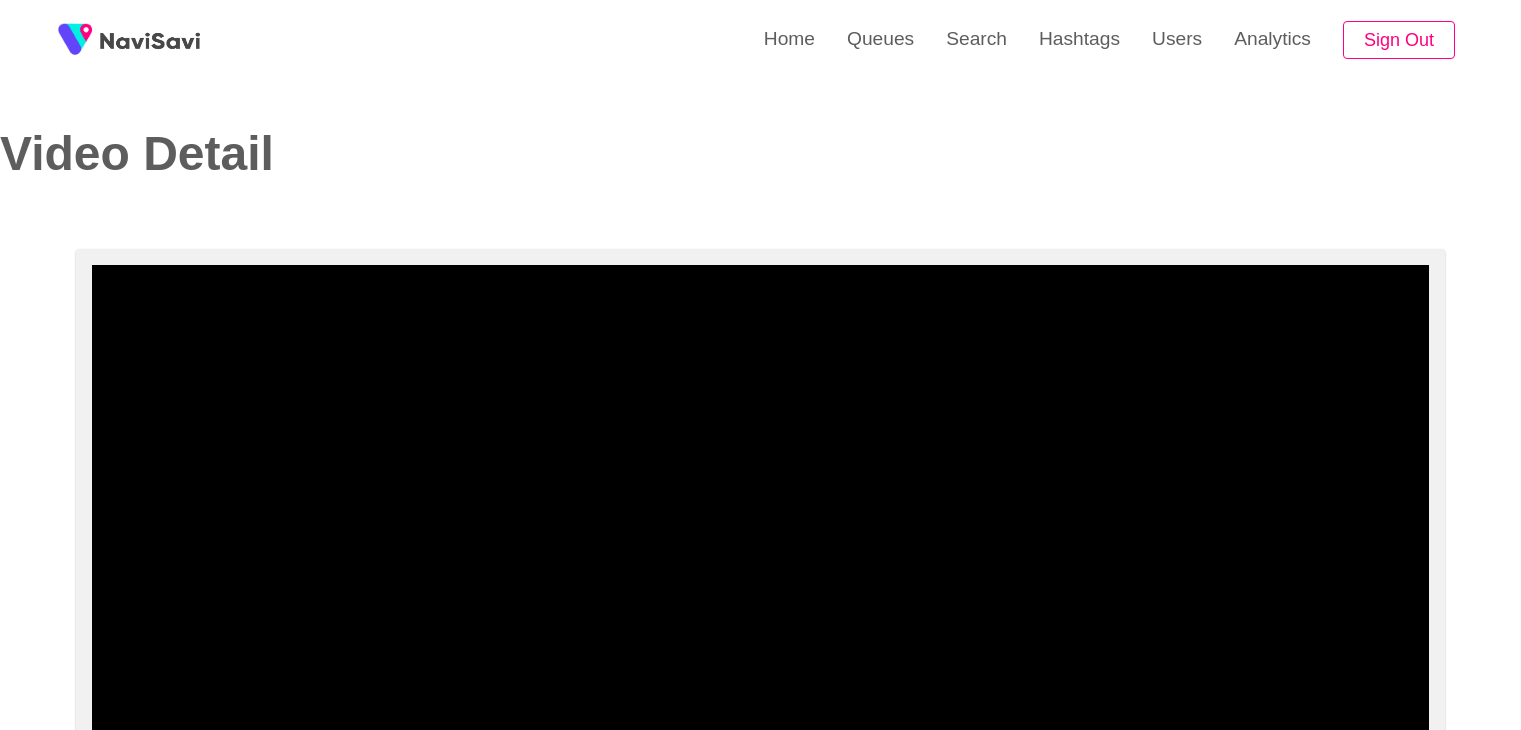 select on "**********" 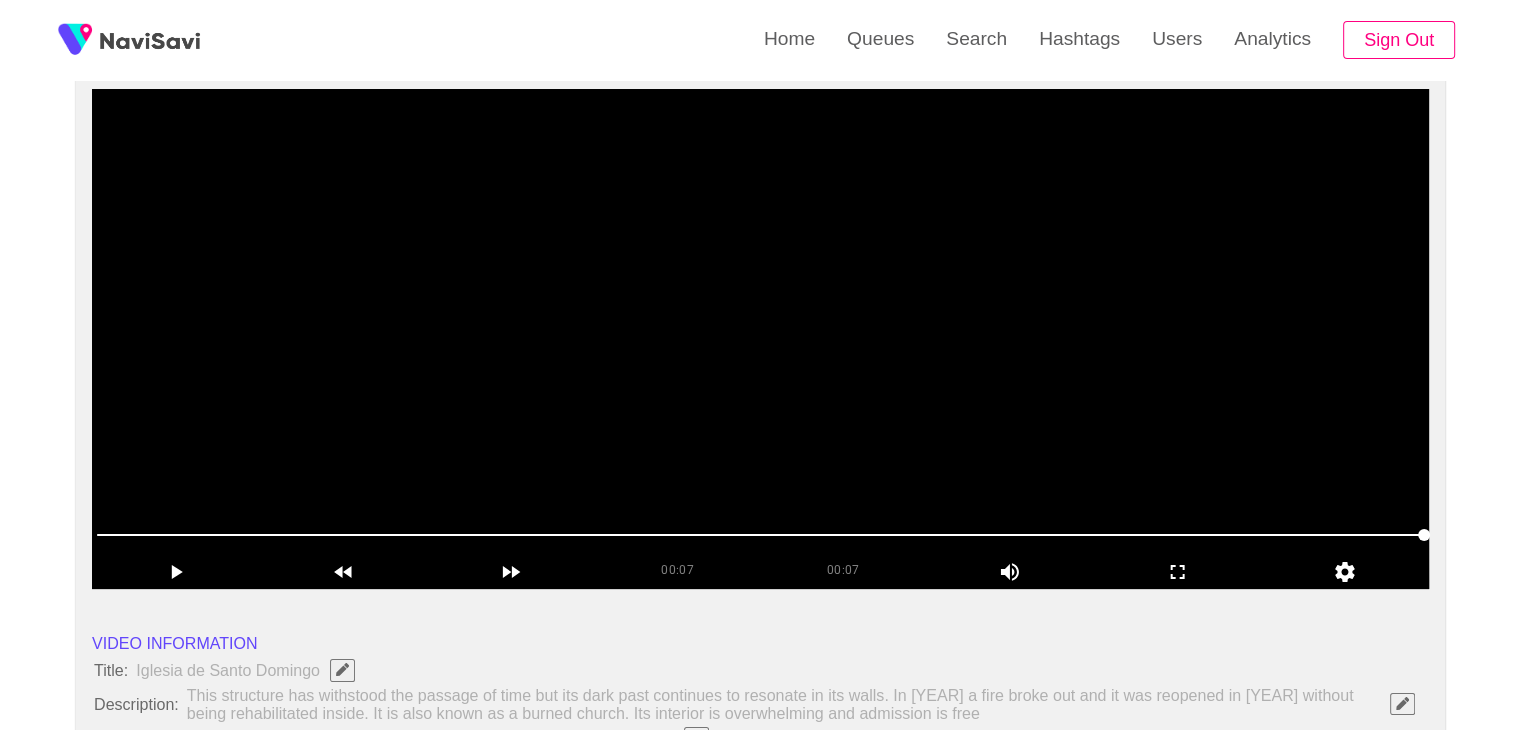 click at bounding box center [760, 339] 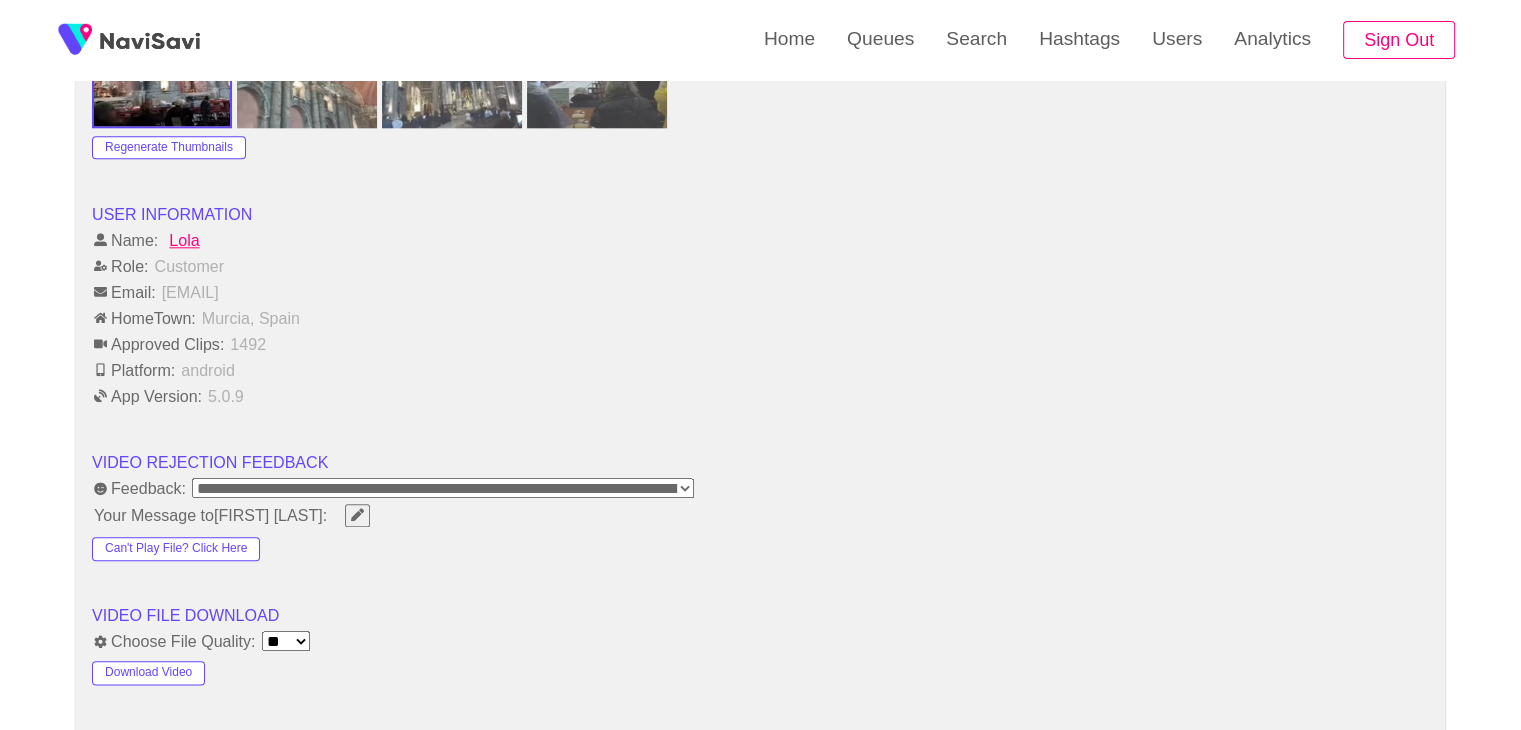 scroll, scrollTop: 2224, scrollLeft: 0, axis: vertical 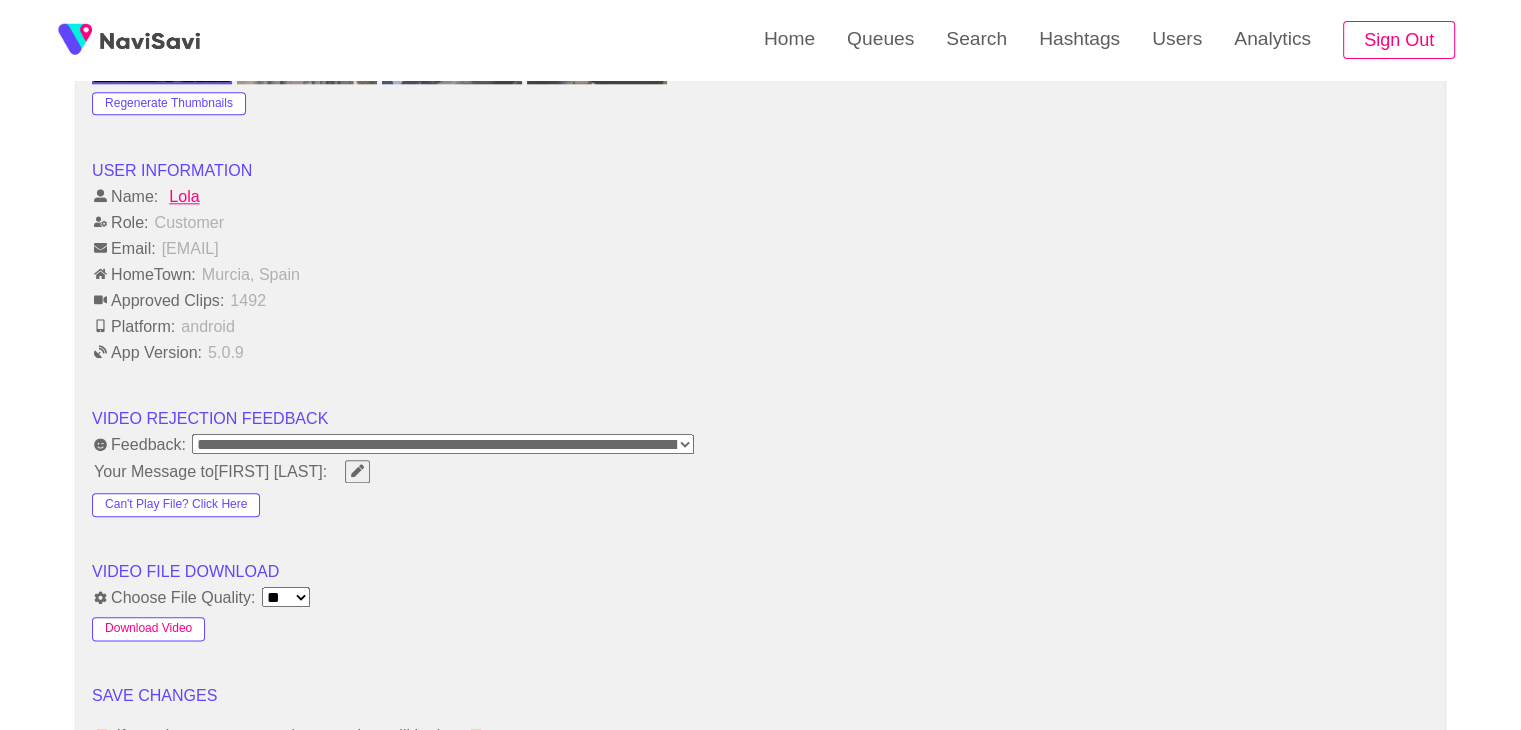 click on "Download Video" at bounding box center [148, 629] 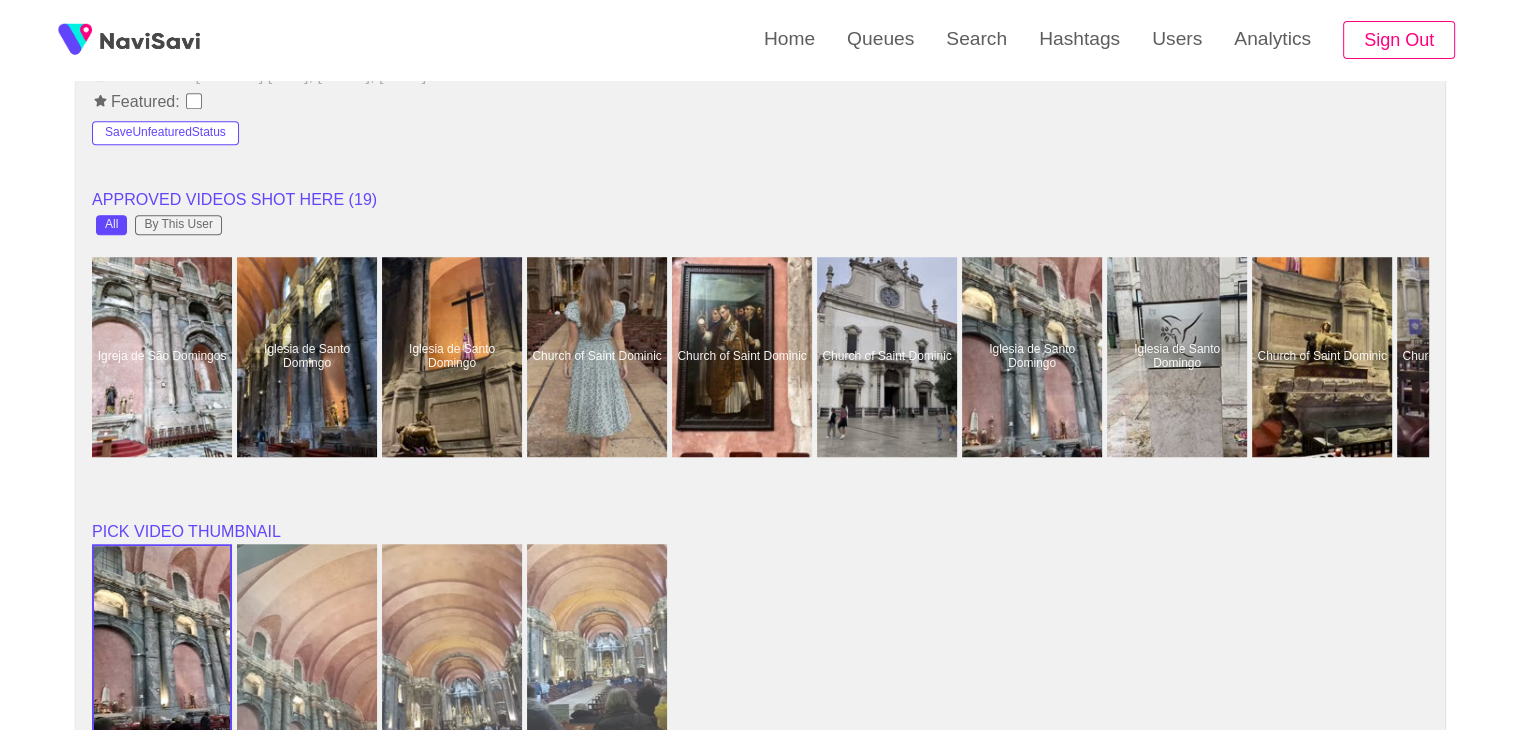 scroll, scrollTop: 1564, scrollLeft: 0, axis: vertical 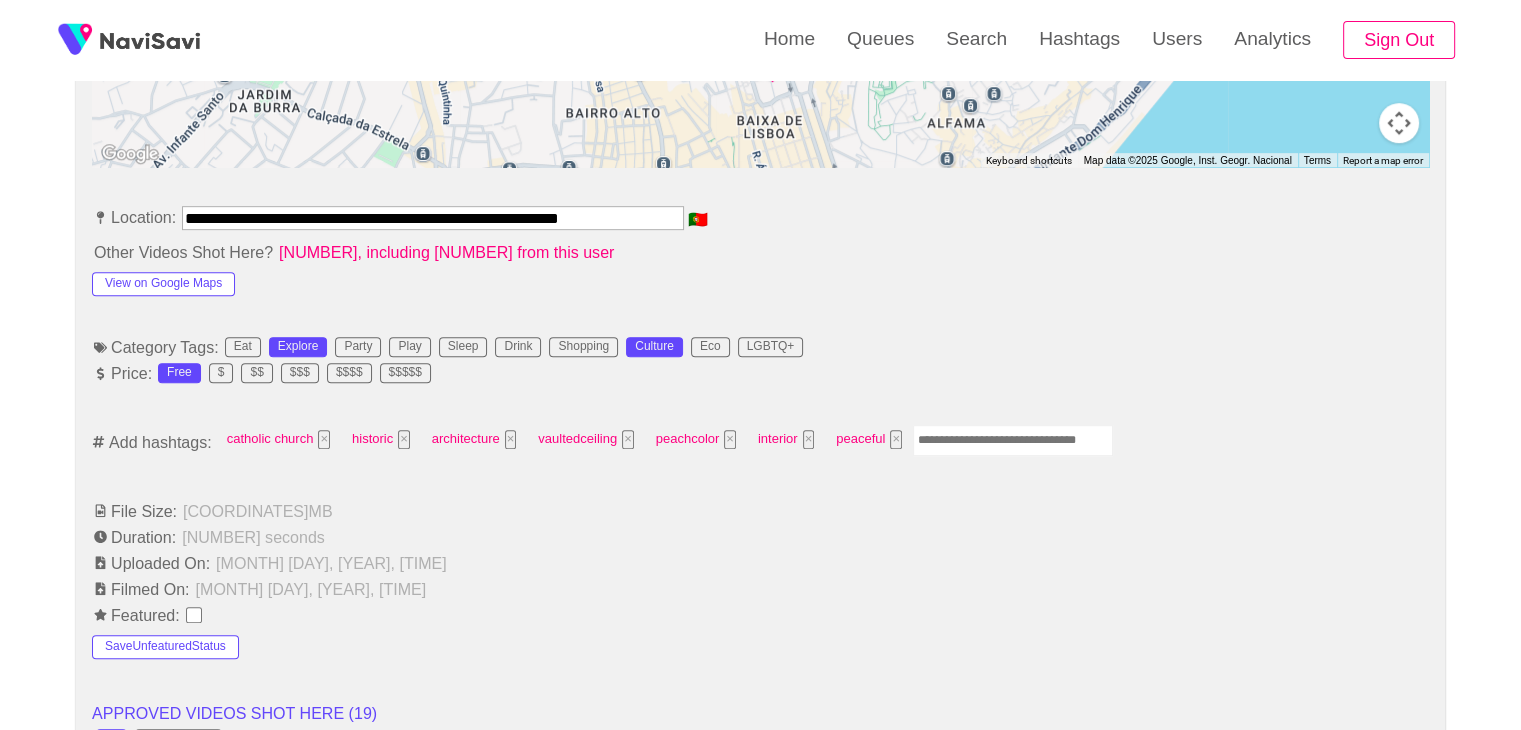 click at bounding box center (1013, 440) 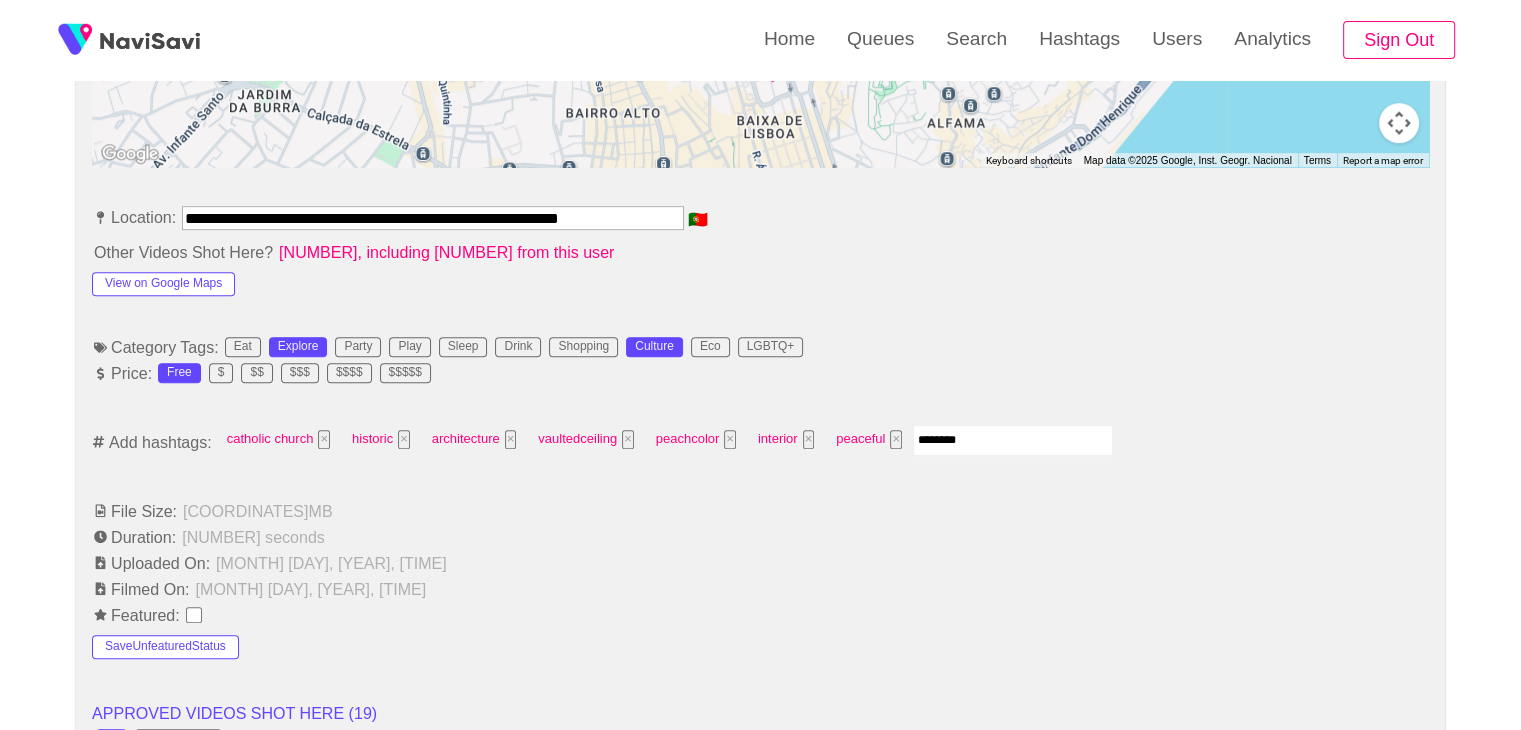 type on "*********" 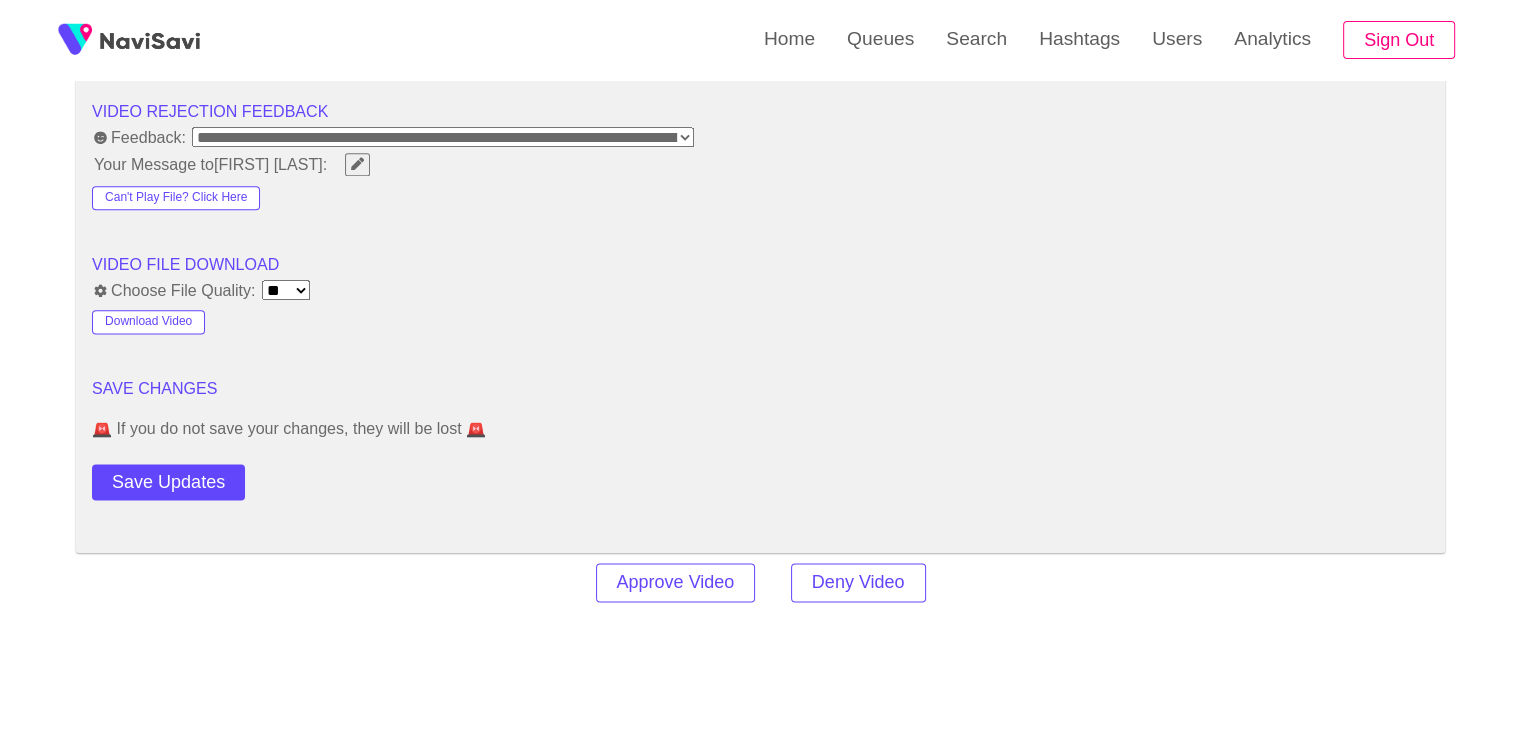 scroll, scrollTop: 2789, scrollLeft: 0, axis: vertical 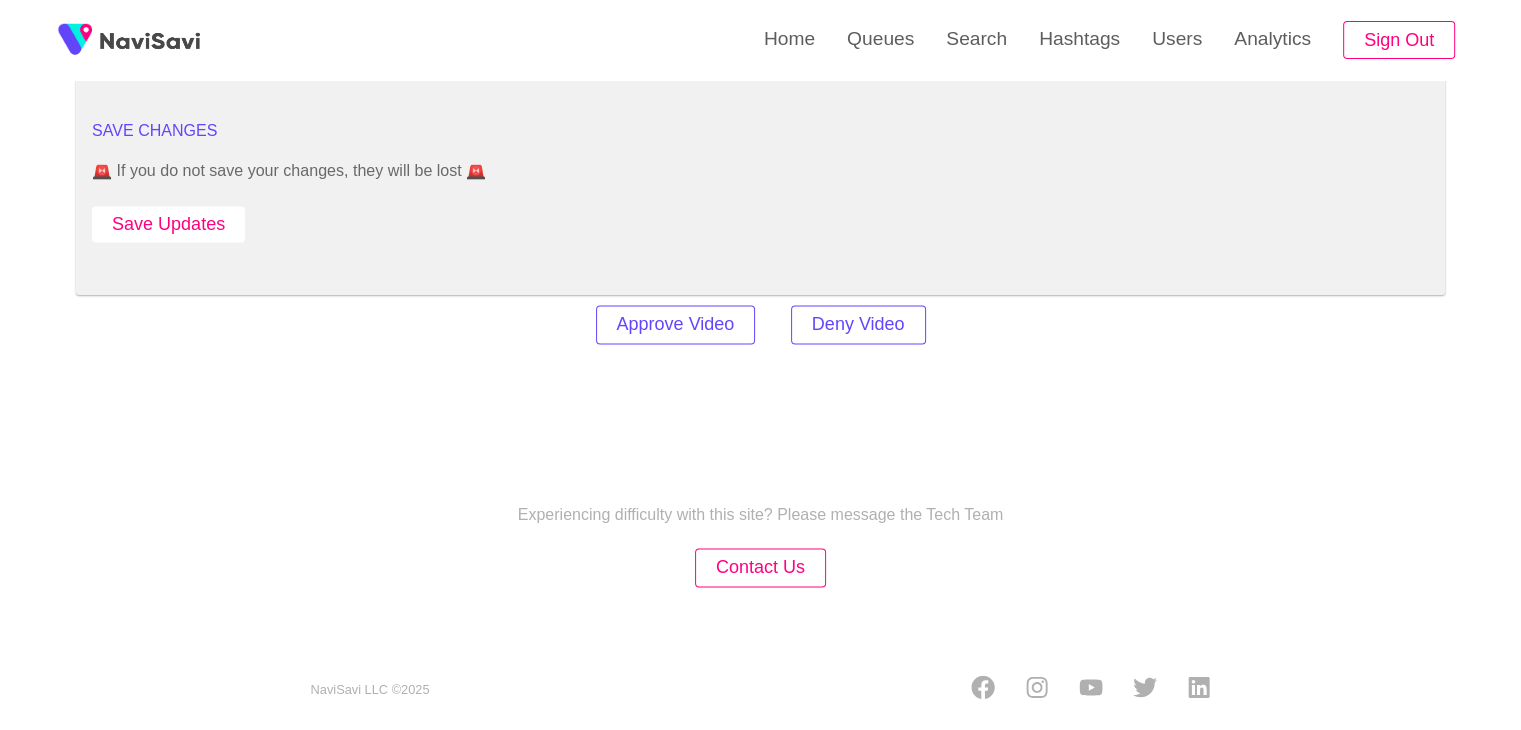 click on "Save Updates" at bounding box center [168, 224] 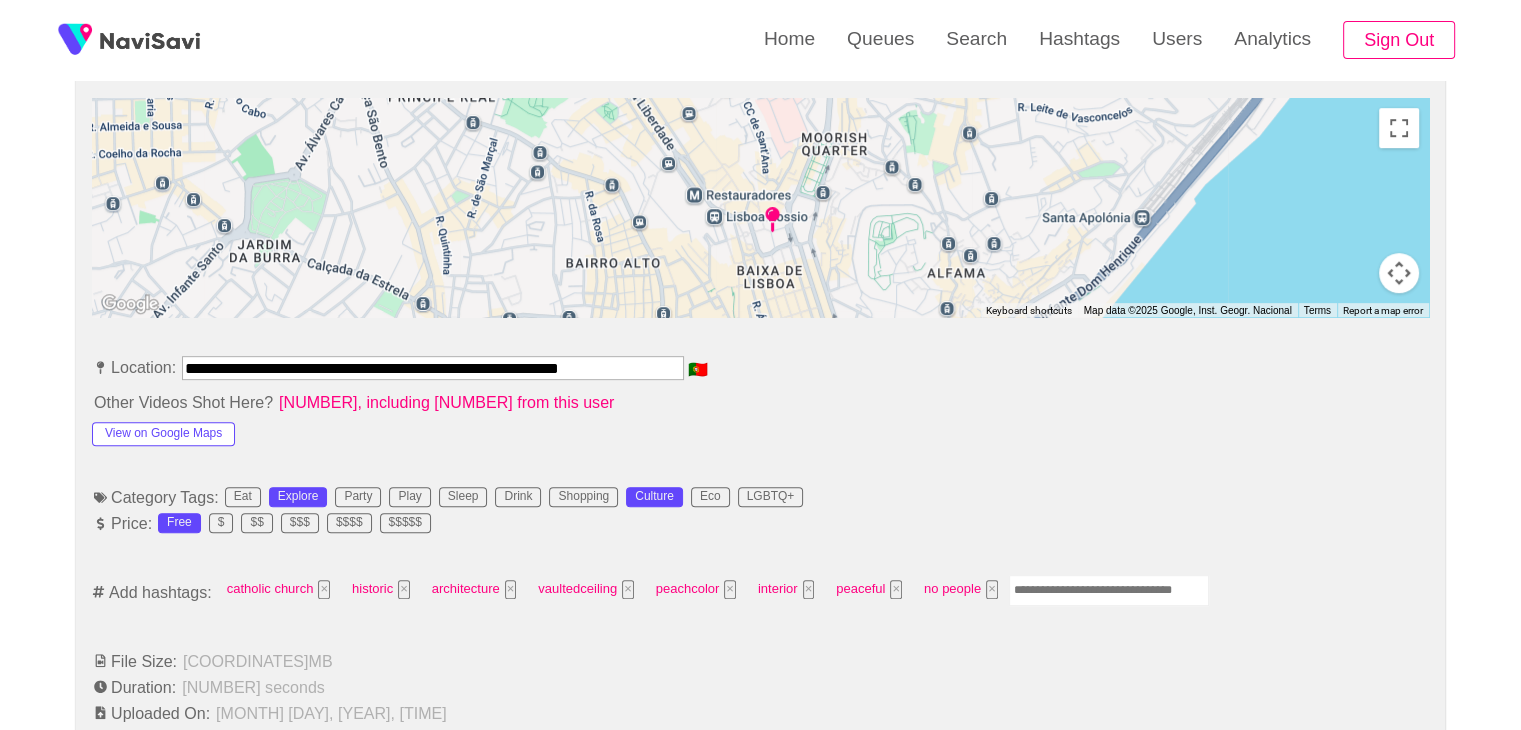 scroll, scrollTop: 900, scrollLeft: 0, axis: vertical 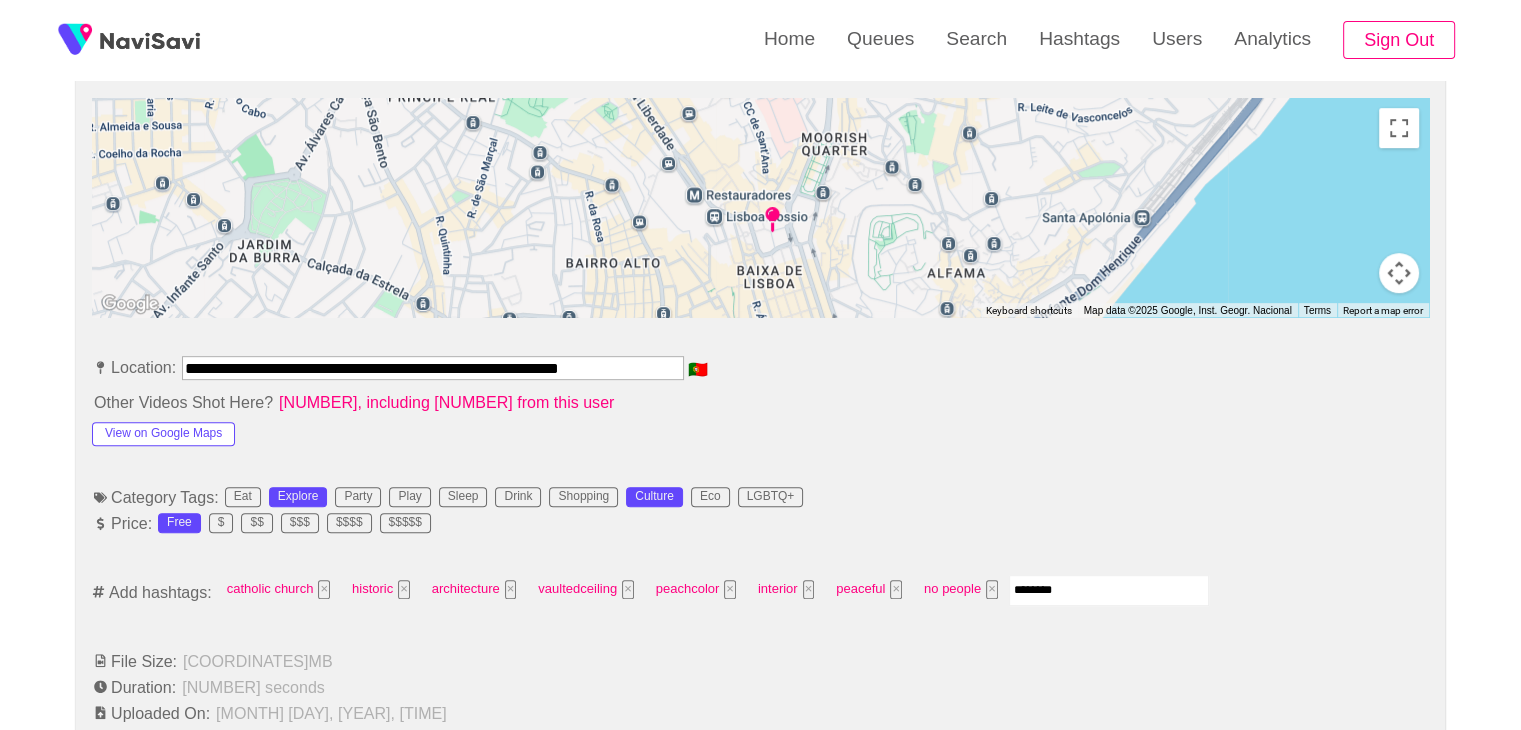 type on "*********" 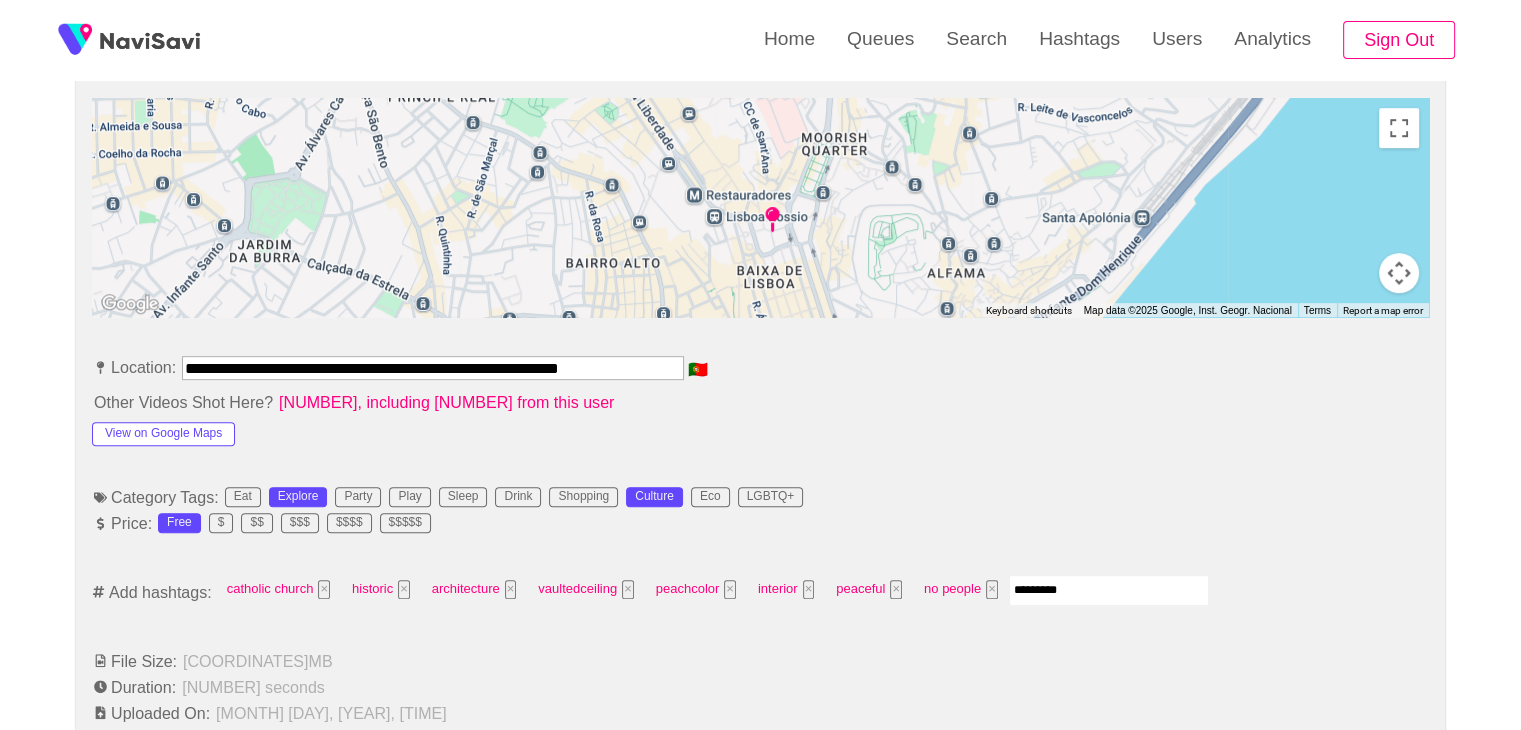 type 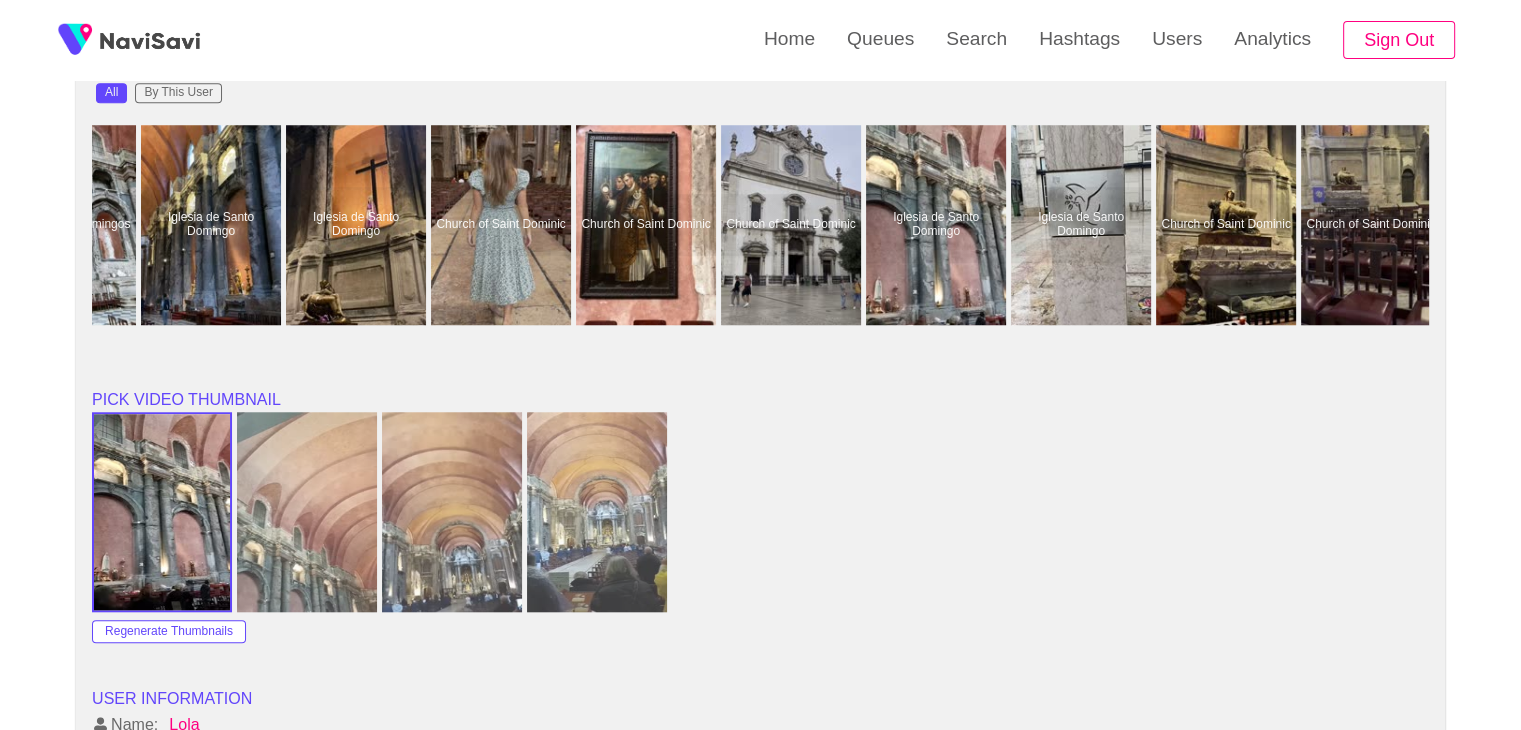scroll, scrollTop: 1888, scrollLeft: 0, axis: vertical 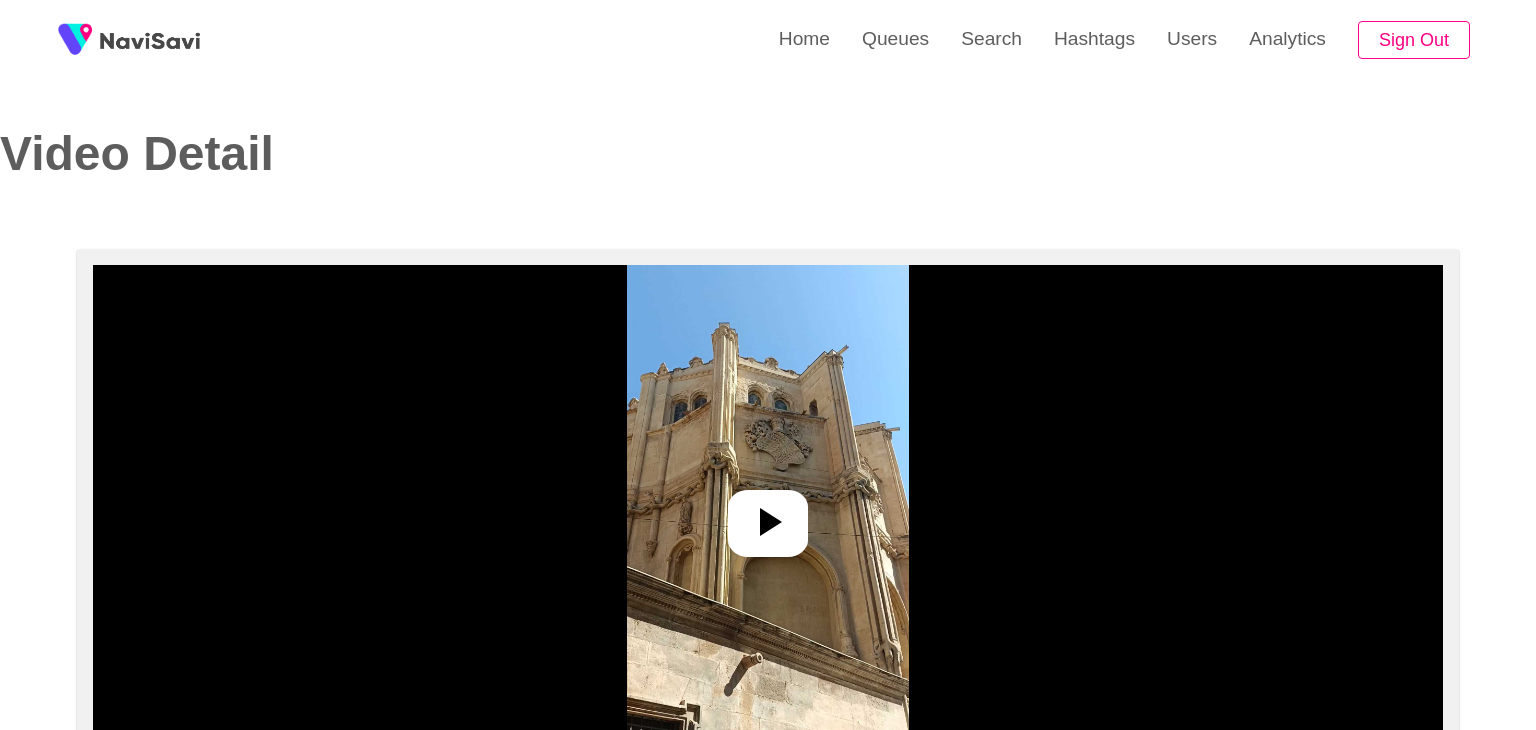 select on "**" 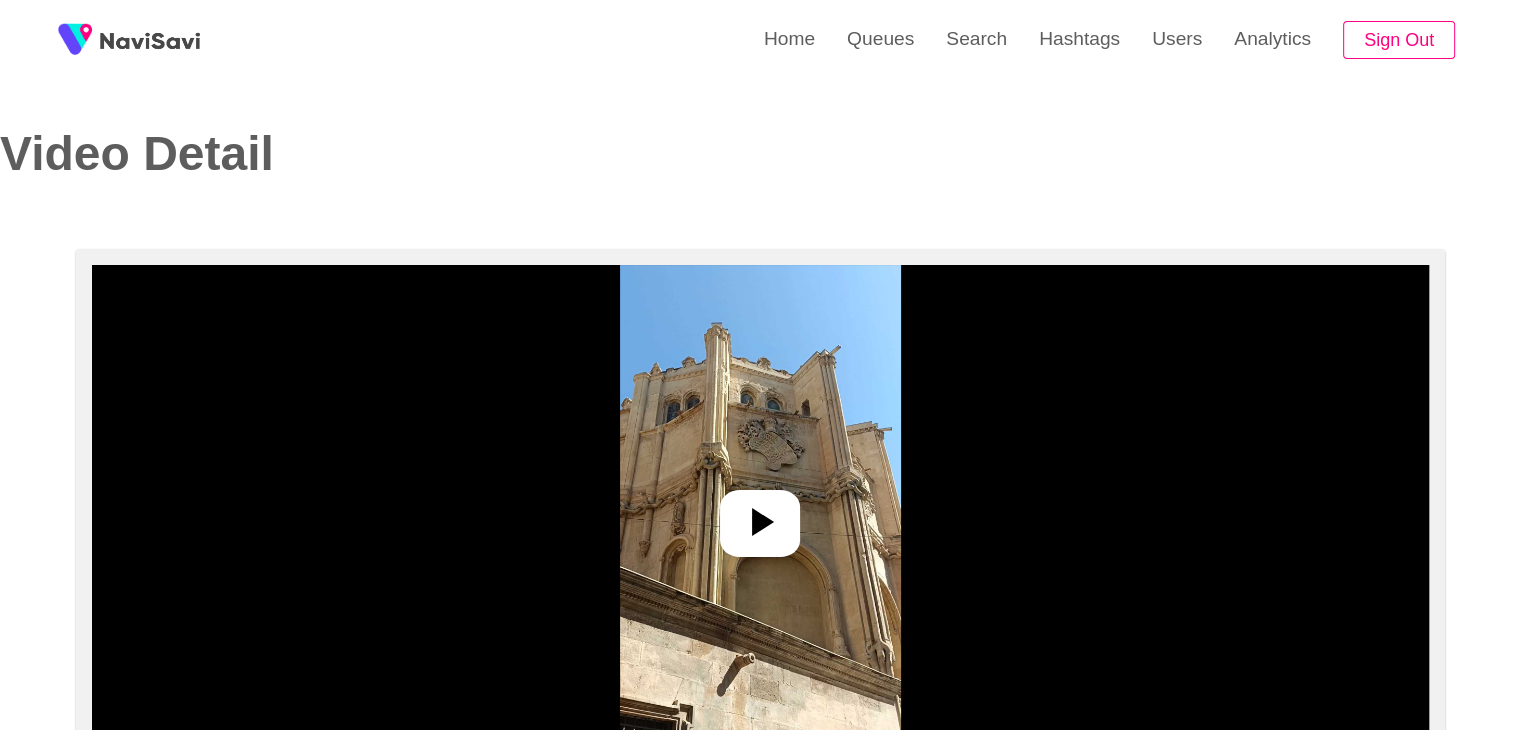 scroll, scrollTop: 180, scrollLeft: 0, axis: vertical 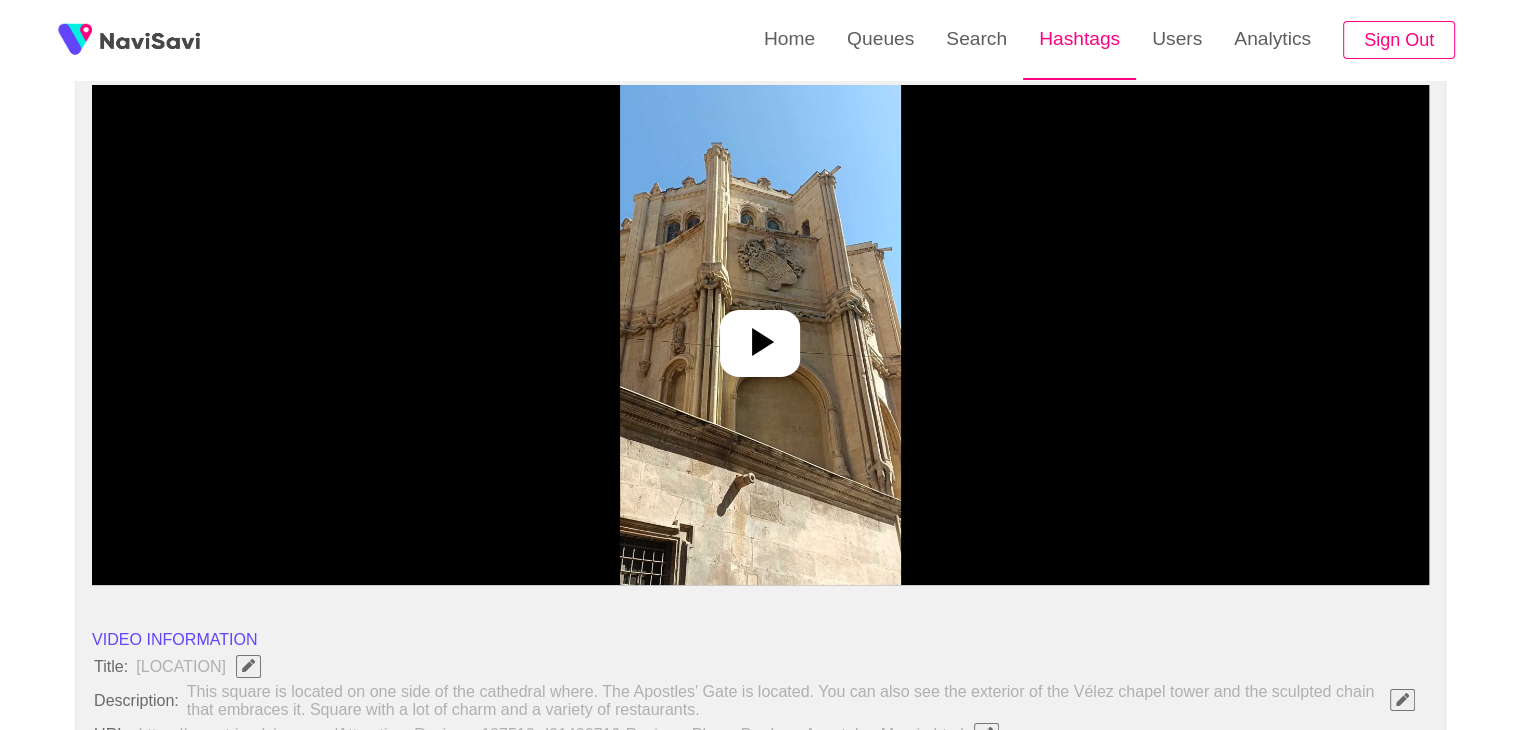 select on "**********" 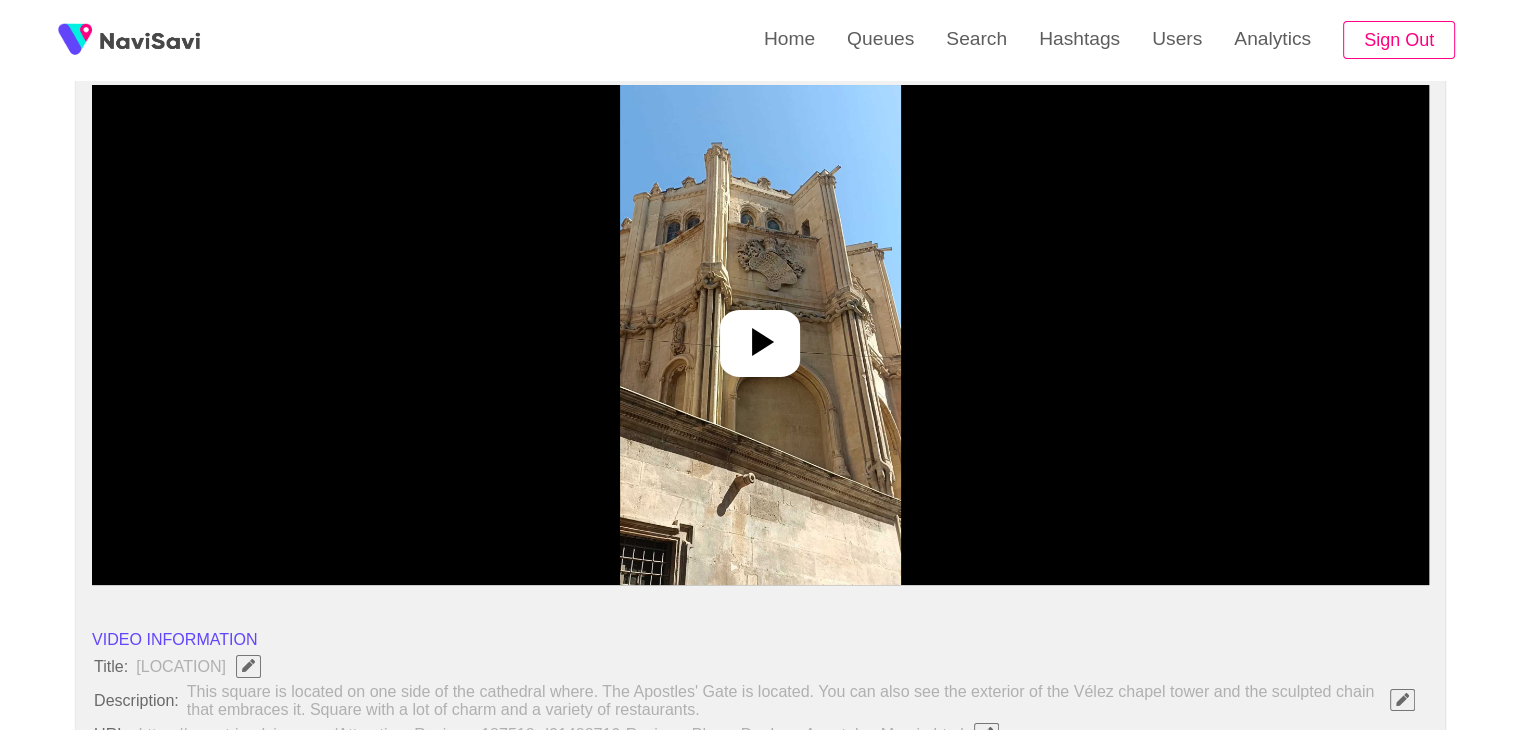 click on "**********" at bounding box center (760, 1534) 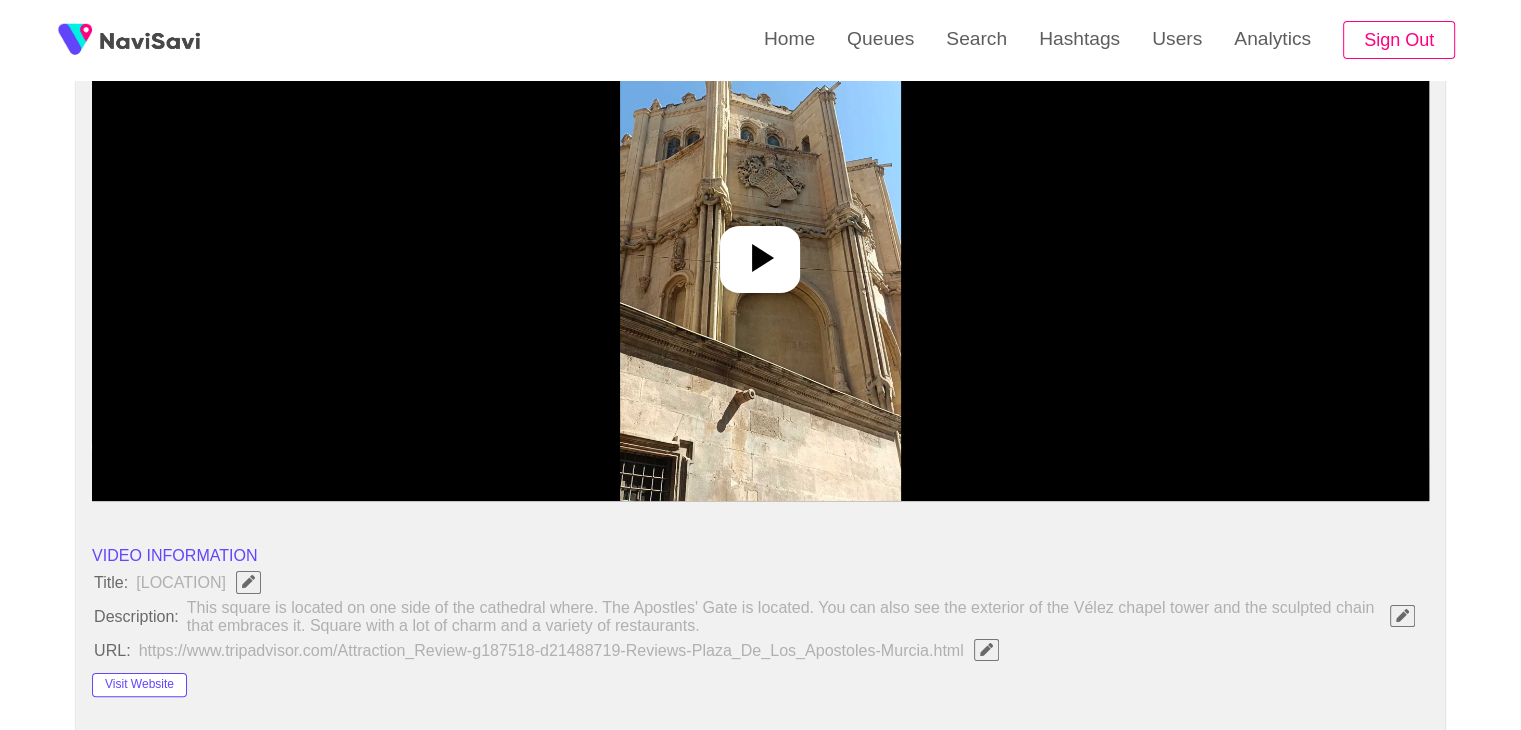 click at bounding box center (760, 251) 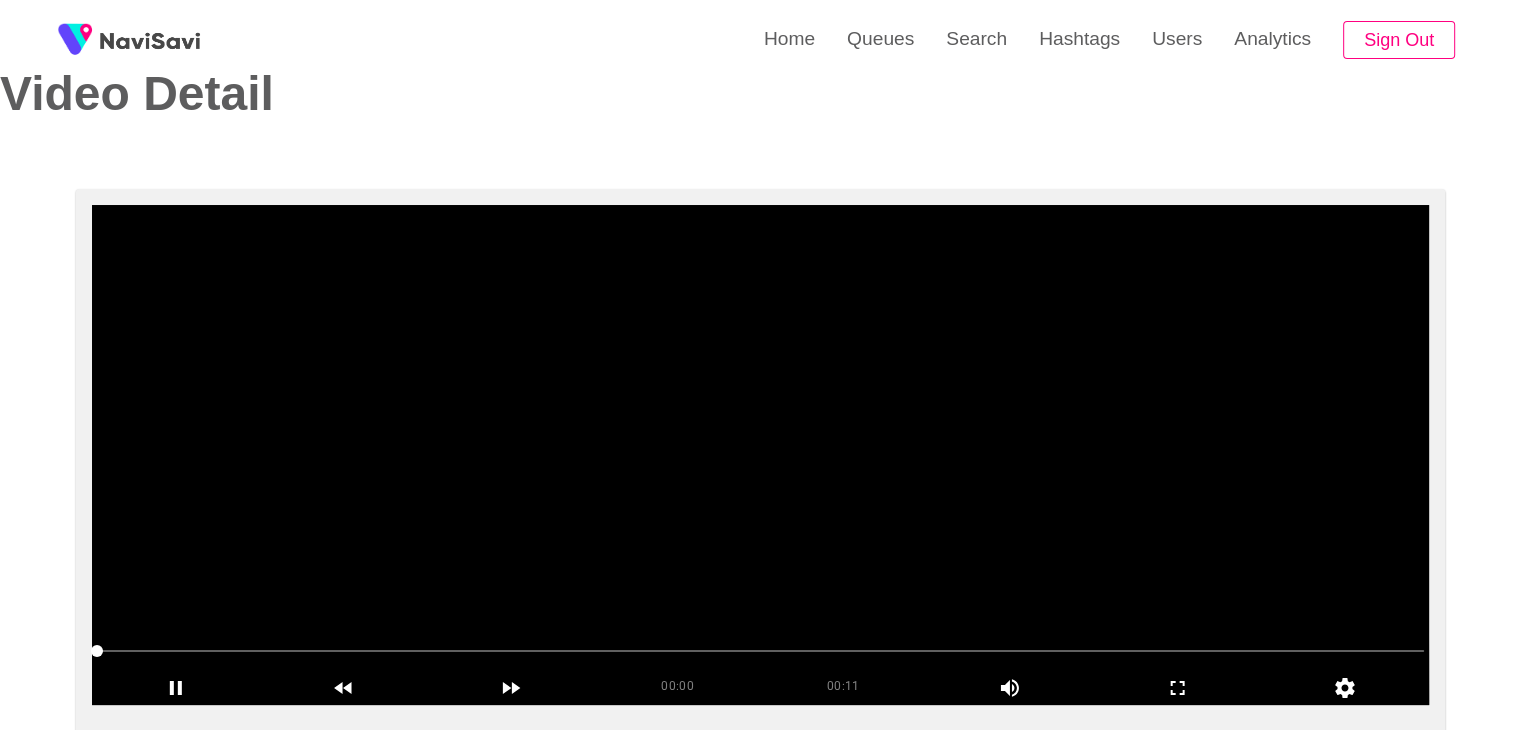 scroll, scrollTop: 56, scrollLeft: 0, axis: vertical 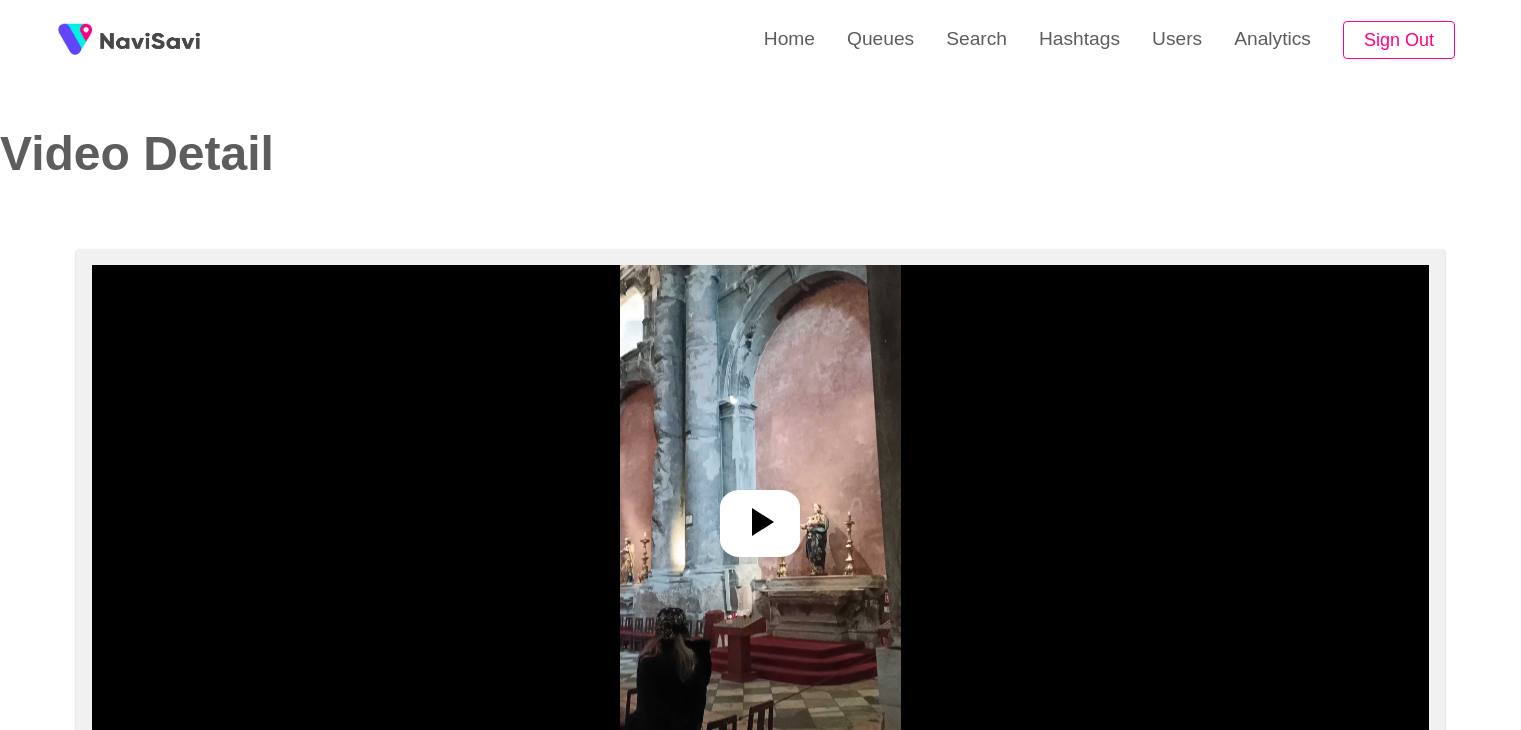 select on "**********" 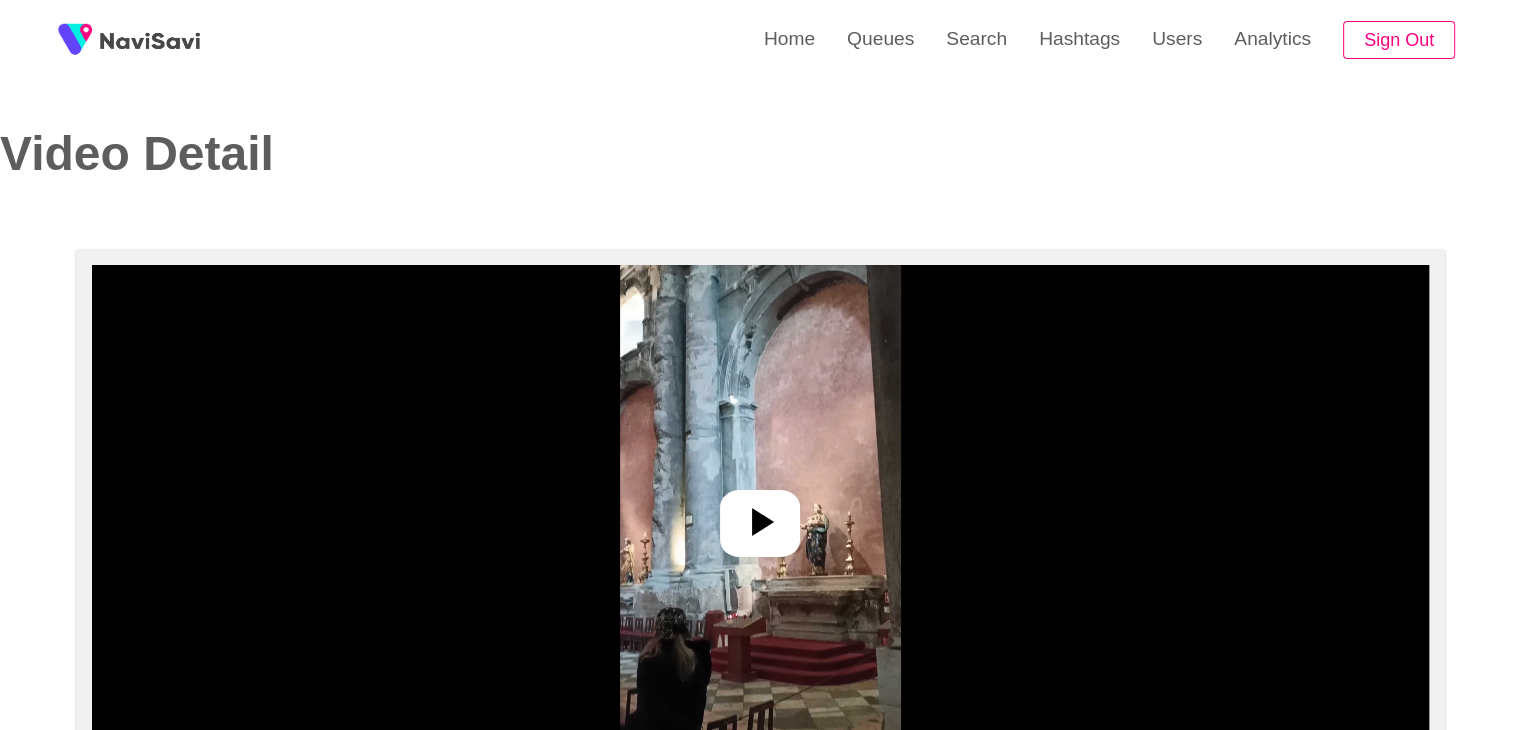 click at bounding box center [760, 515] 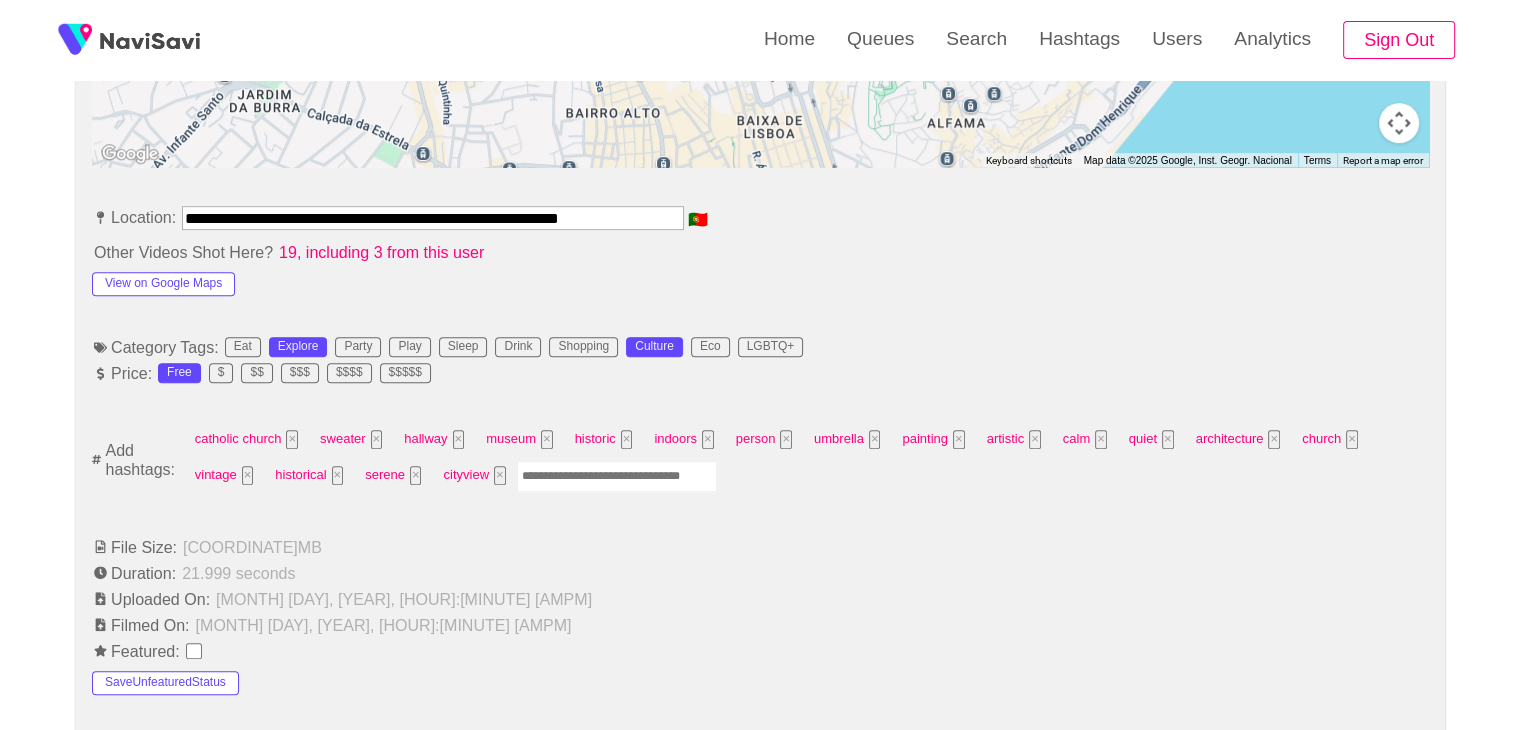 scroll, scrollTop: 1088, scrollLeft: 0, axis: vertical 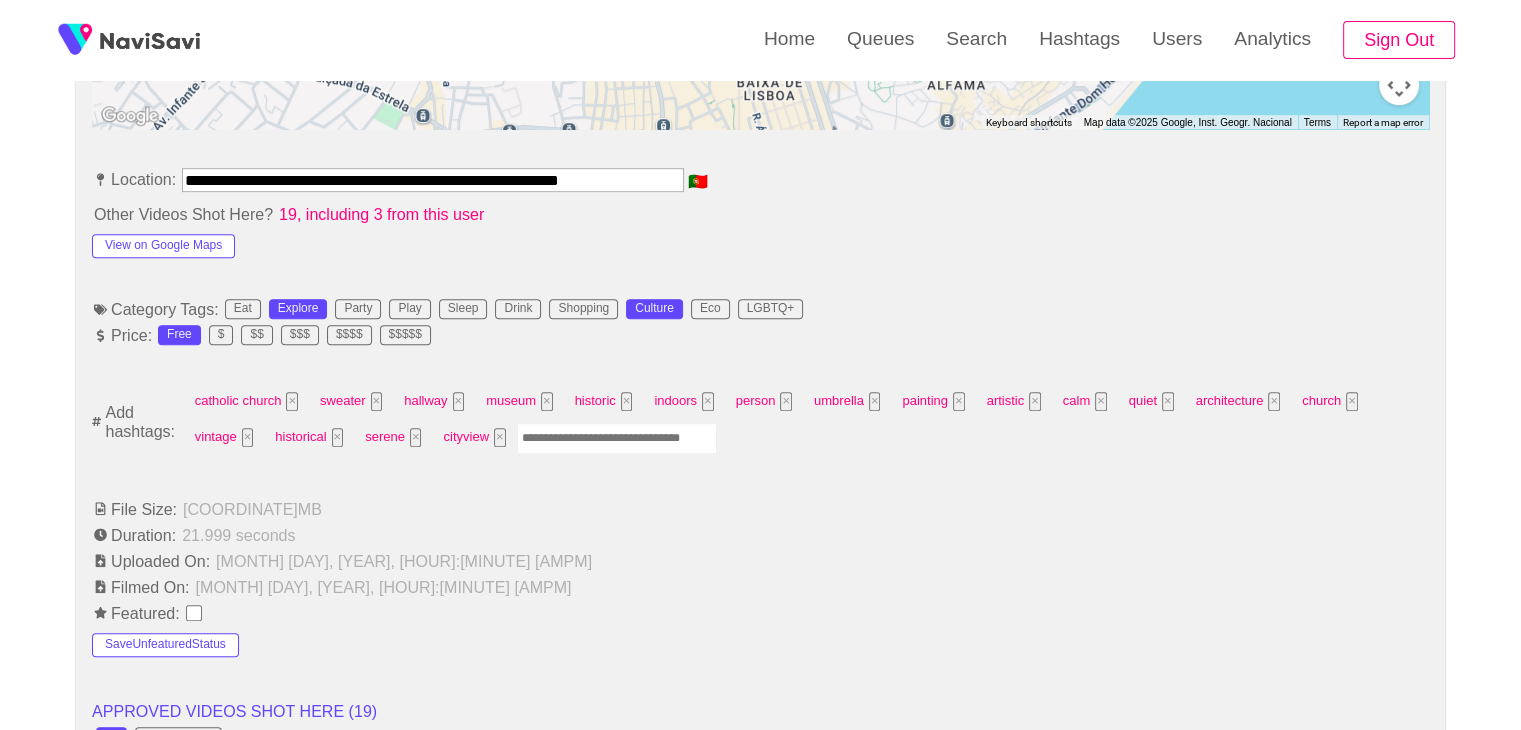 click at bounding box center (617, 438) 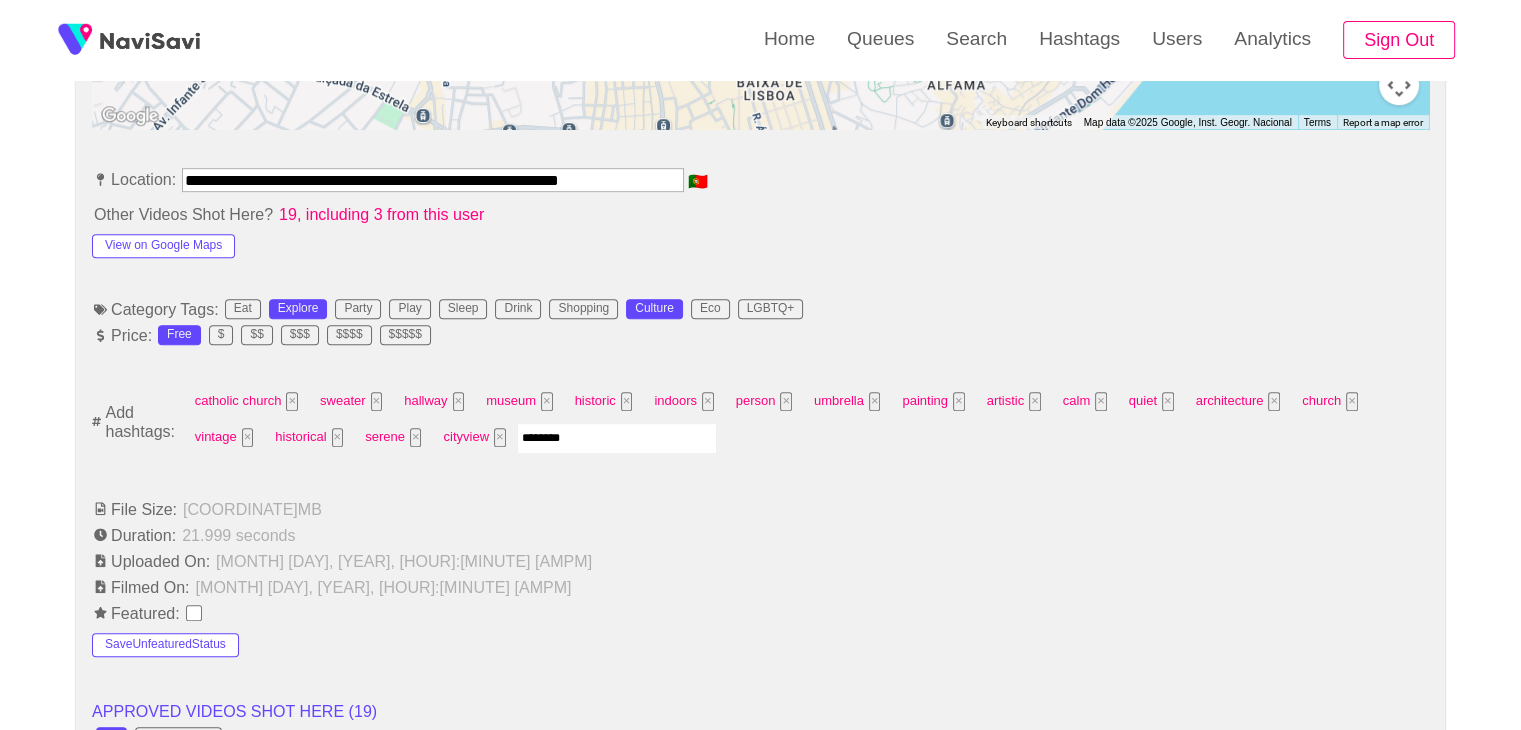 type on "*********" 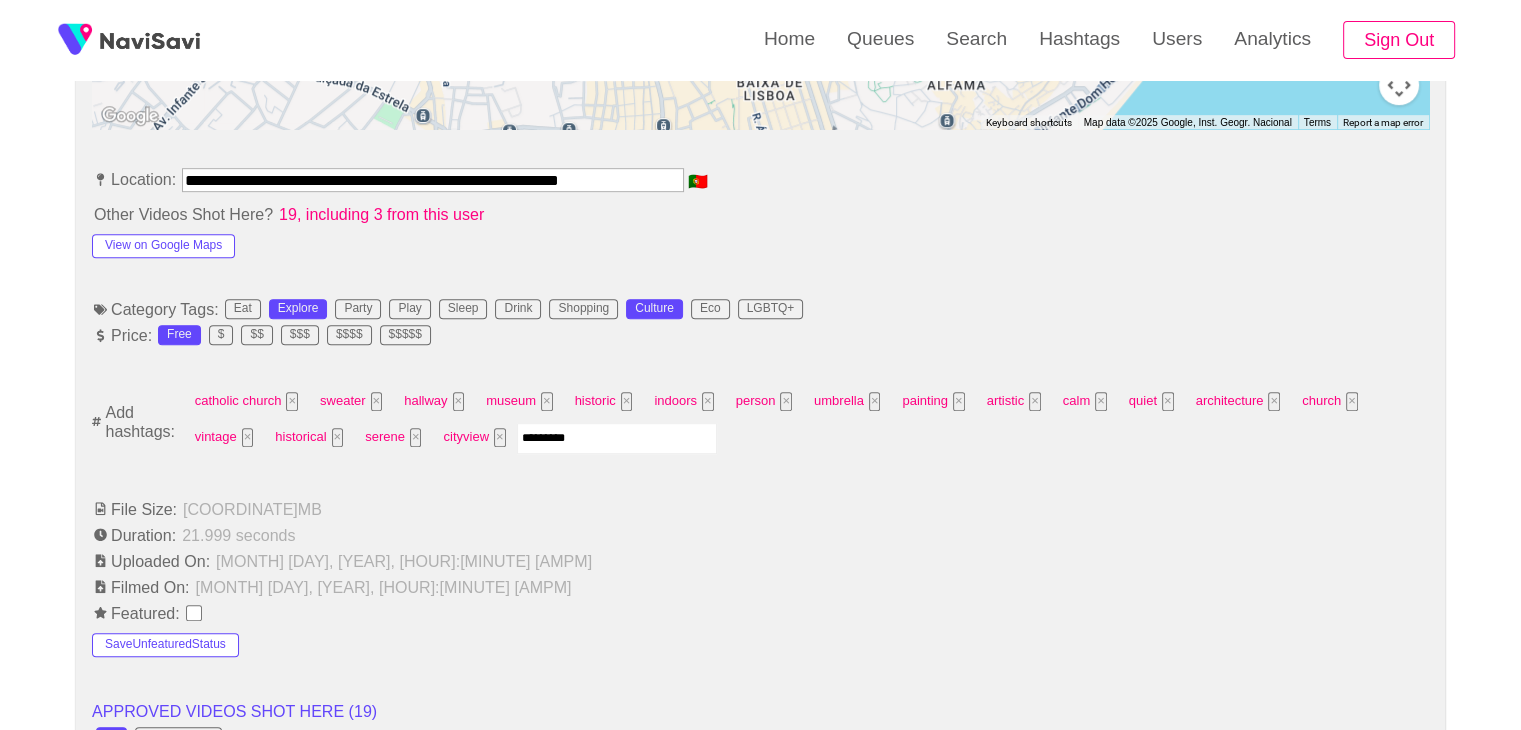 type 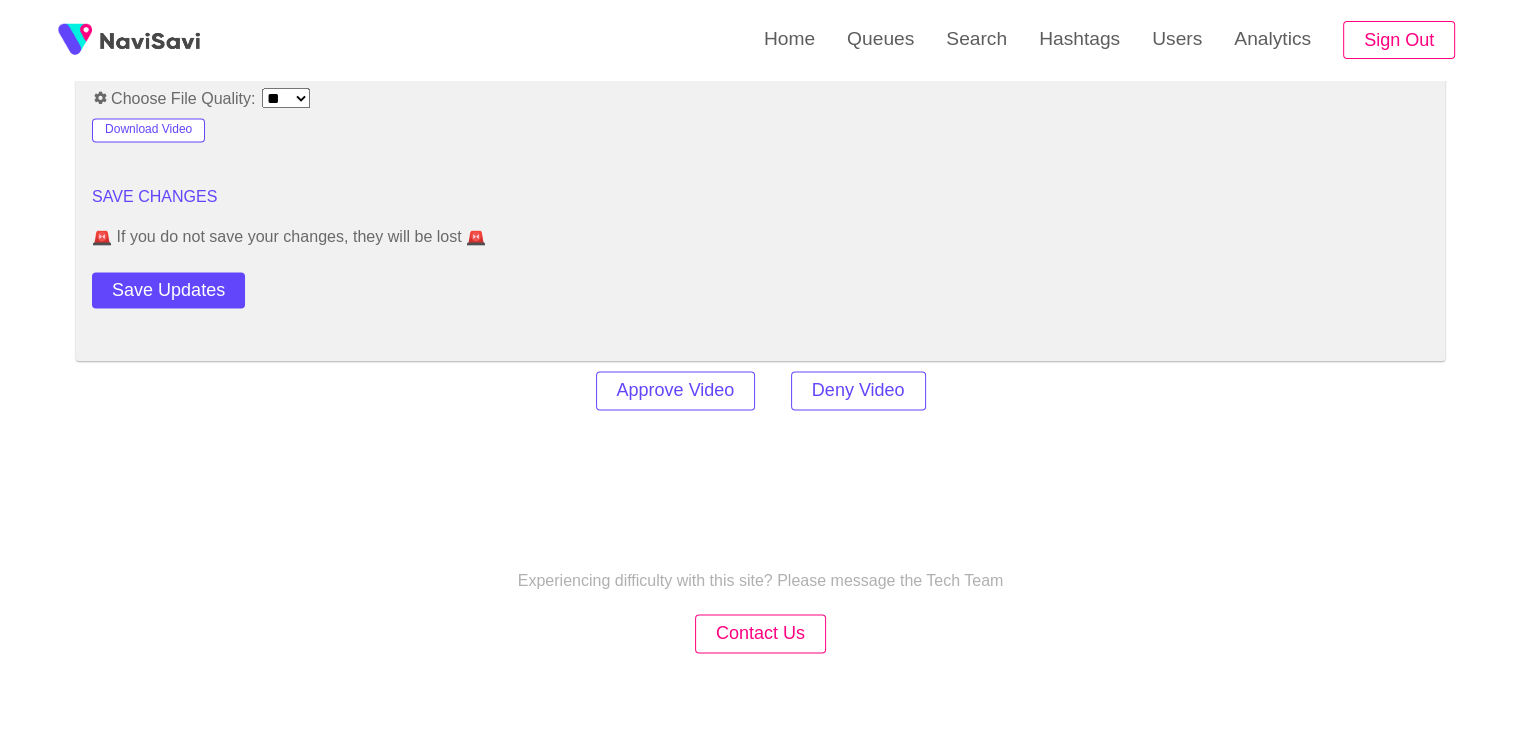 scroll, scrollTop: 2824, scrollLeft: 0, axis: vertical 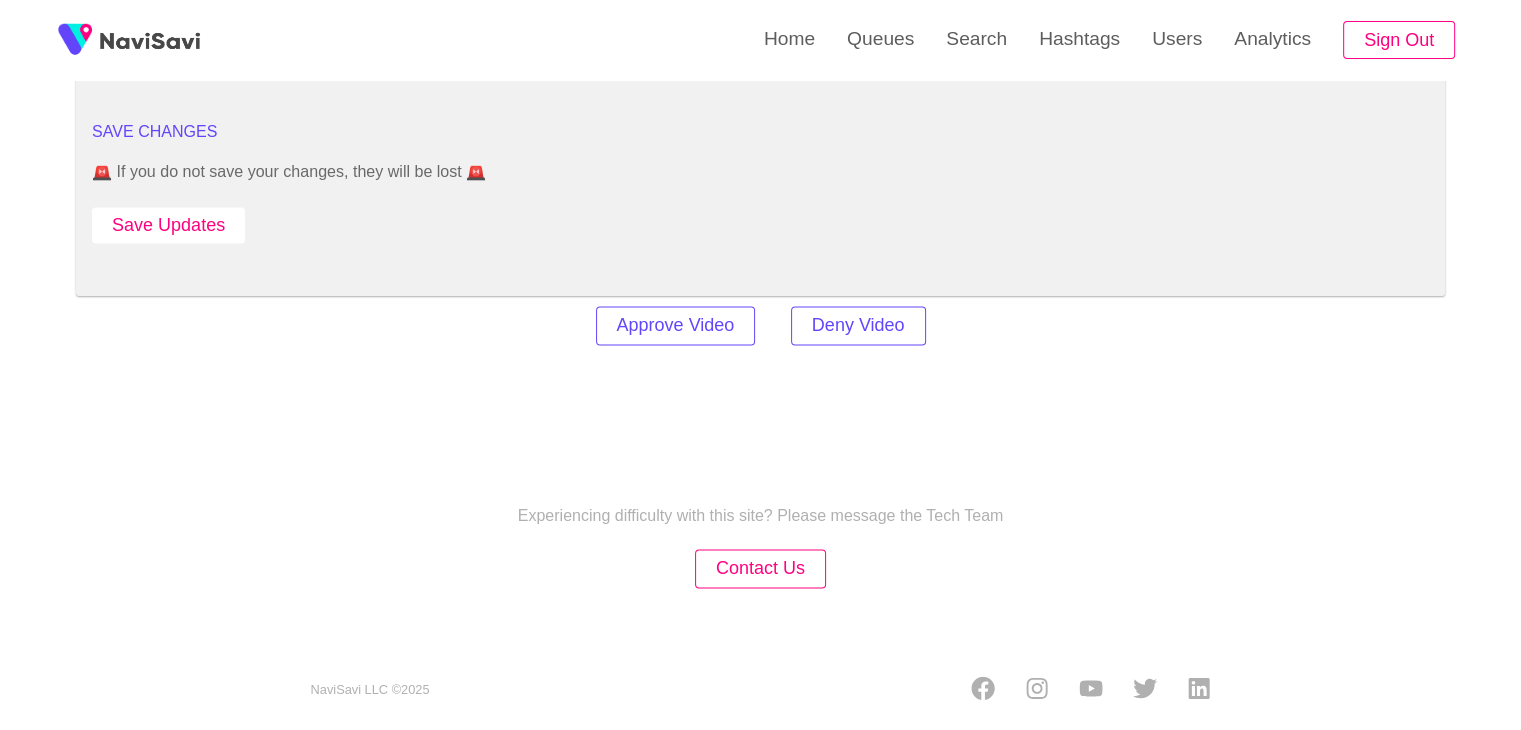 click on "Save Updates" at bounding box center [168, 225] 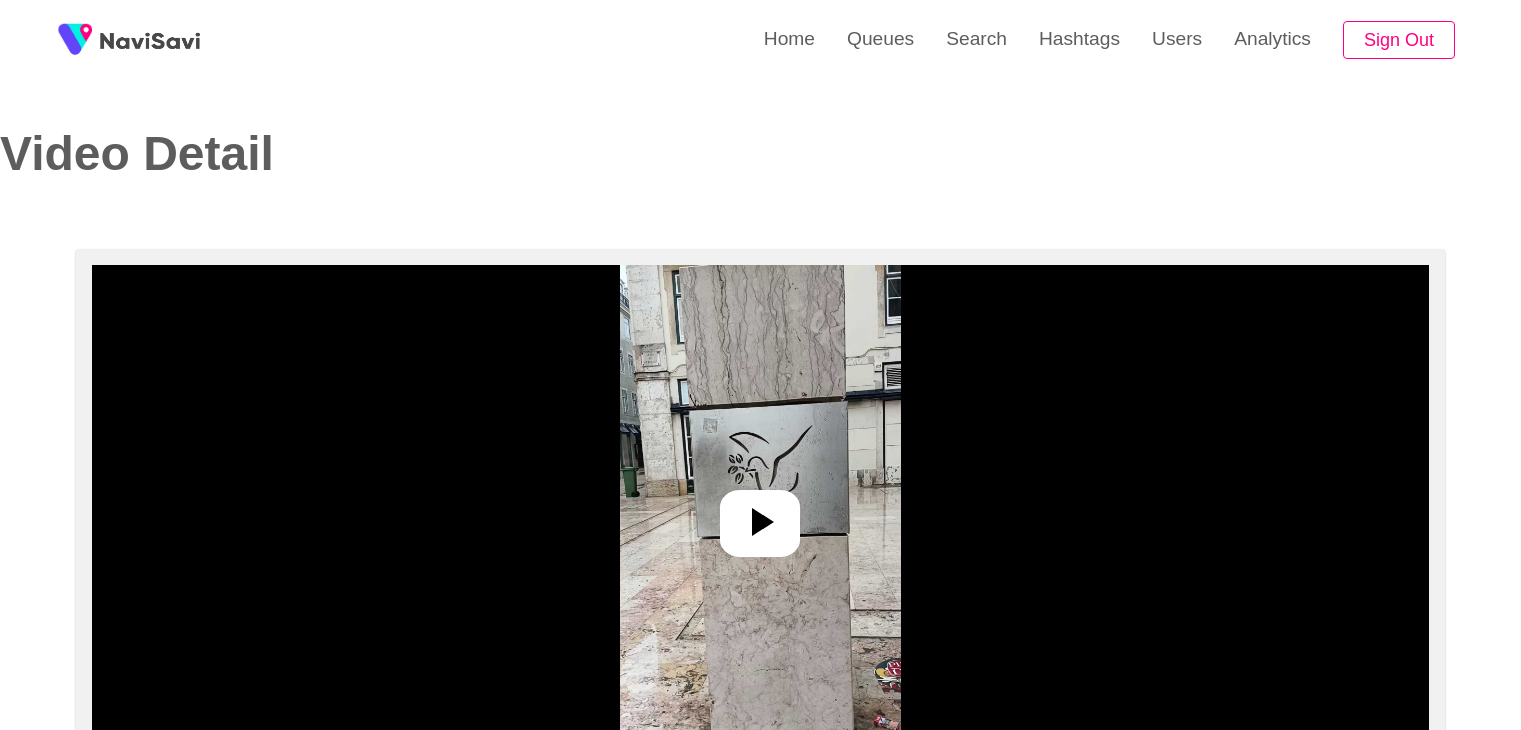 select on "**********" 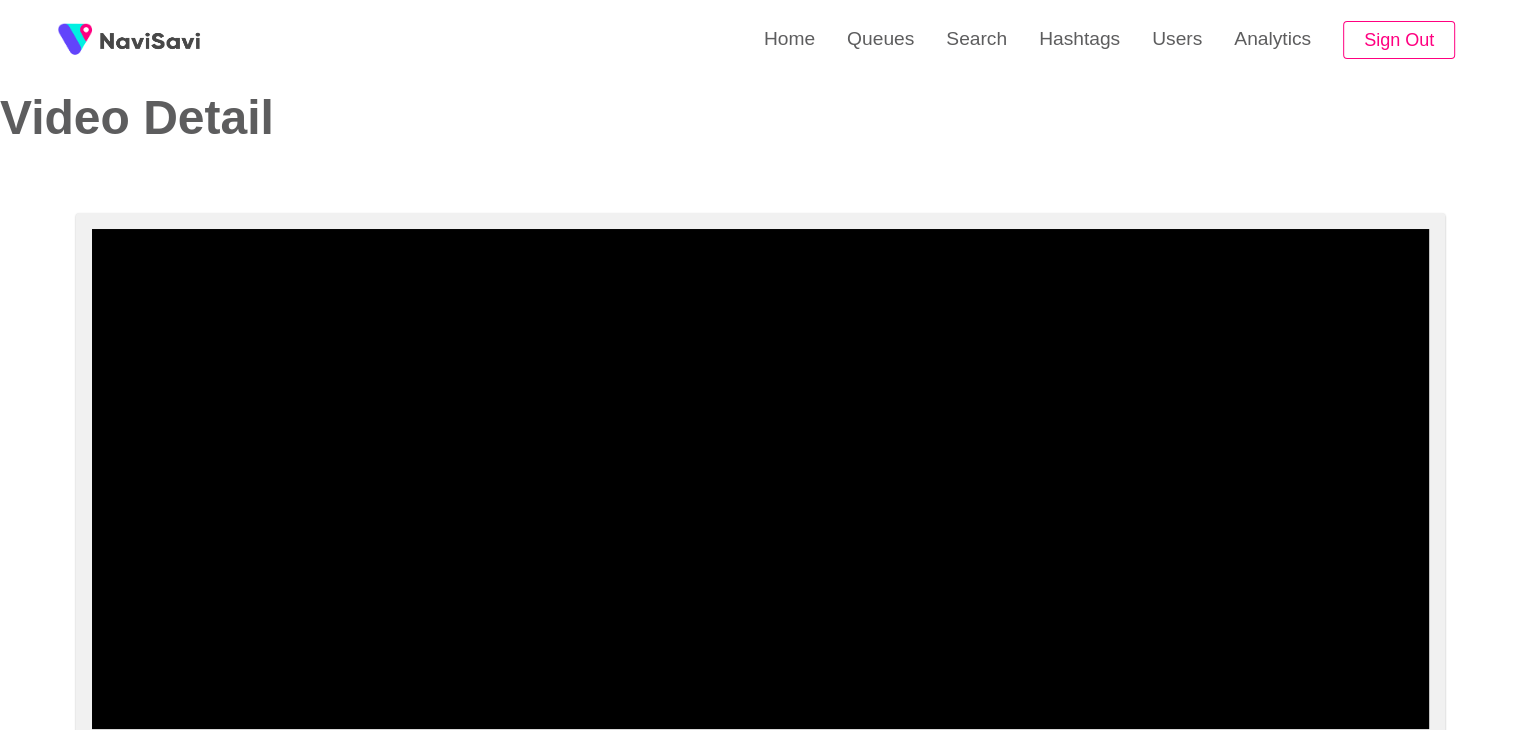 scroll, scrollTop: 100, scrollLeft: 0, axis: vertical 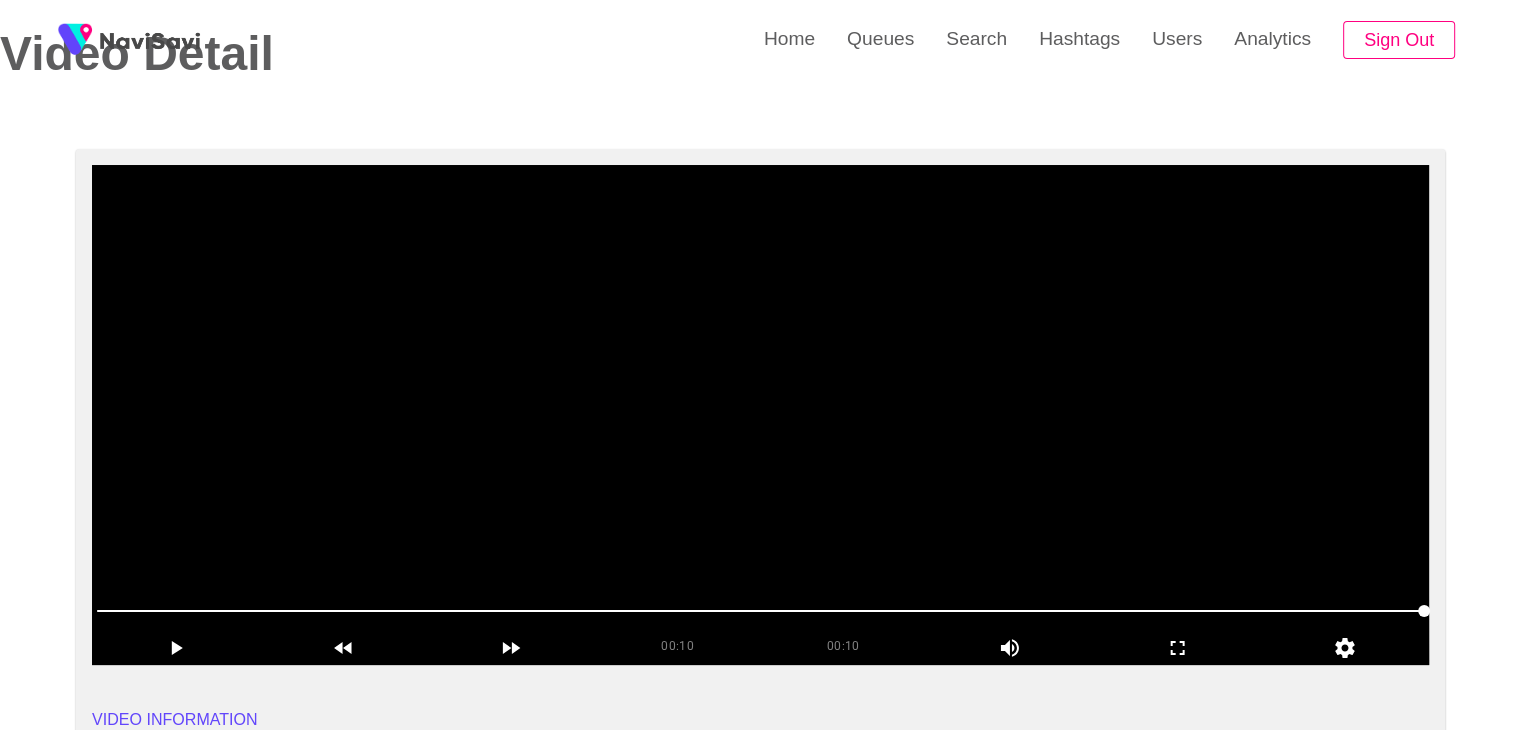 click at bounding box center (760, 415) 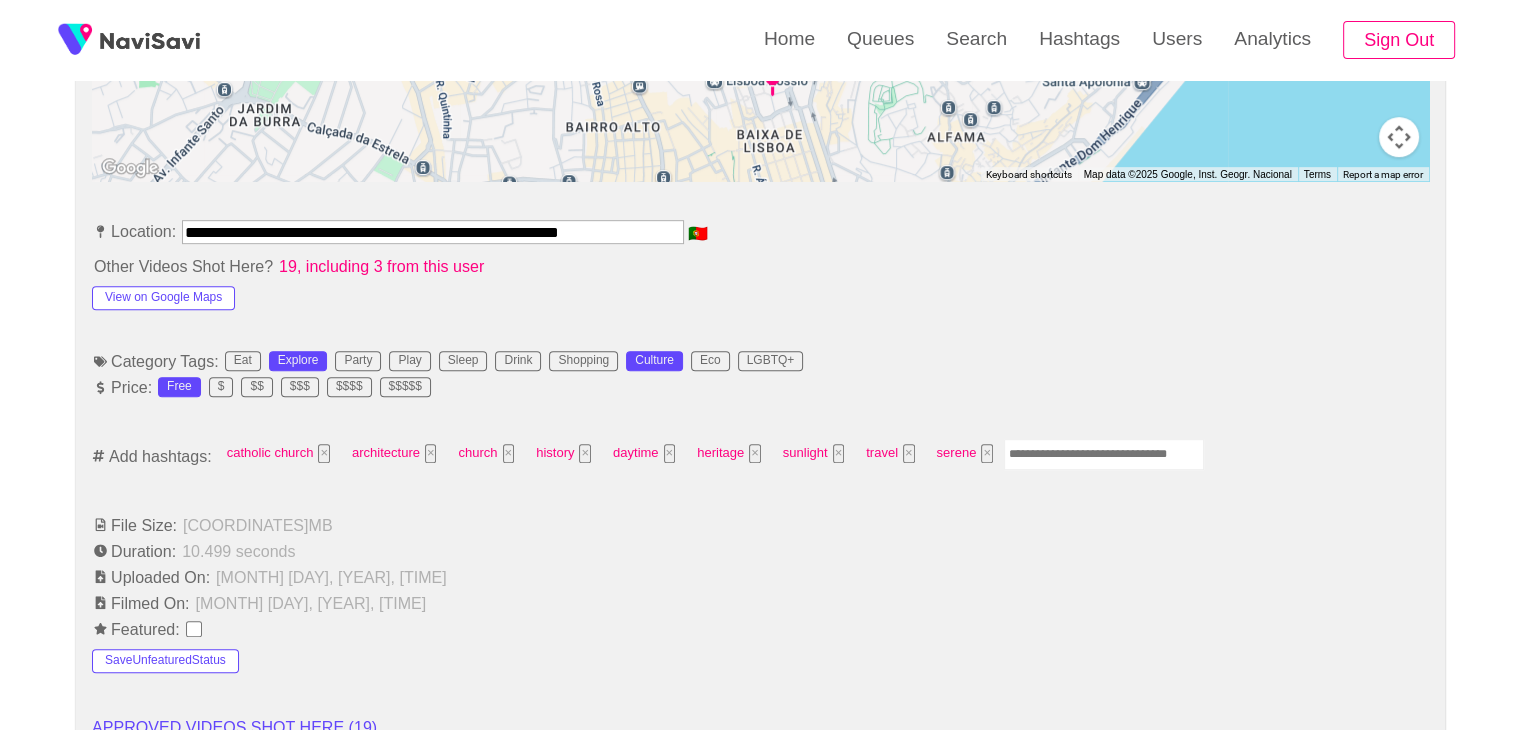 scroll, scrollTop: 1076, scrollLeft: 0, axis: vertical 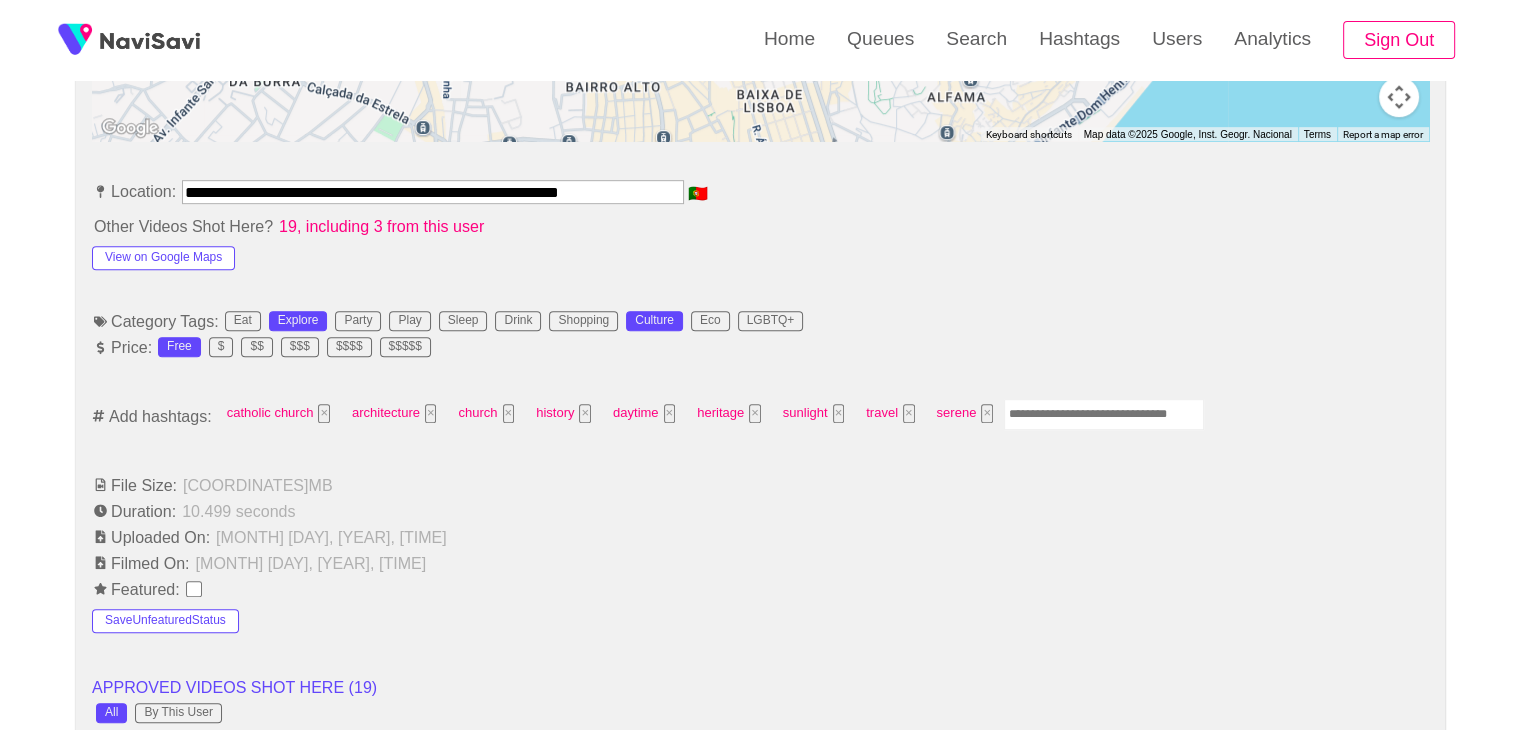 click at bounding box center (1104, 414) 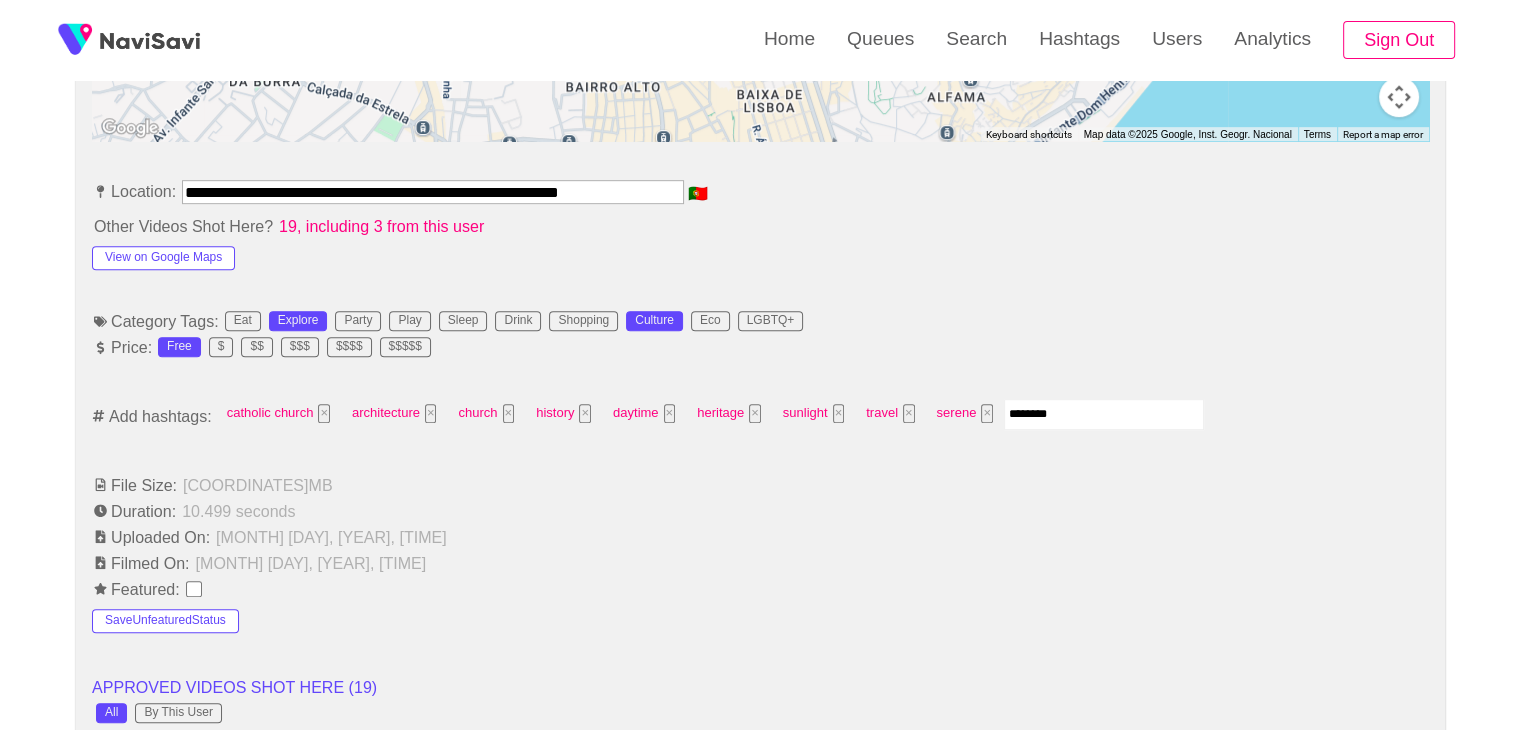 type on "*********" 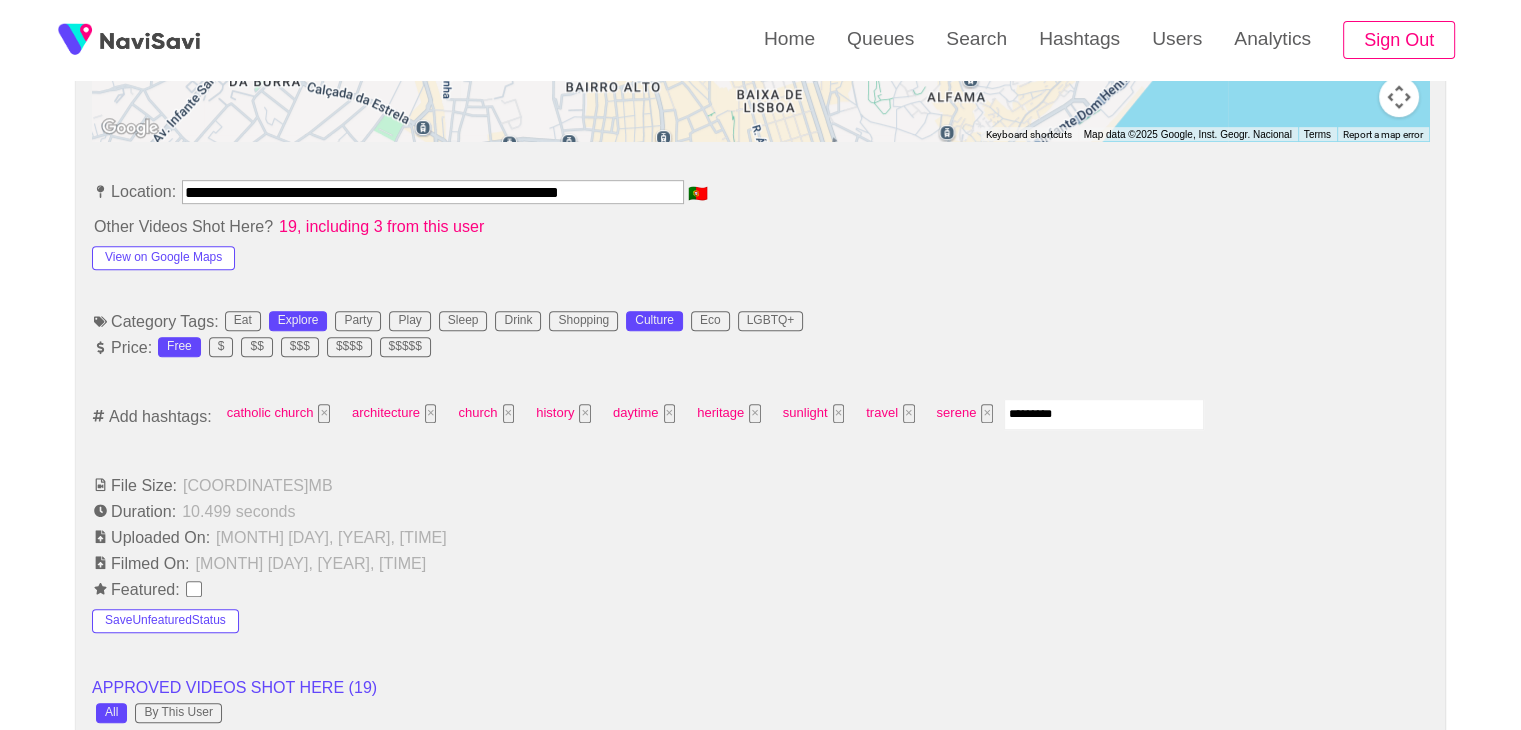 type 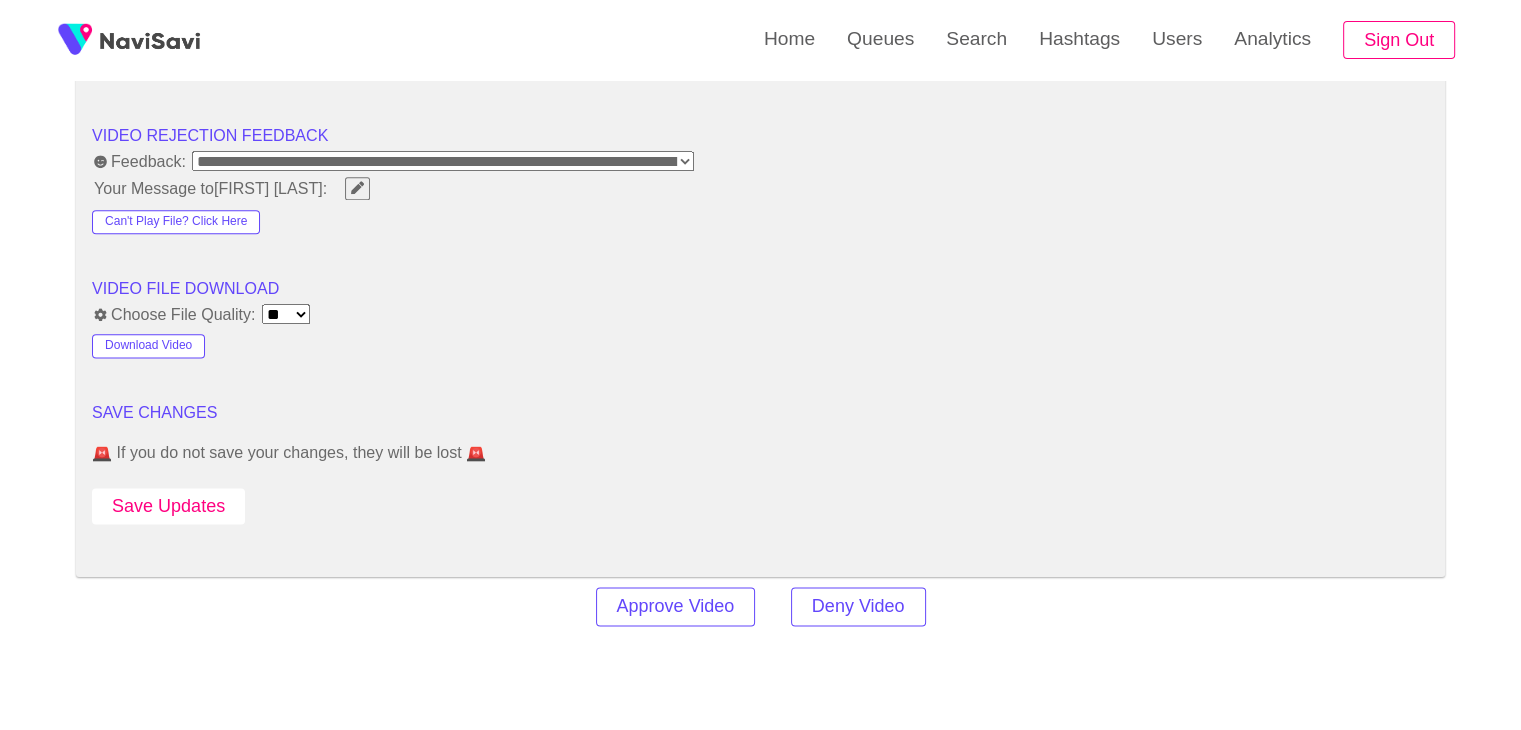 scroll, scrollTop: 2520, scrollLeft: 0, axis: vertical 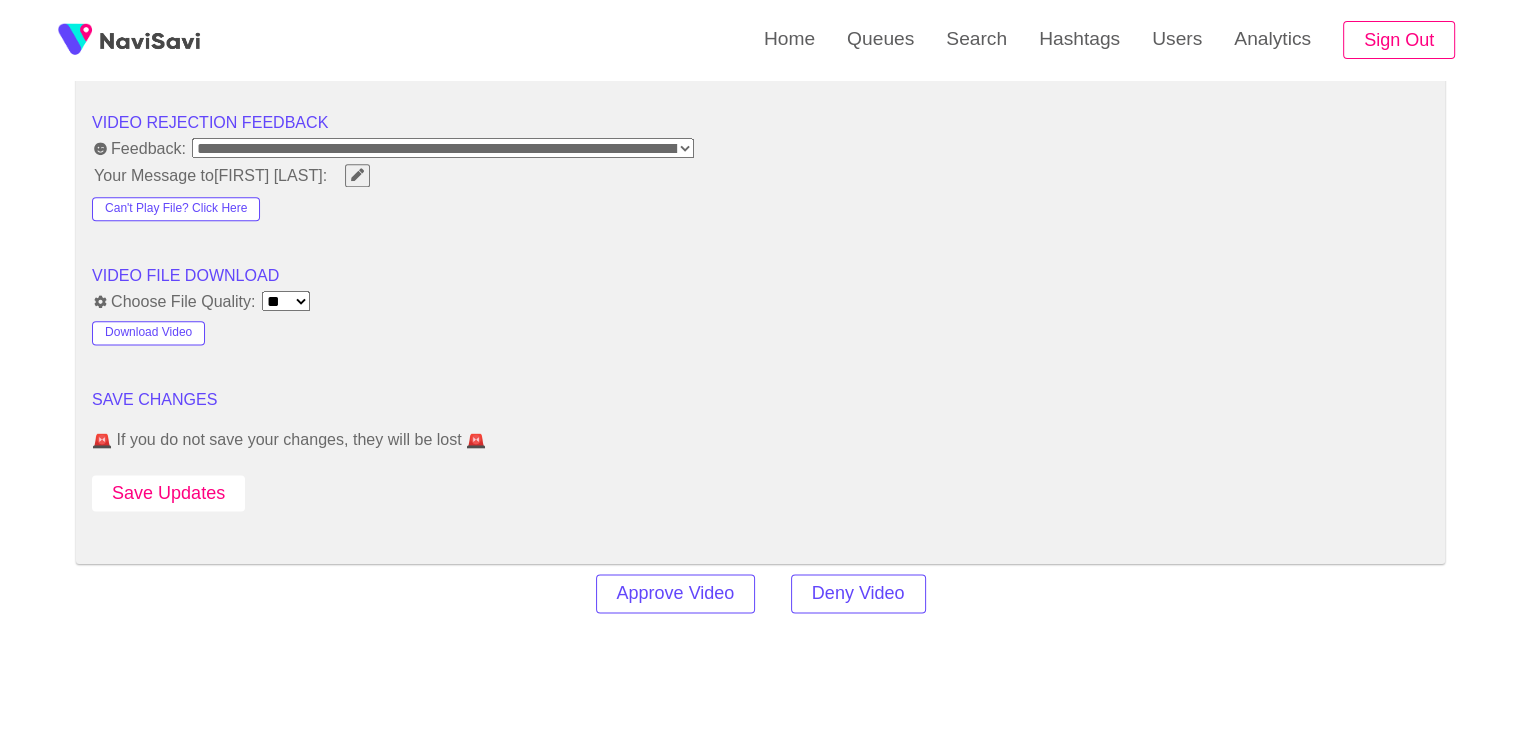 click on "Save Updates" at bounding box center [168, 493] 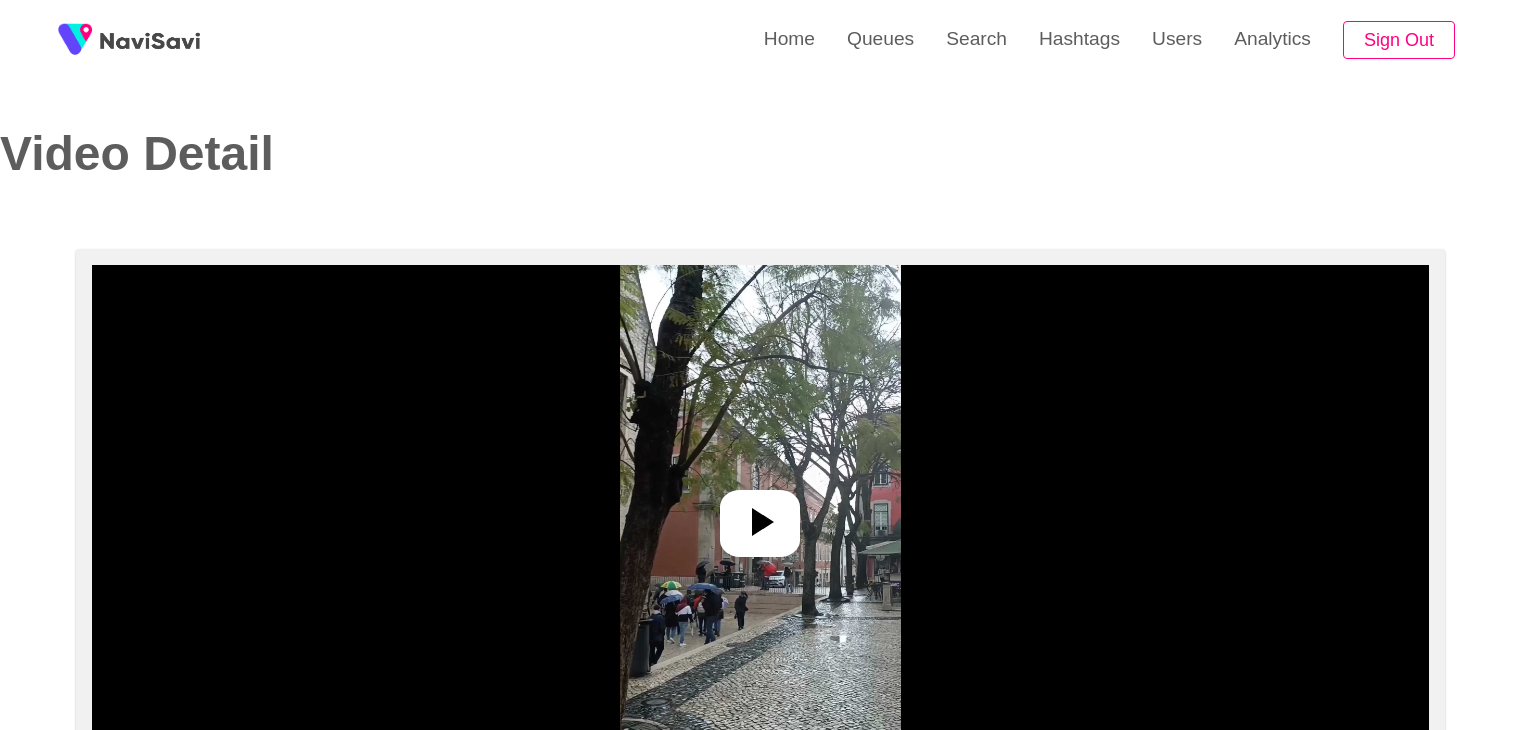 select on "**********" 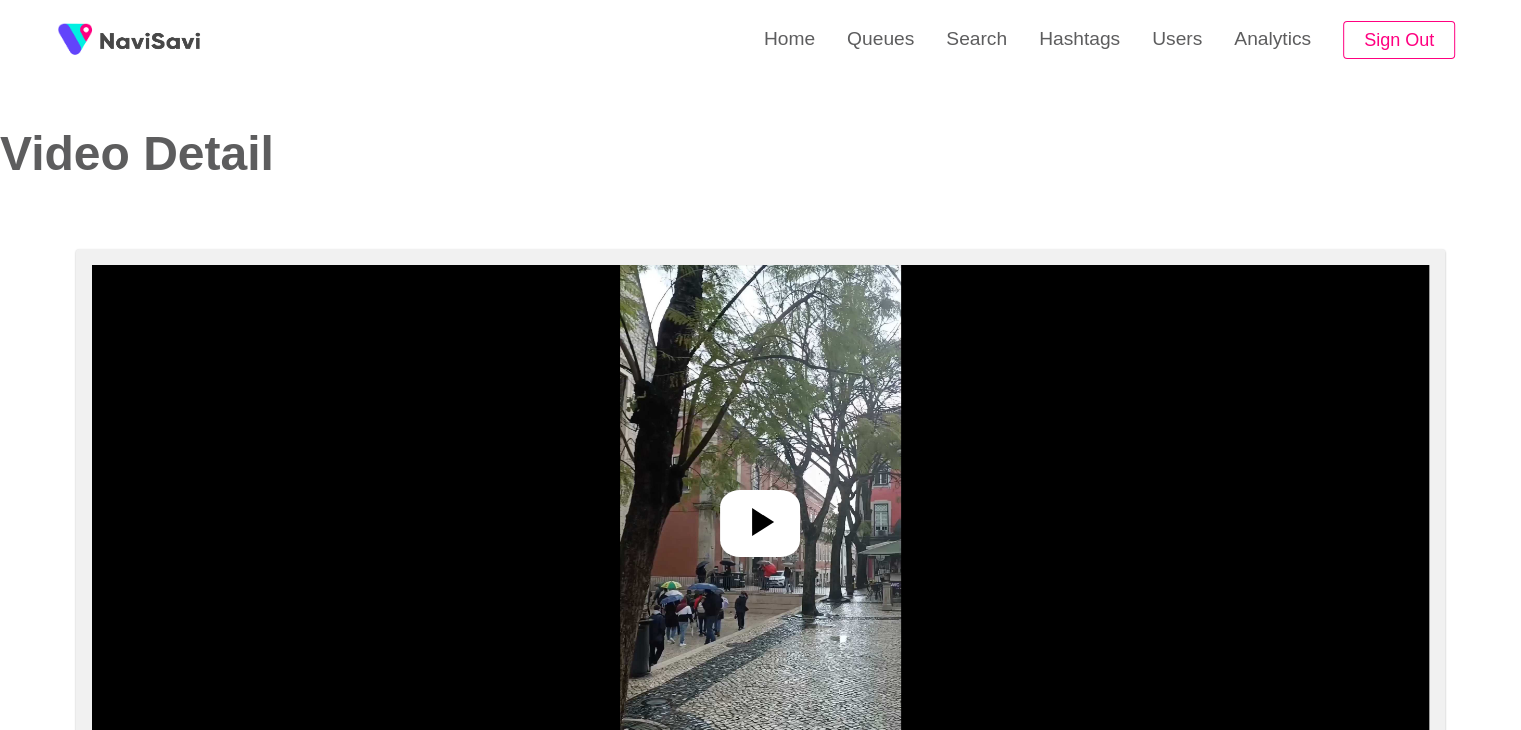 click at bounding box center (760, 515) 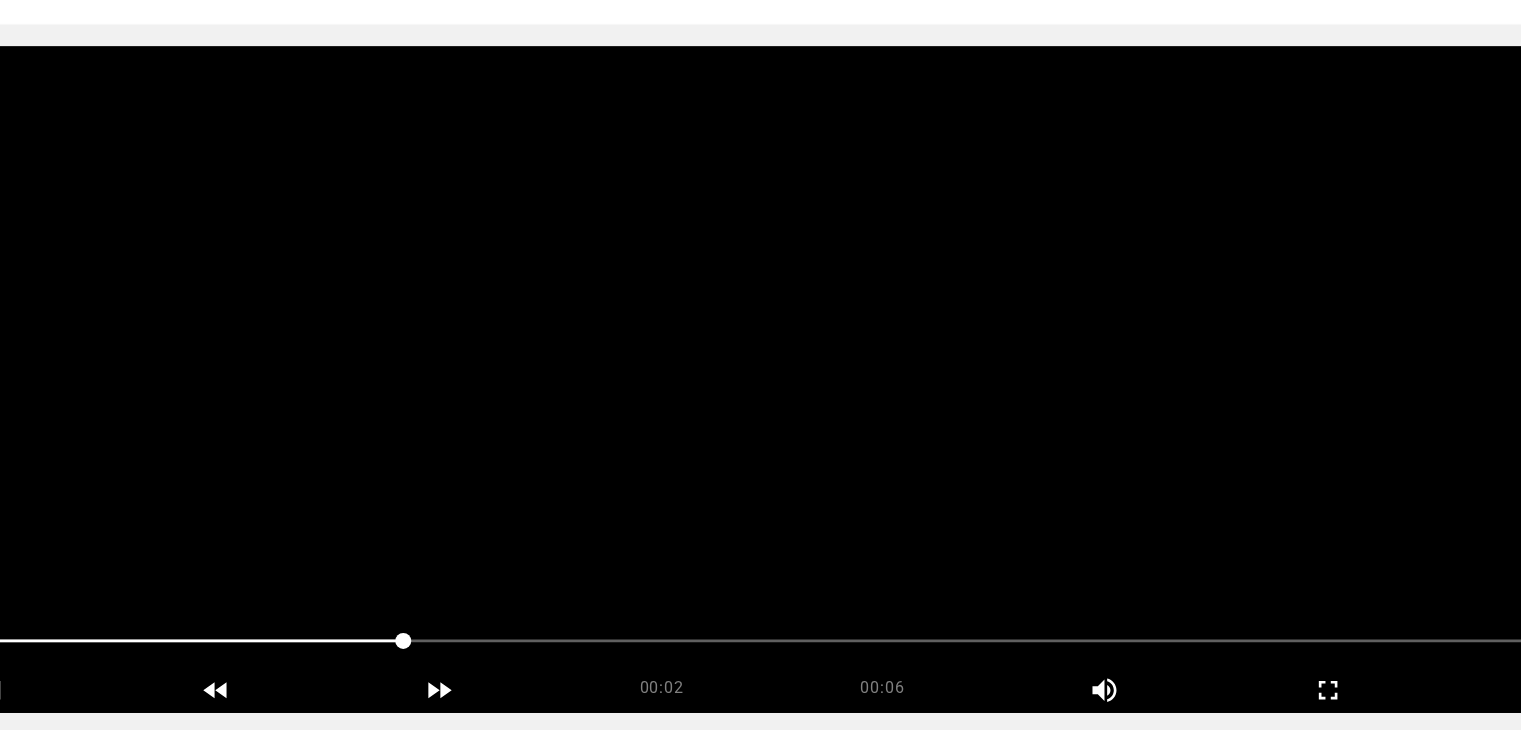 scroll, scrollTop: 140, scrollLeft: 0, axis: vertical 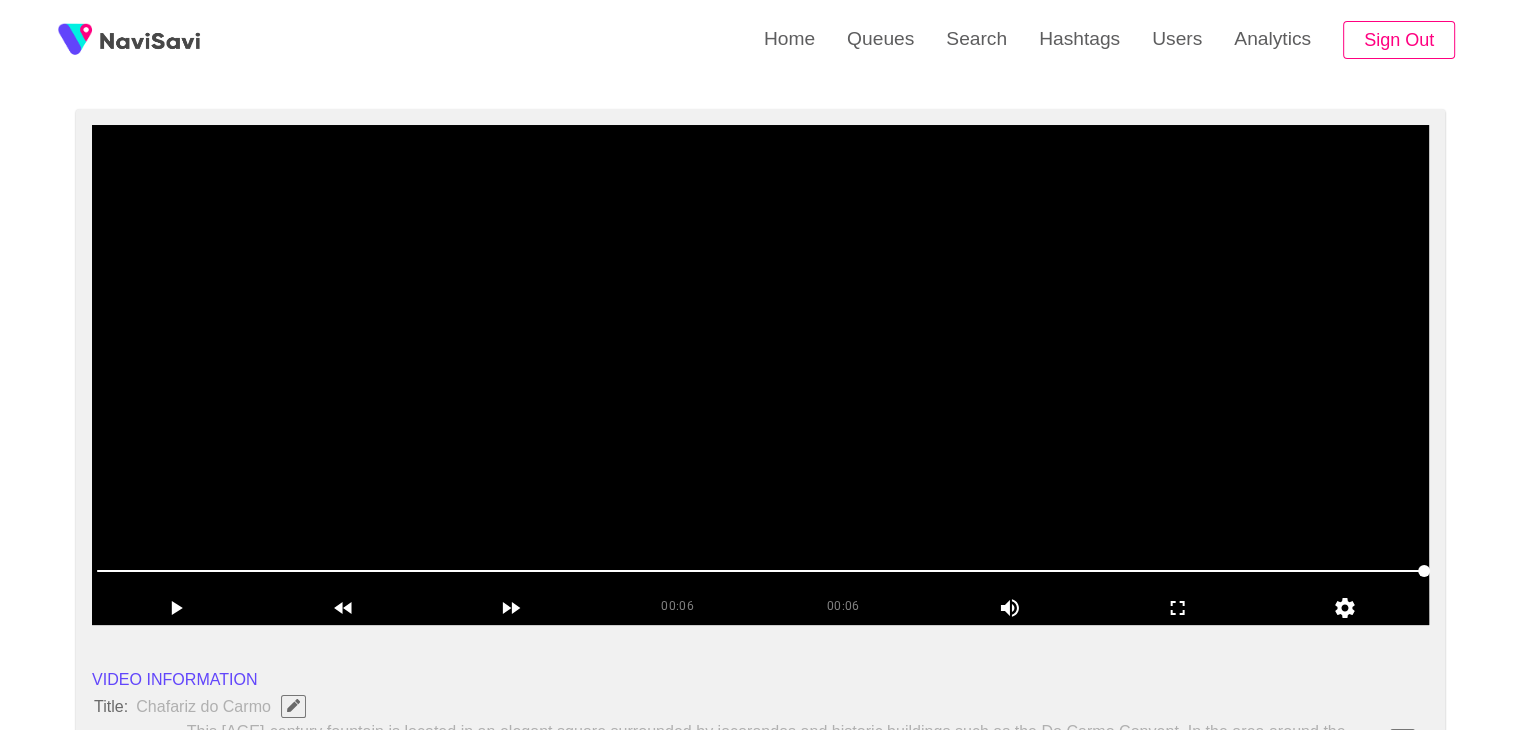 click at bounding box center (760, 375) 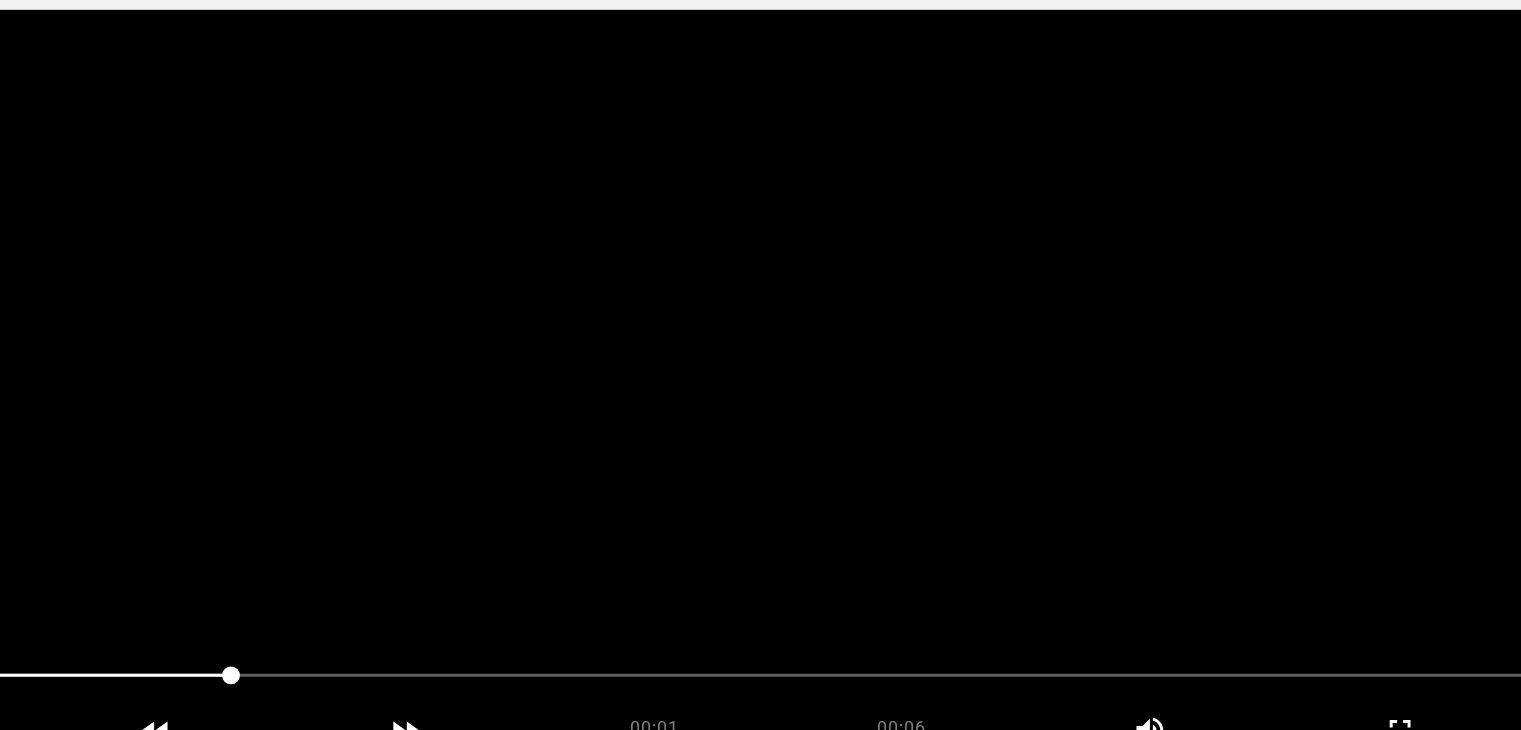 scroll, scrollTop: 140, scrollLeft: 0, axis: vertical 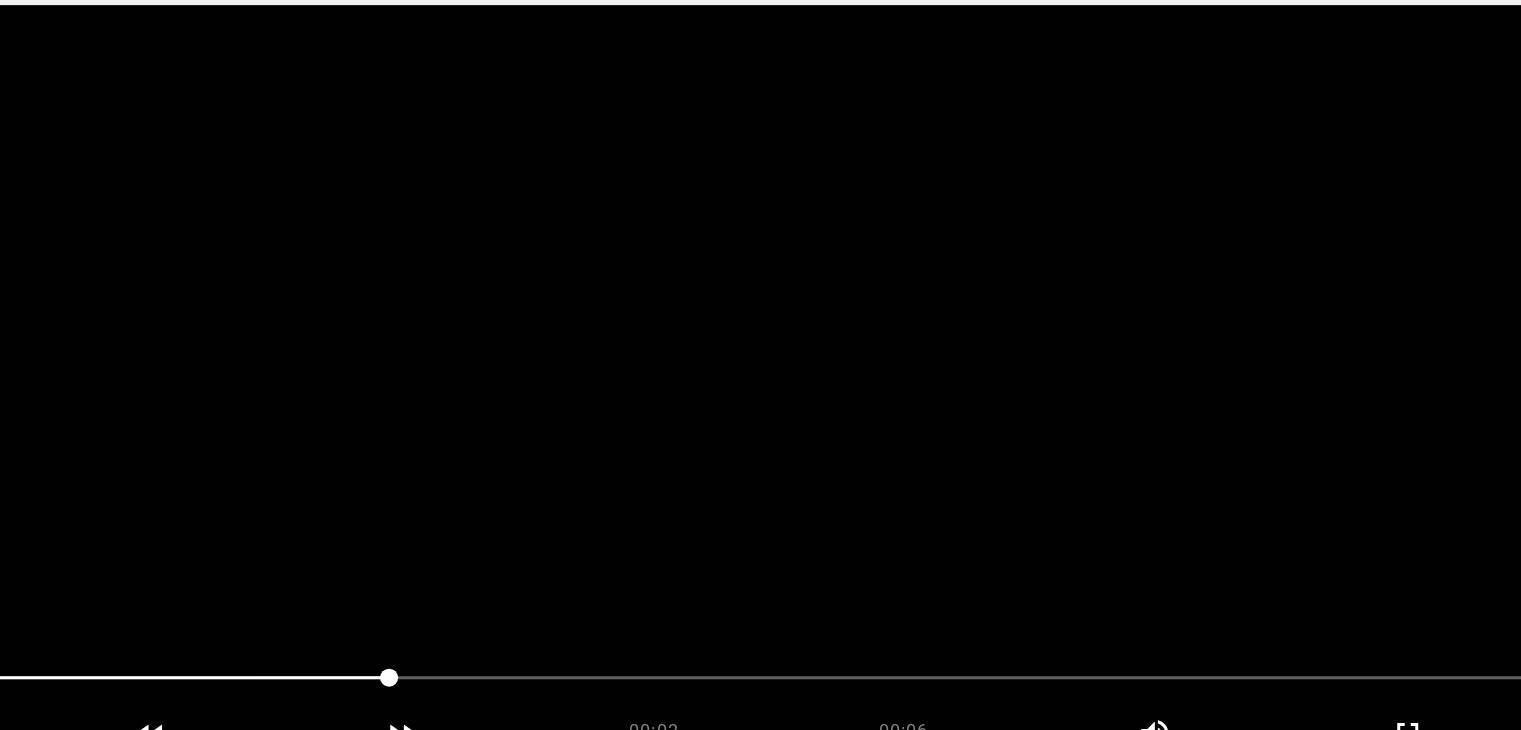 click at bounding box center (760, 375) 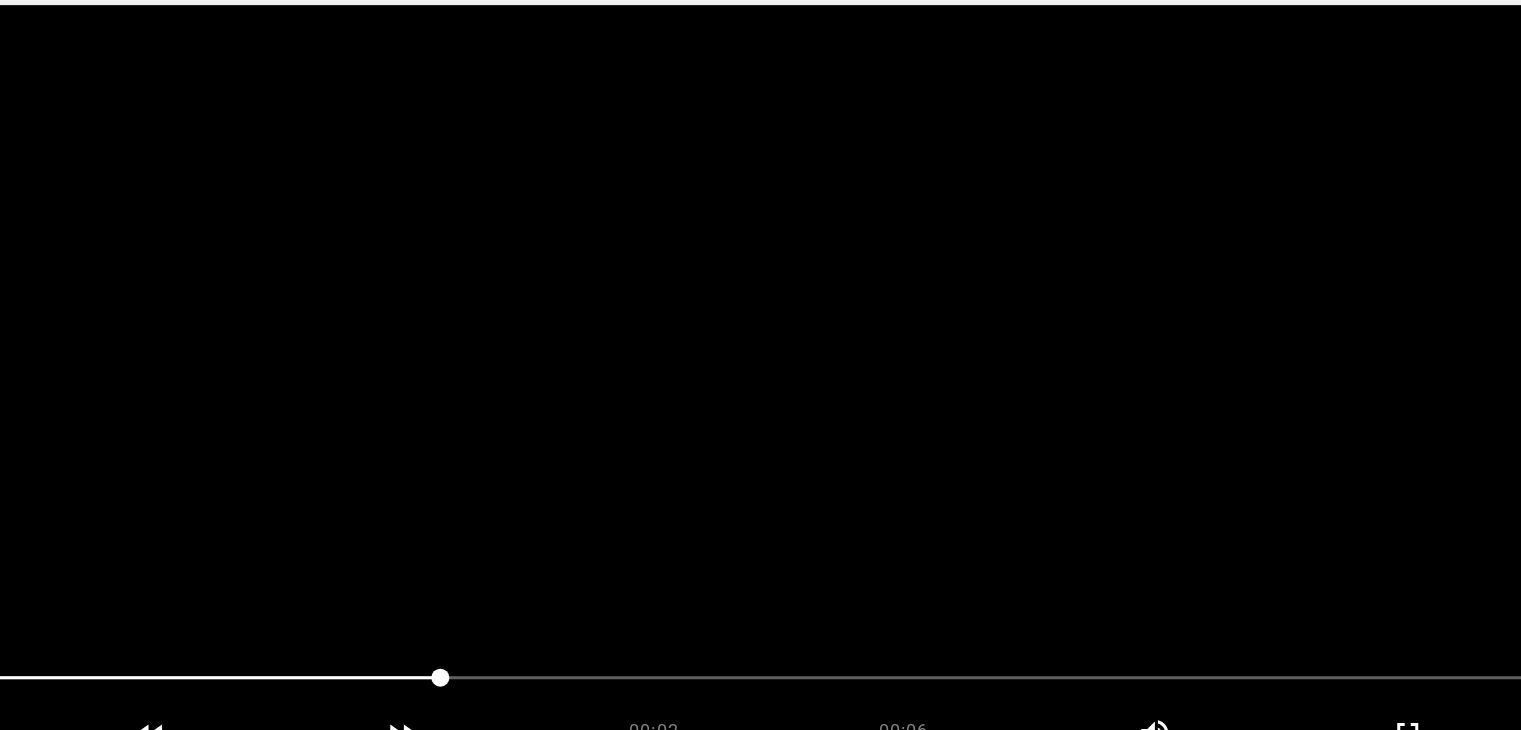 click at bounding box center [760, 375] 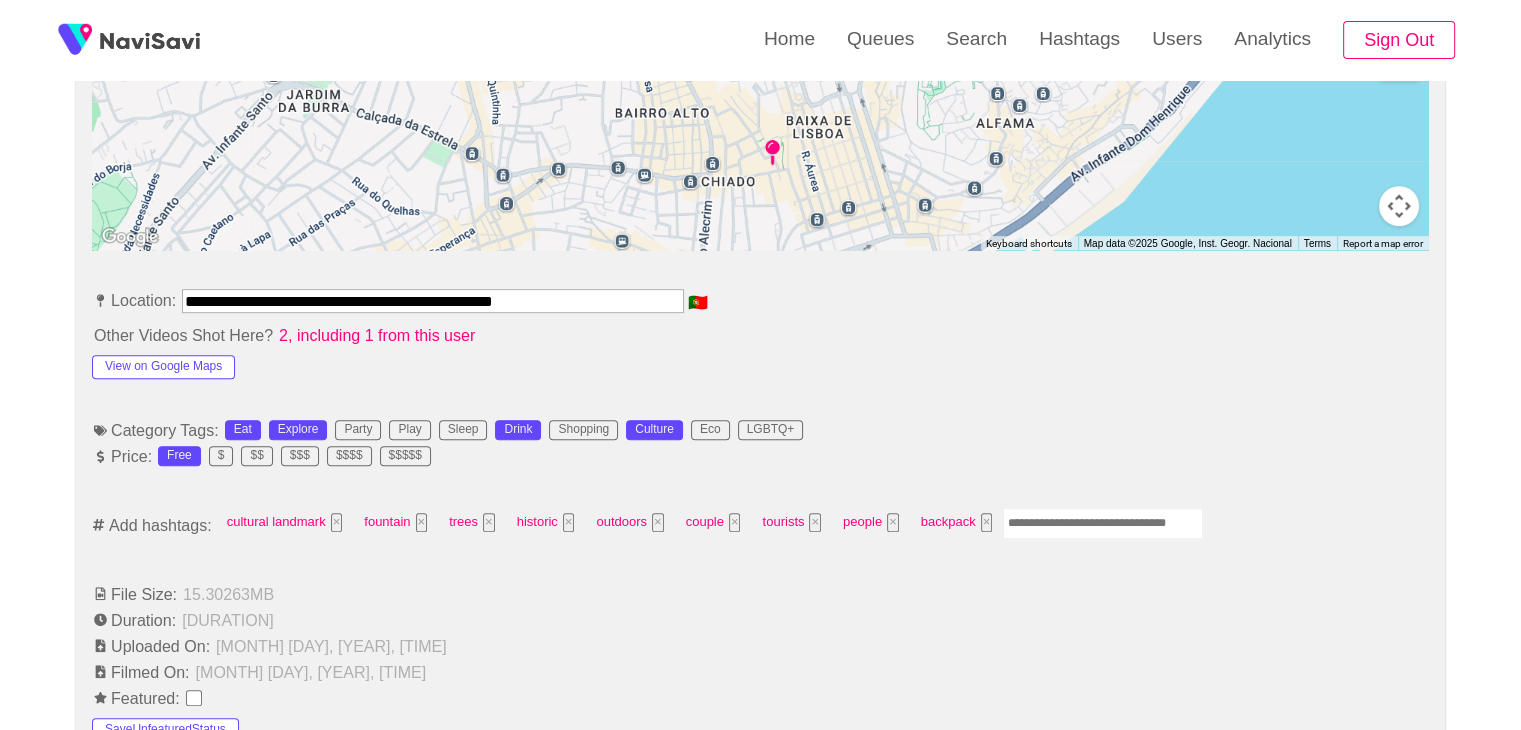 scroll, scrollTop: 992, scrollLeft: 0, axis: vertical 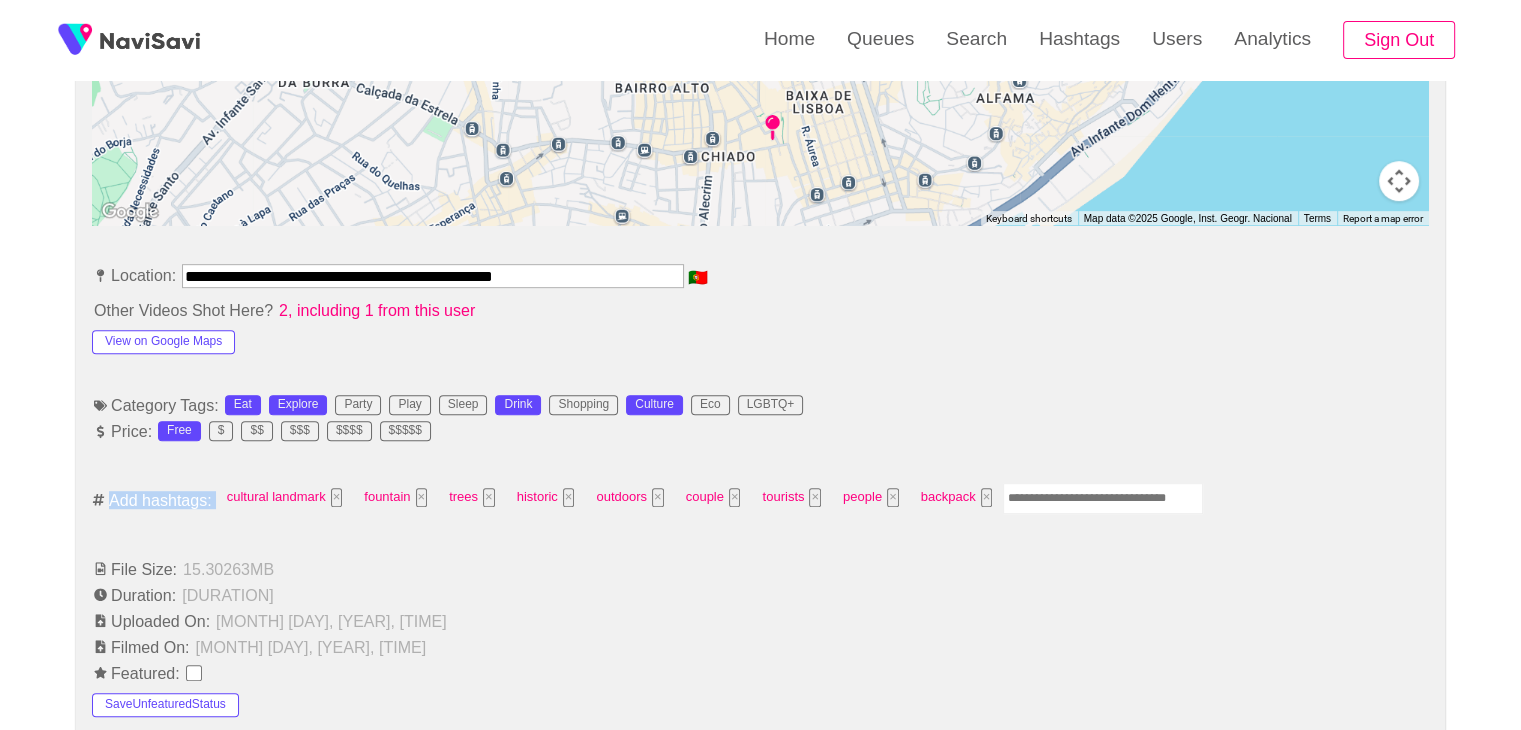 drag, startPoint x: 1068, startPoint y: 525, endPoint x: 1065, endPoint y: 500, distance: 25.179358 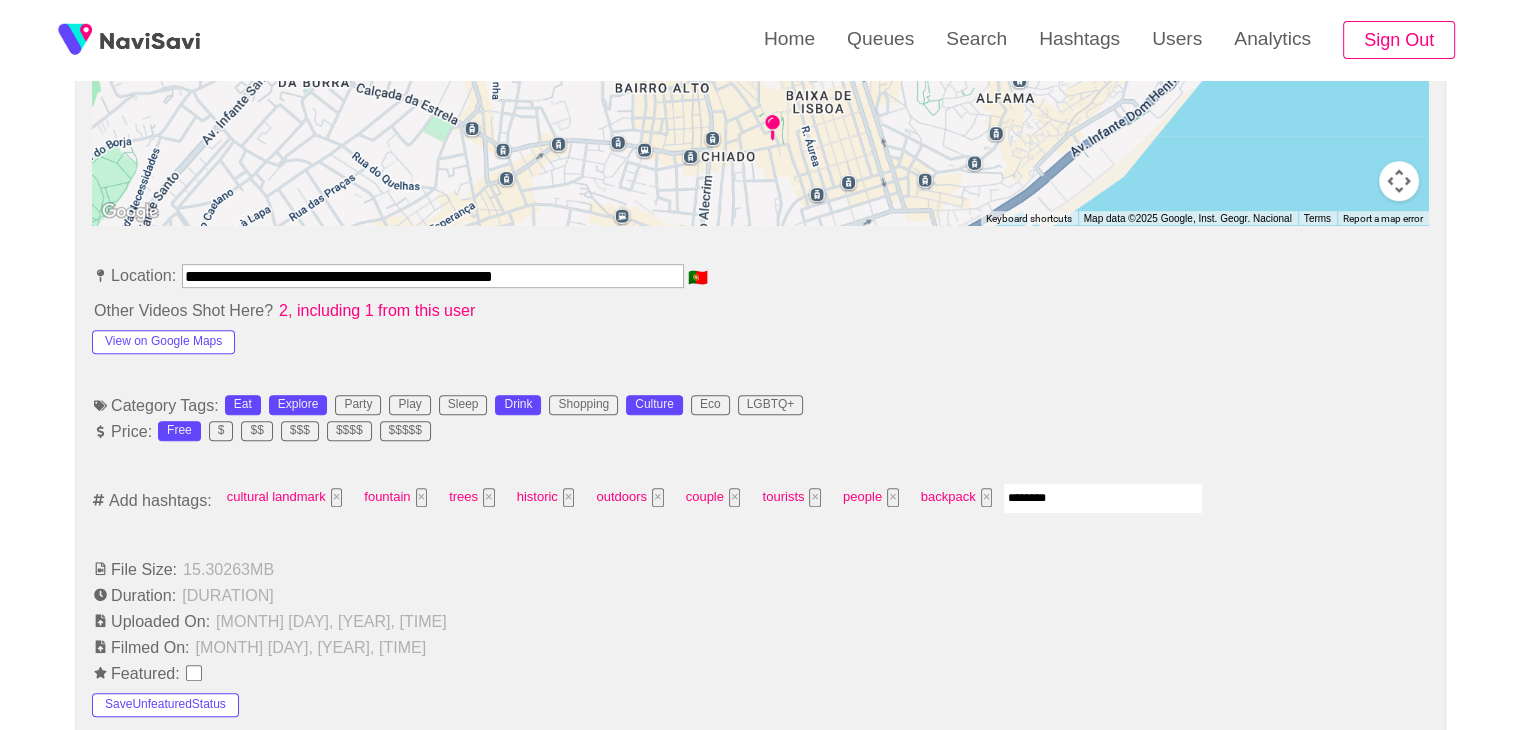 type on "*********" 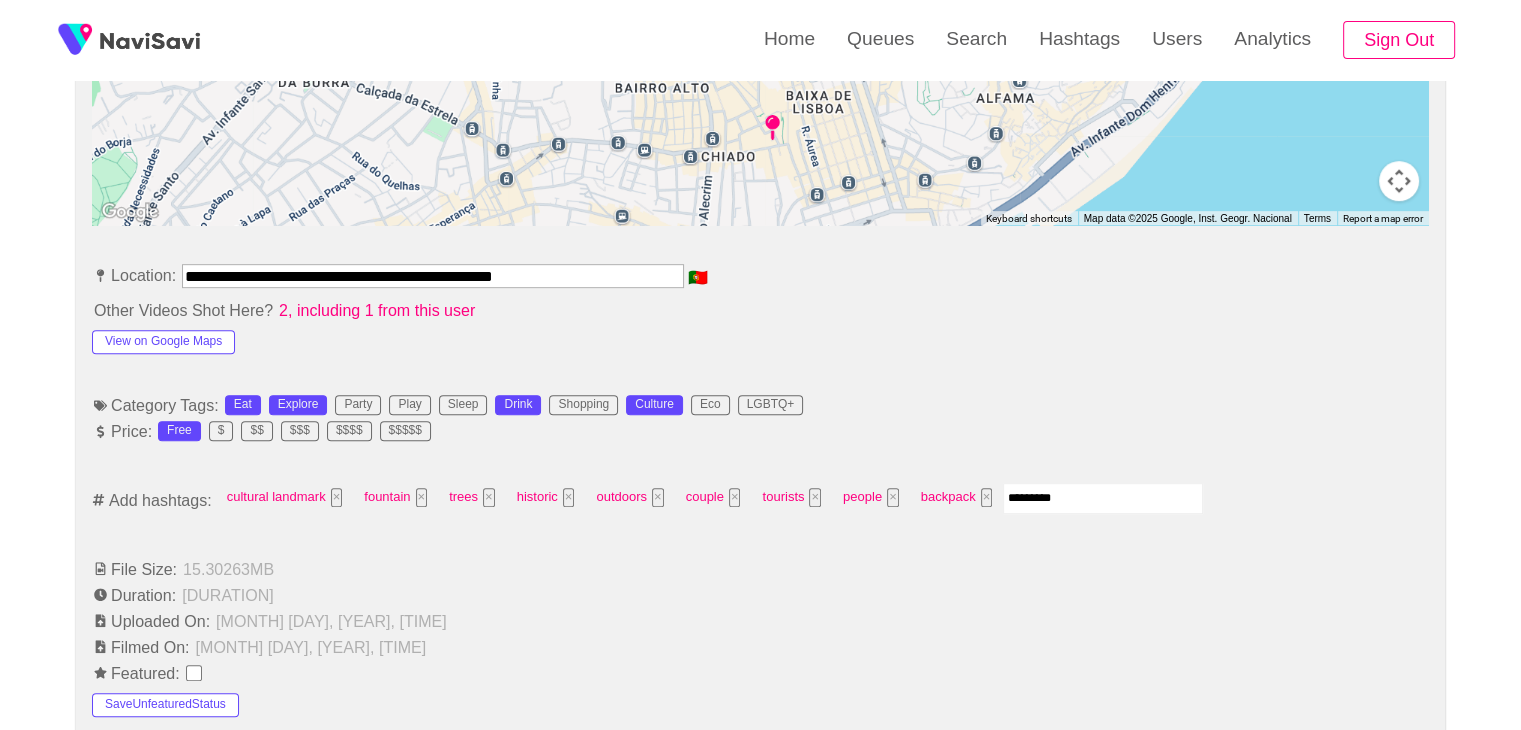 type 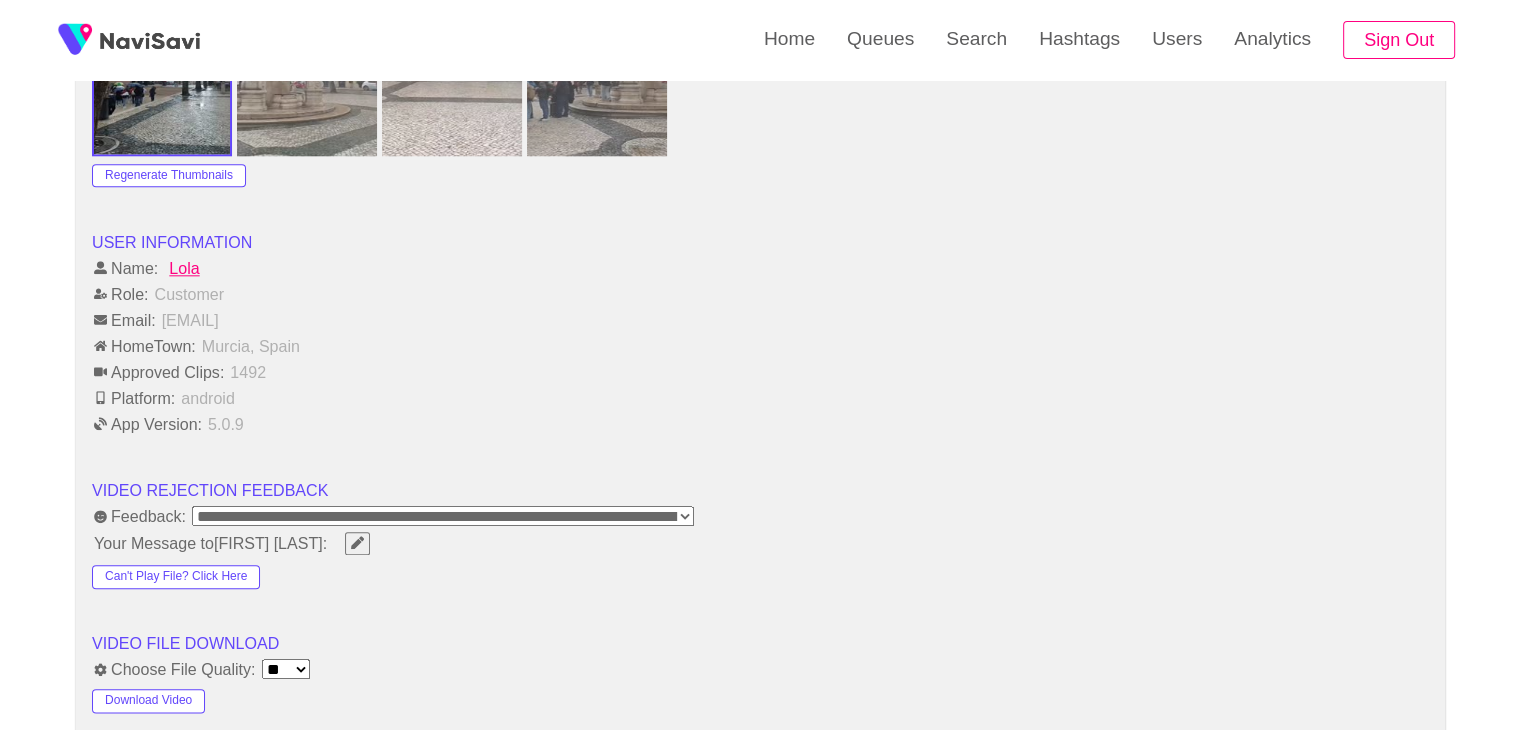 scroll, scrollTop: 2404, scrollLeft: 0, axis: vertical 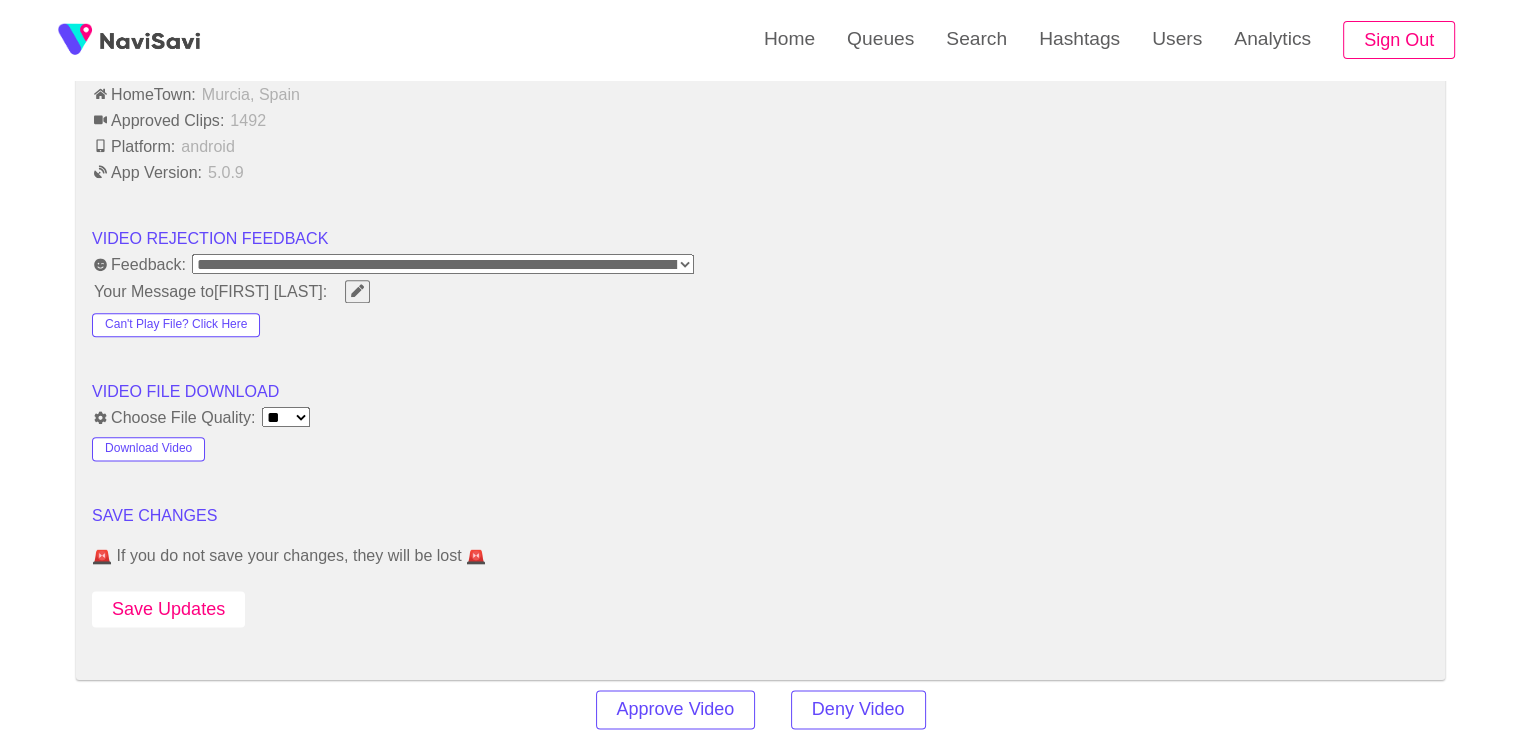 click on "Save Updates" at bounding box center (168, 609) 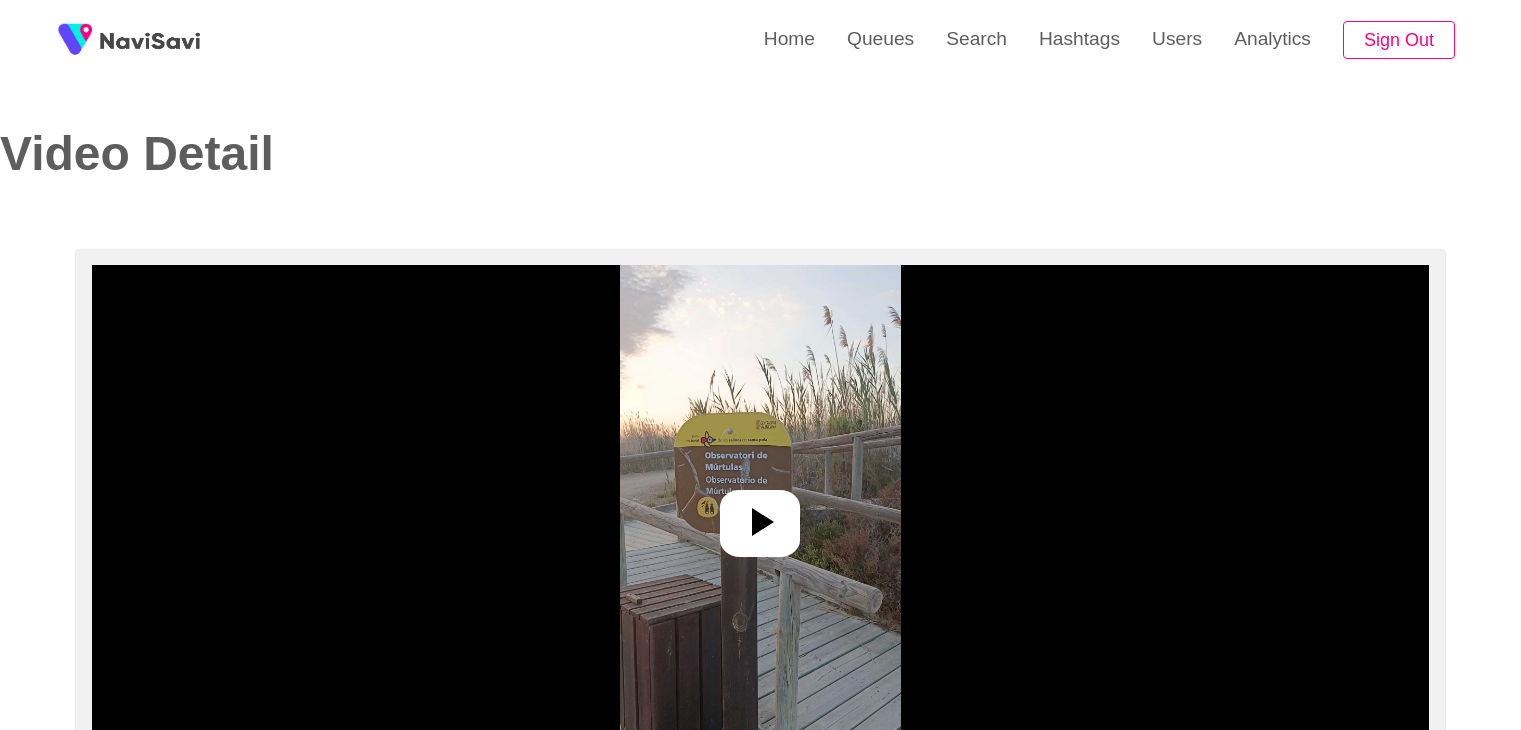select on "**********" 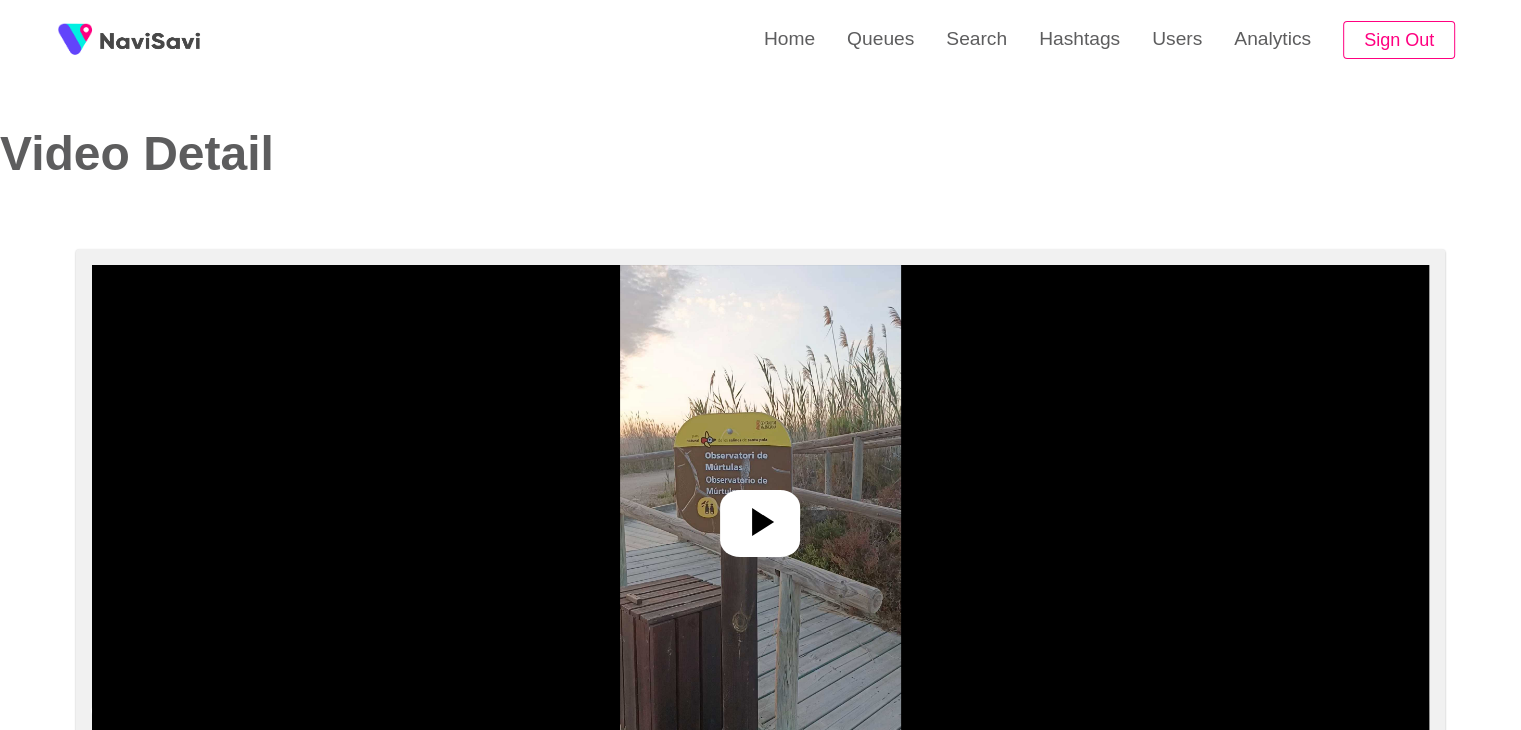 click at bounding box center [760, 515] 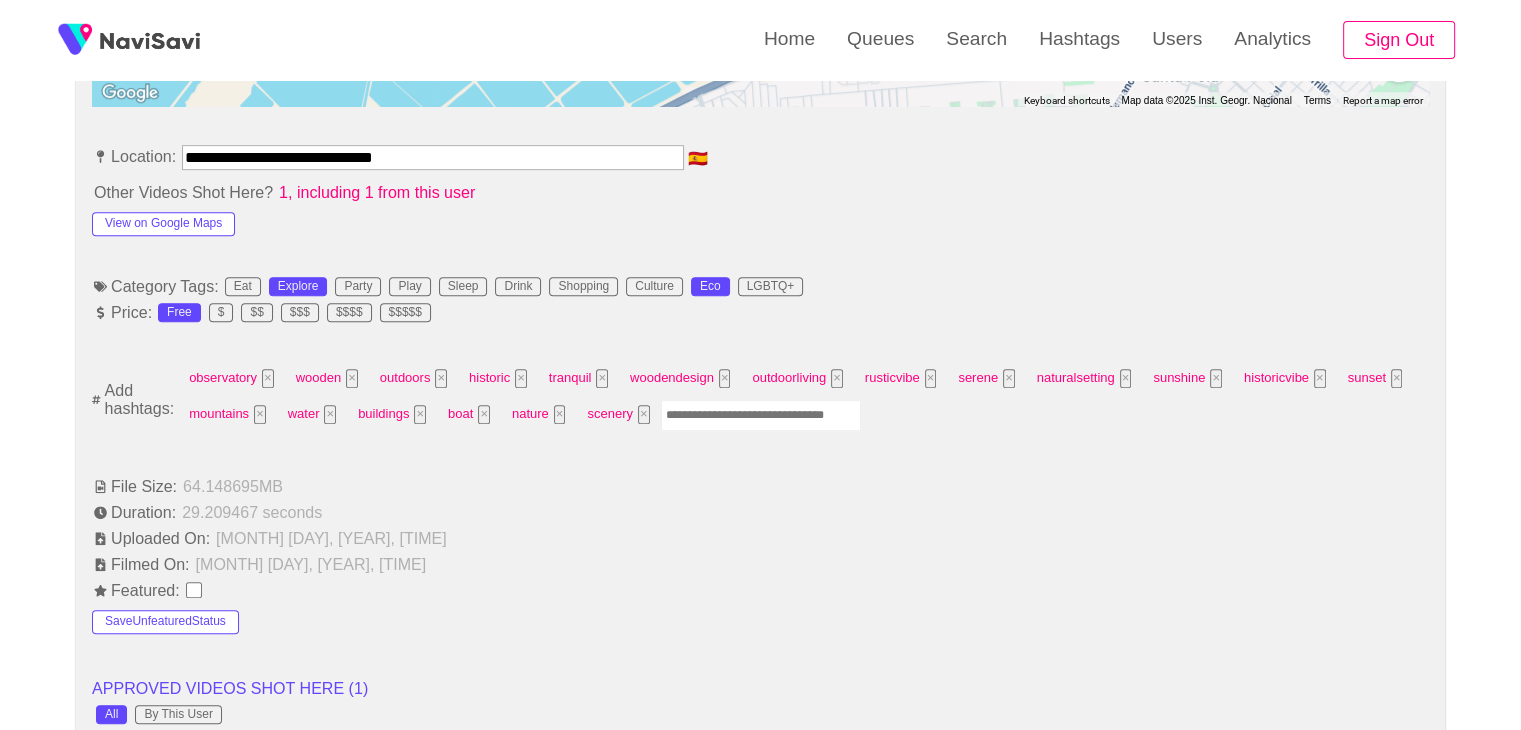 scroll, scrollTop: 1076, scrollLeft: 0, axis: vertical 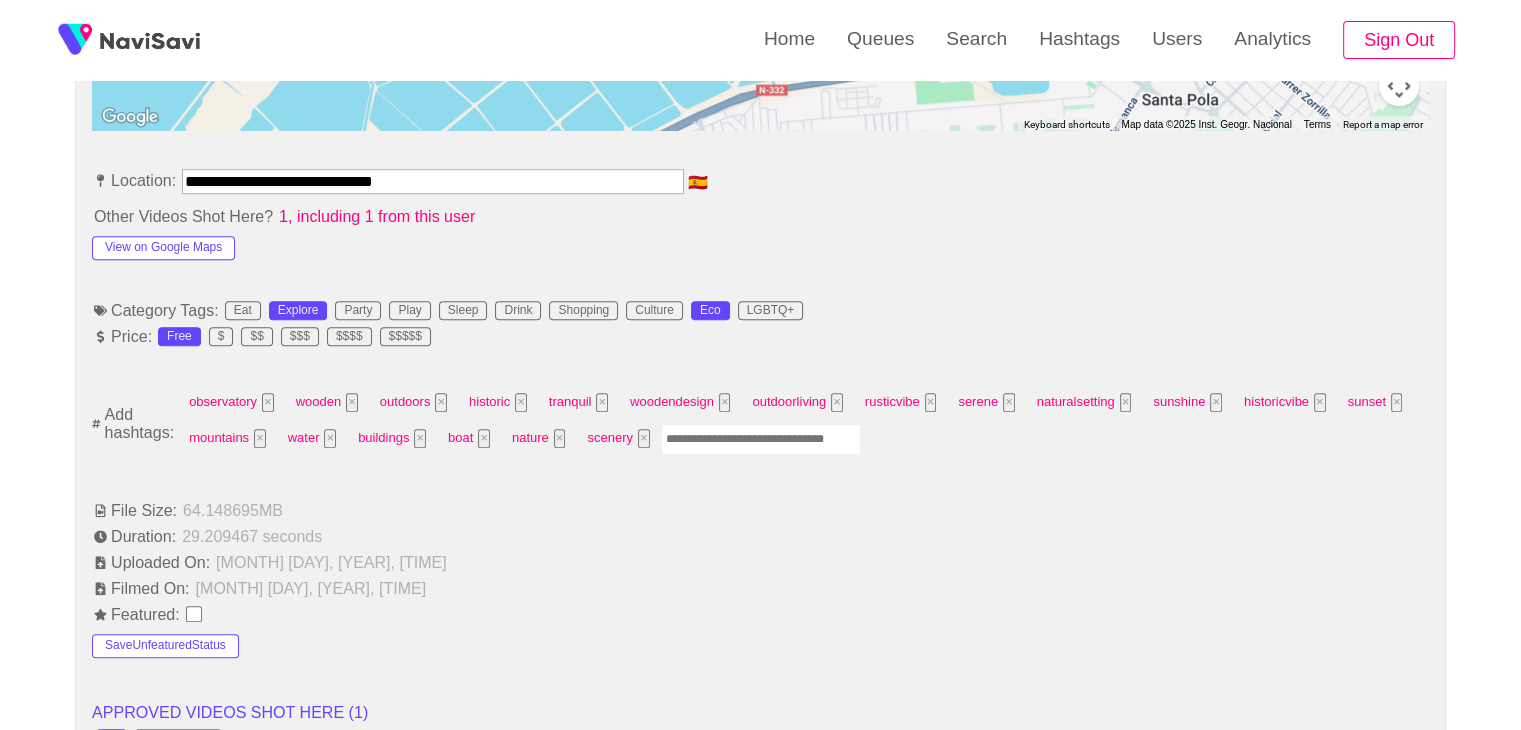click at bounding box center [761, 439] 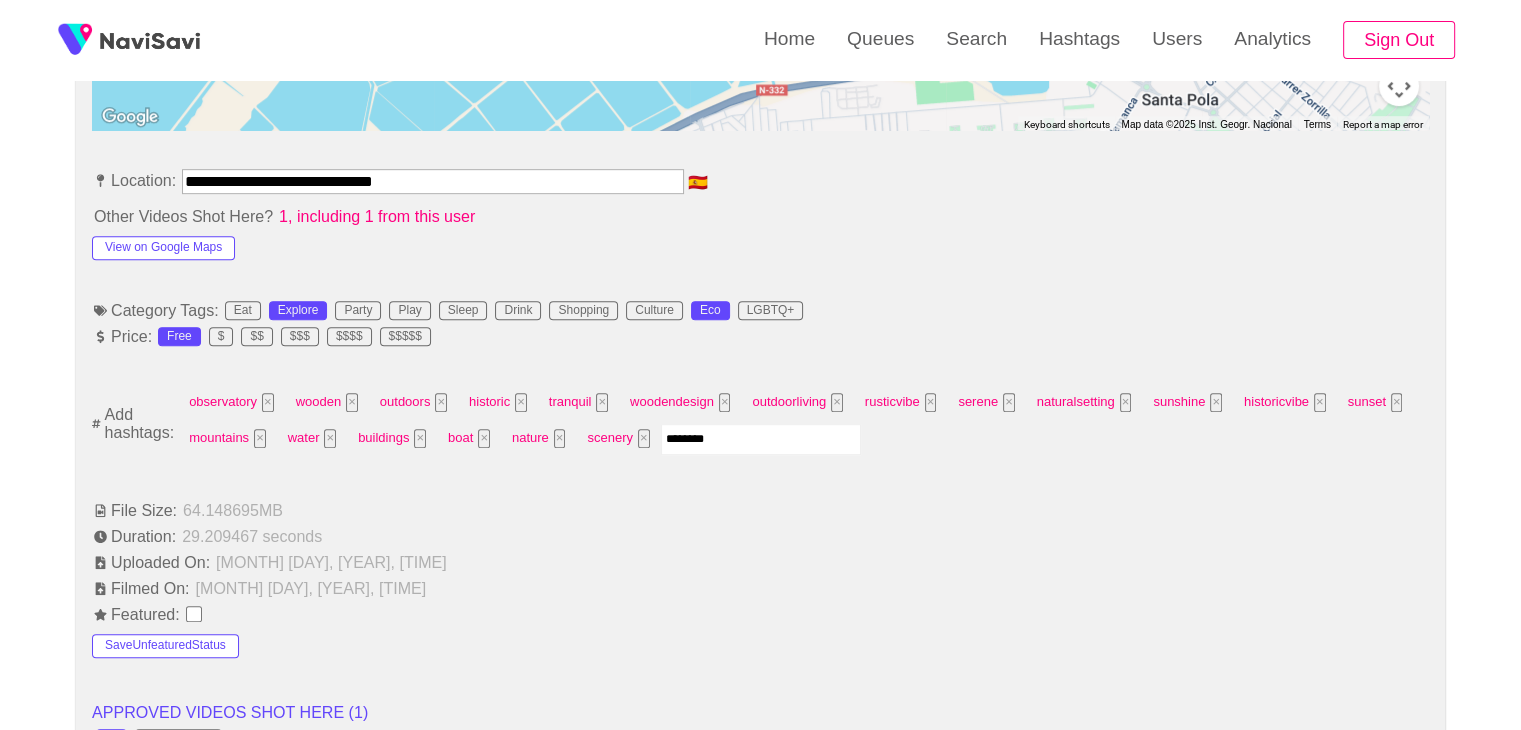type on "*********" 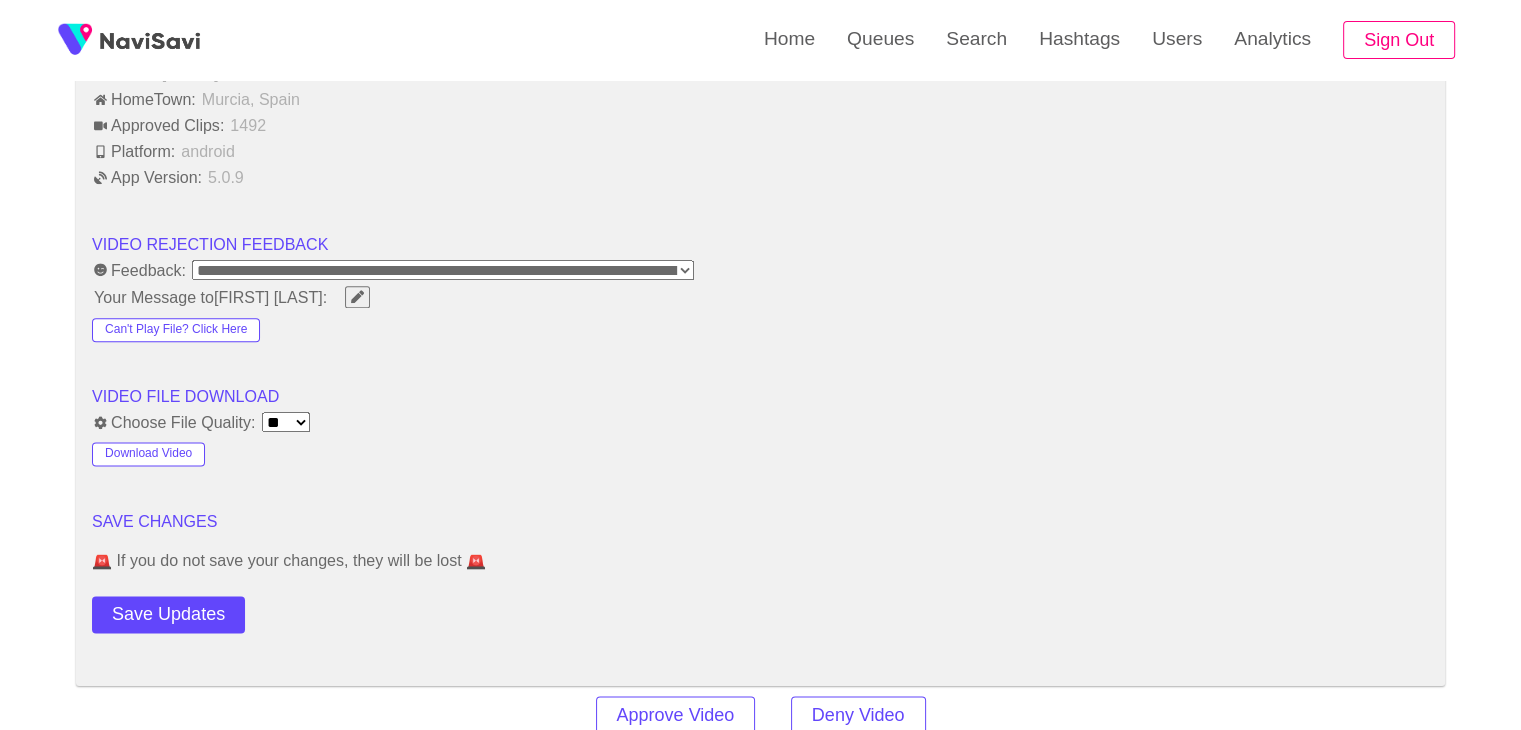 scroll, scrollTop: 2494, scrollLeft: 0, axis: vertical 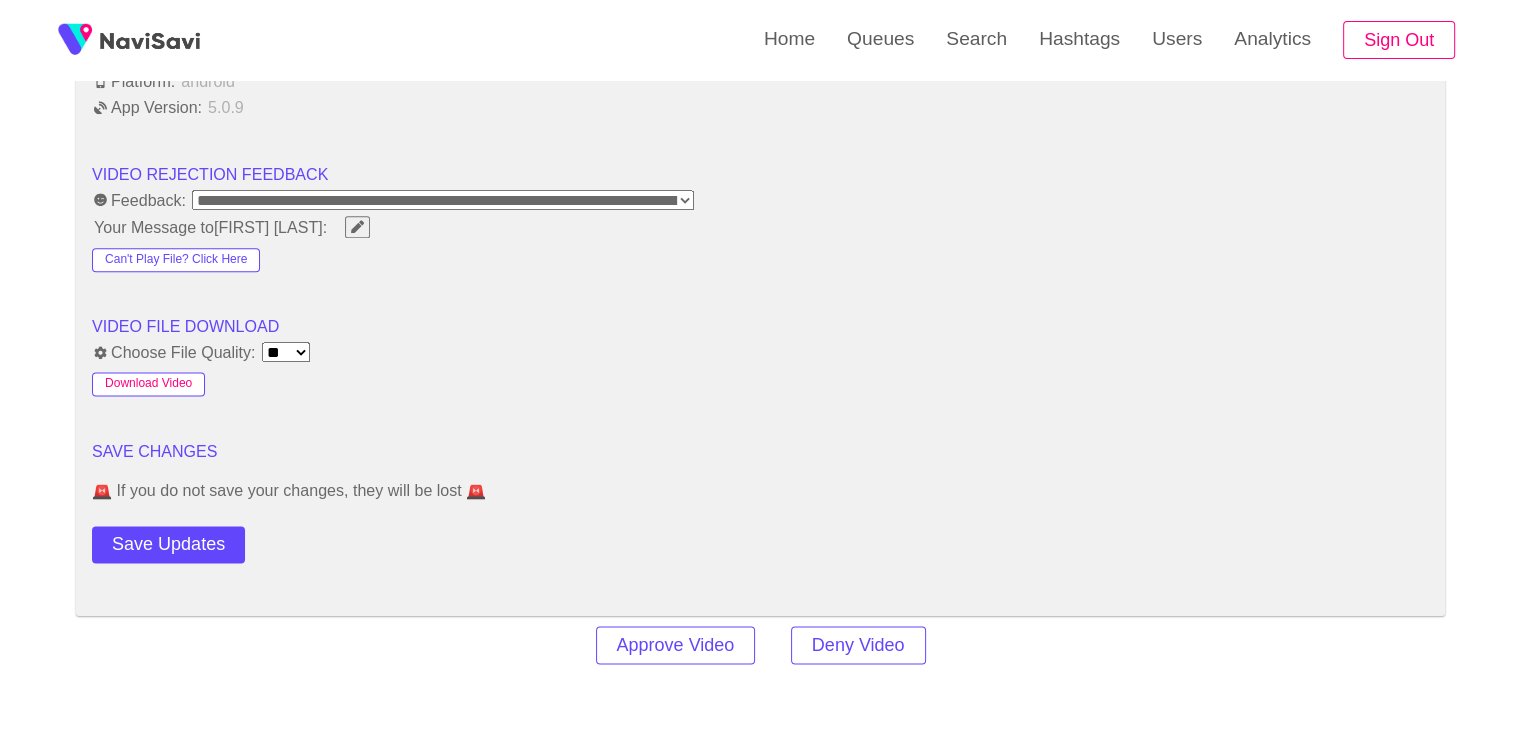 click on "Download Video" at bounding box center (148, 384) 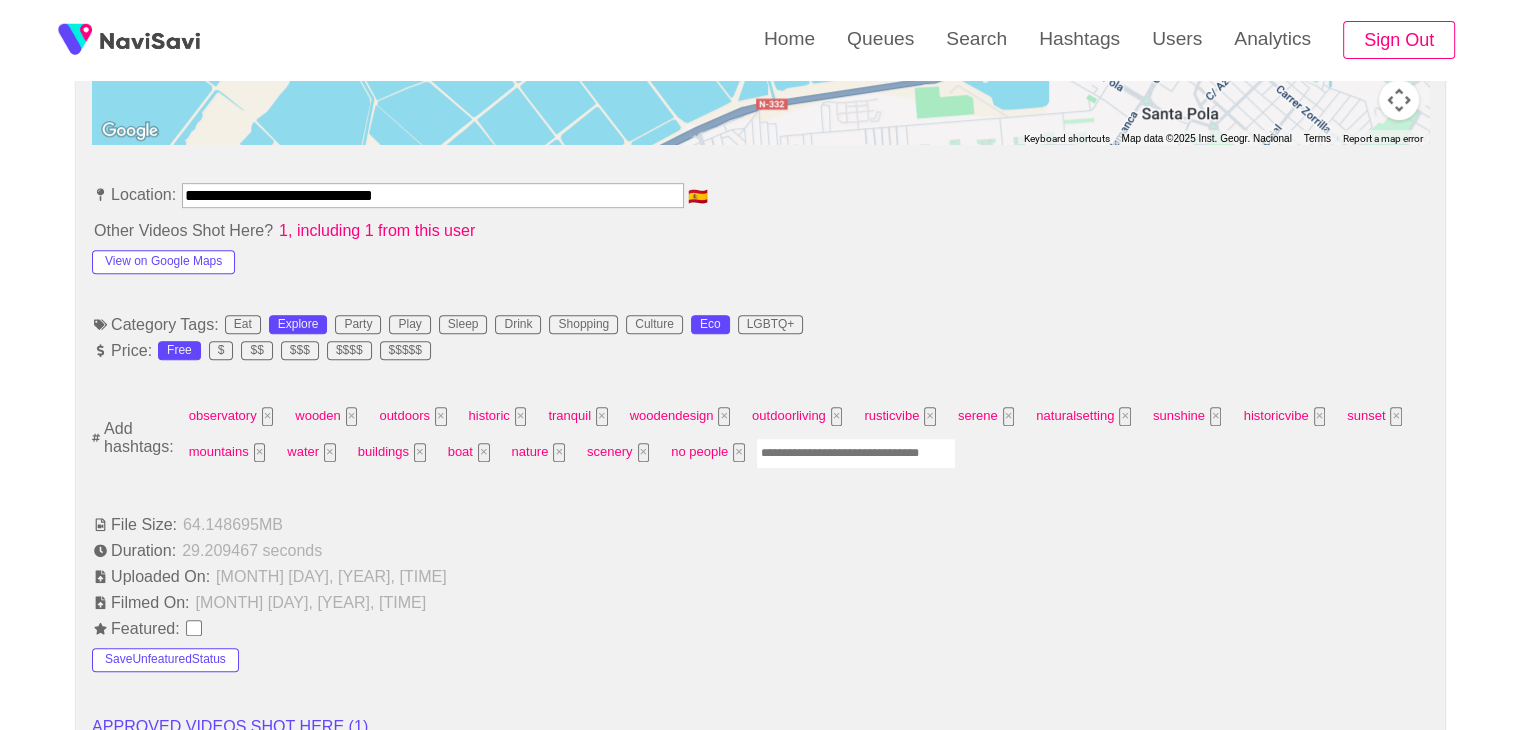 scroll, scrollTop: 1000, scrollLeft: 0, axis: vertical 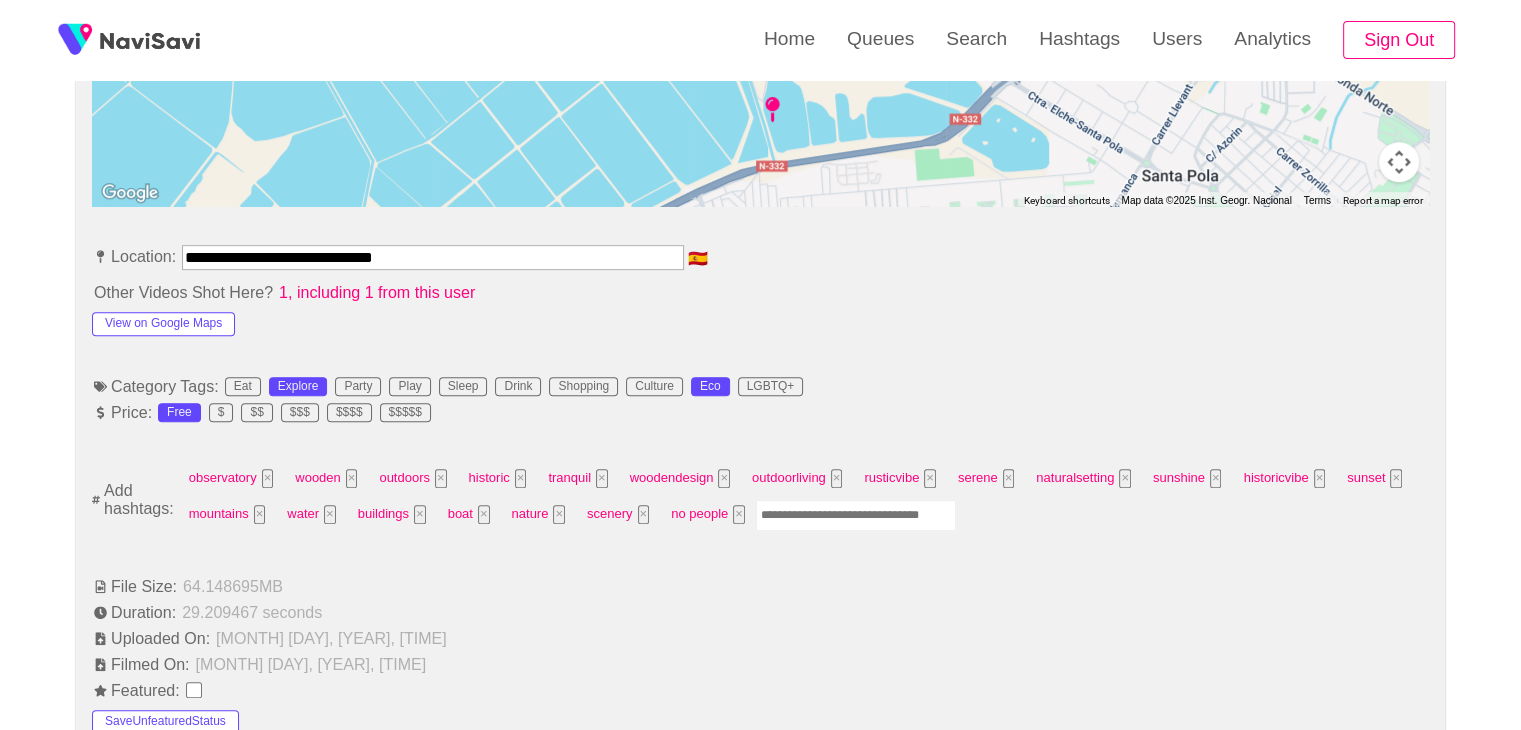 click at bounding box center [856, 515] 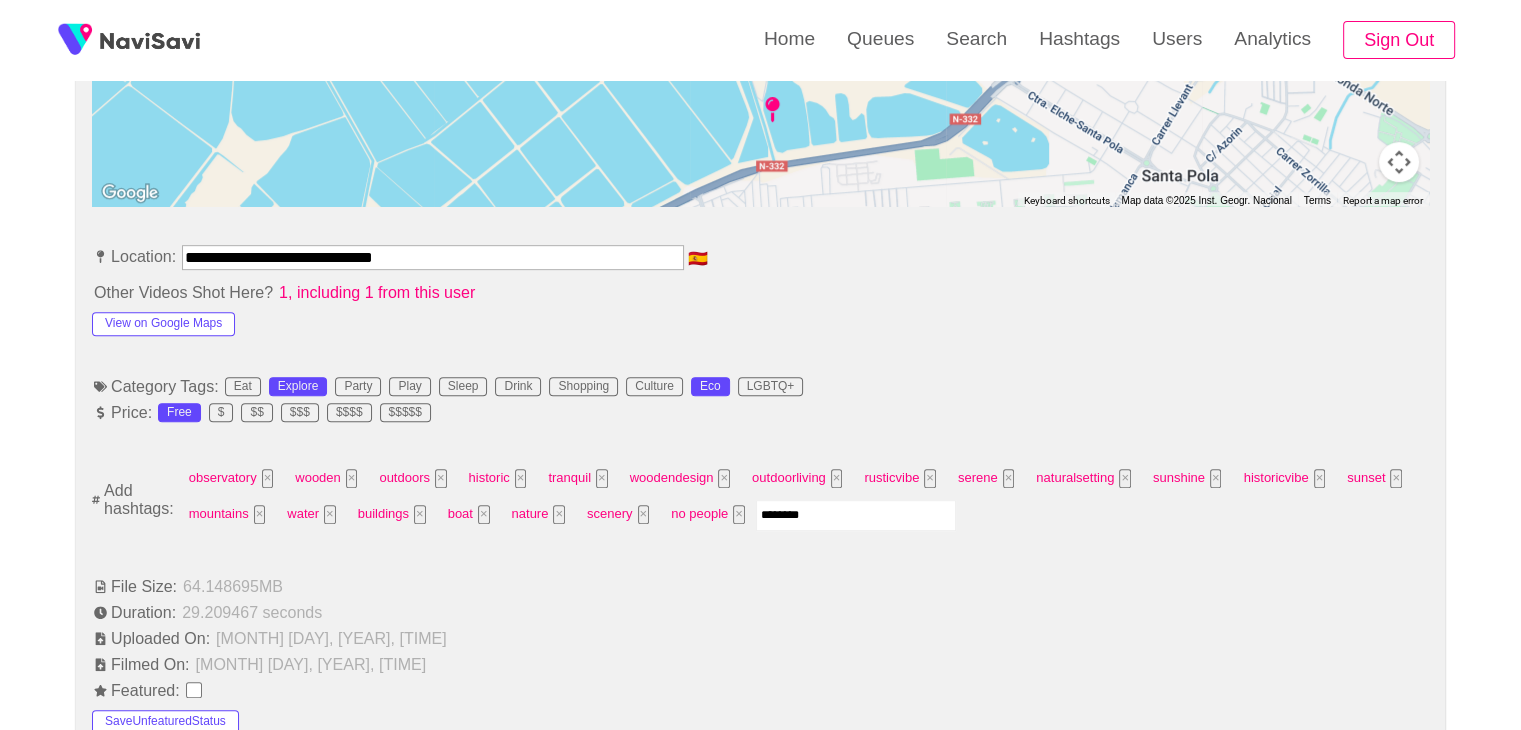 type on "*********" 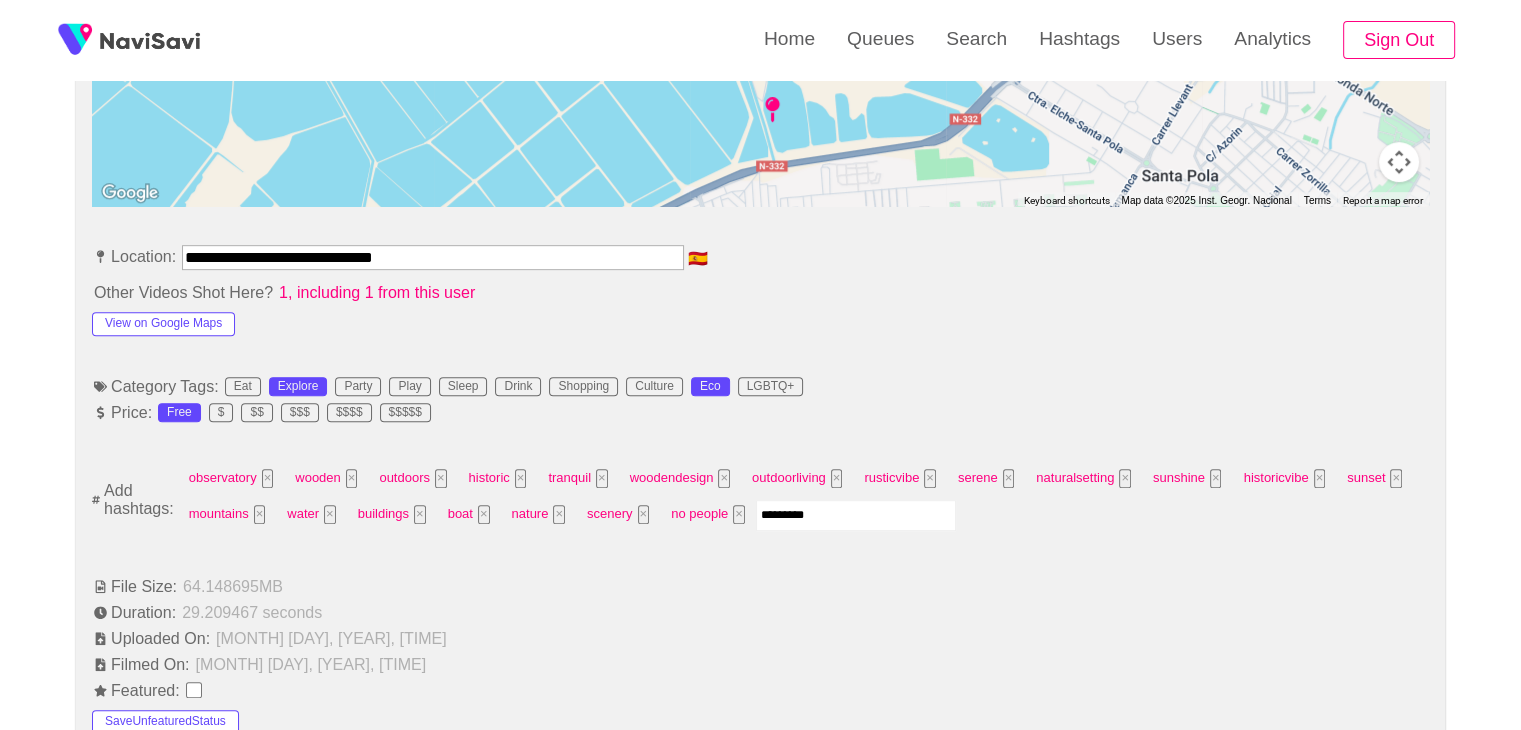 type 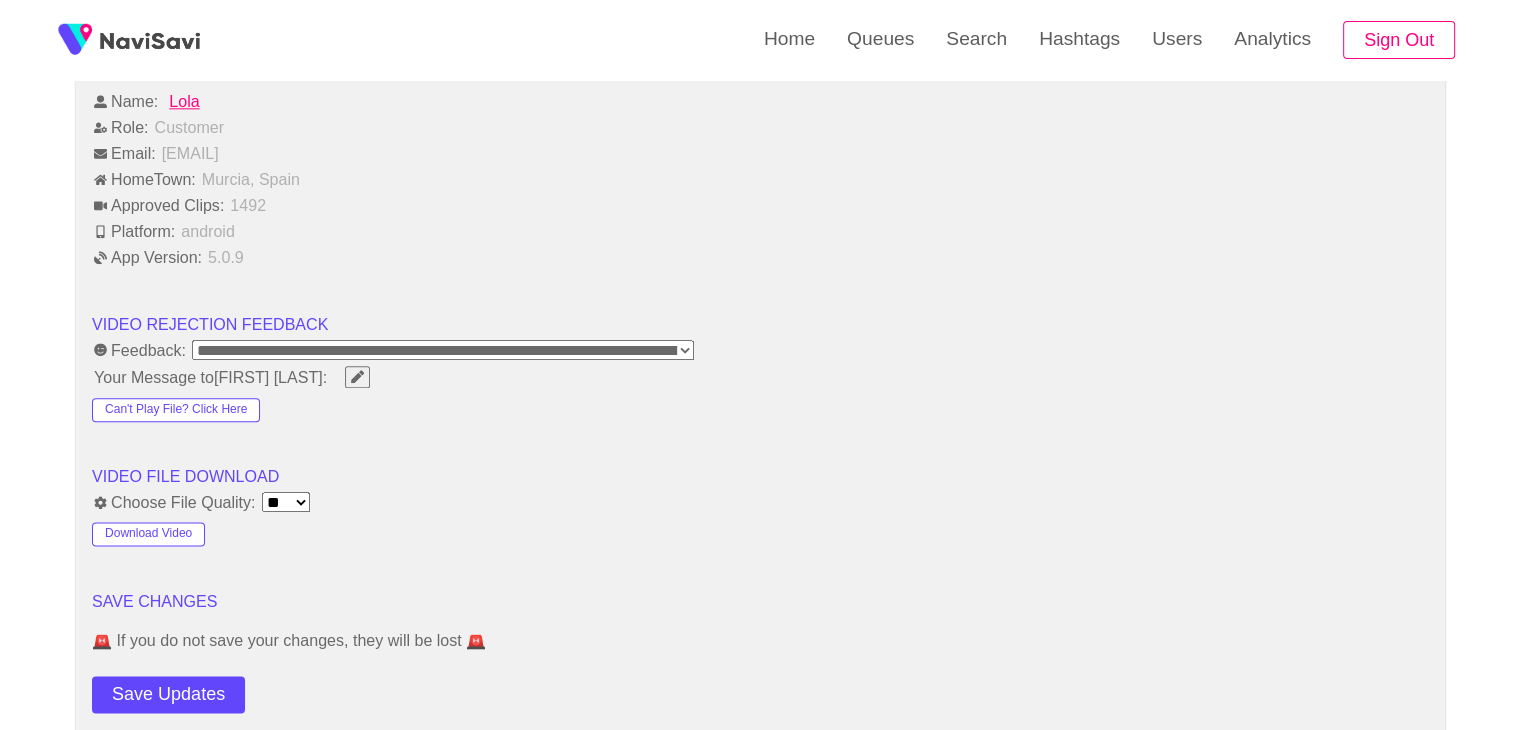 scroll, scrollTop: 2346, scrollLeft: 0, axis: vertical 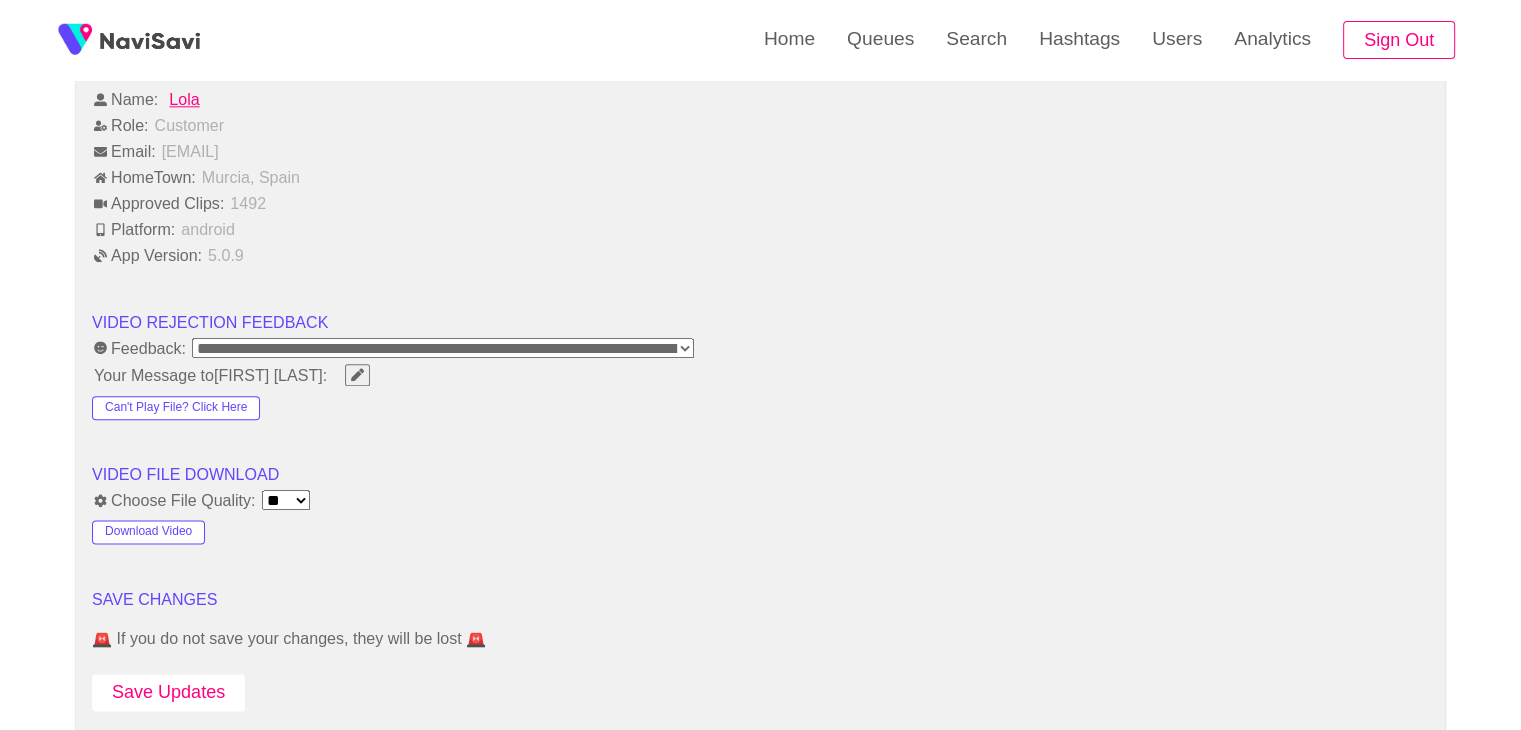 click on "Save Updates" at bounding box center [168, 692] 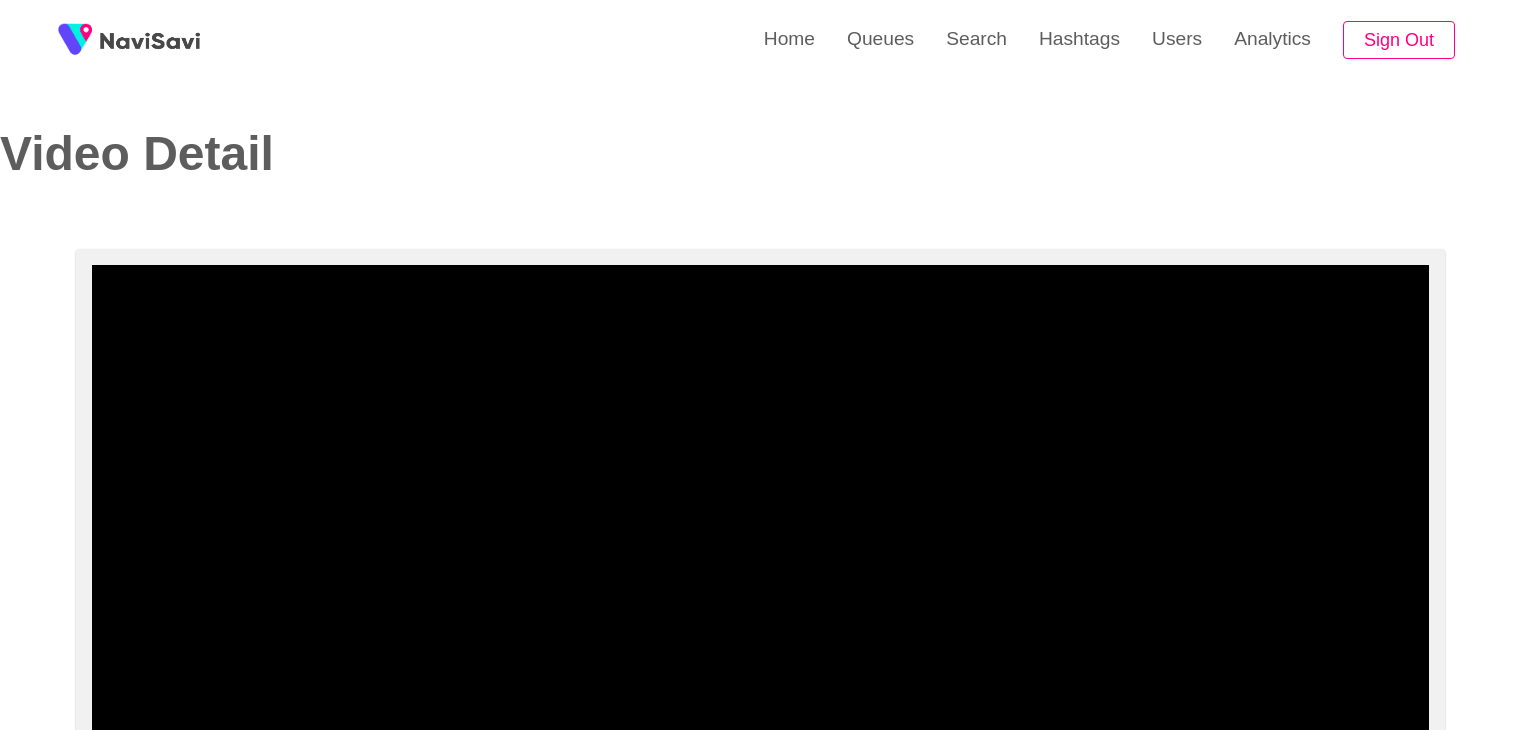 select on "**********" 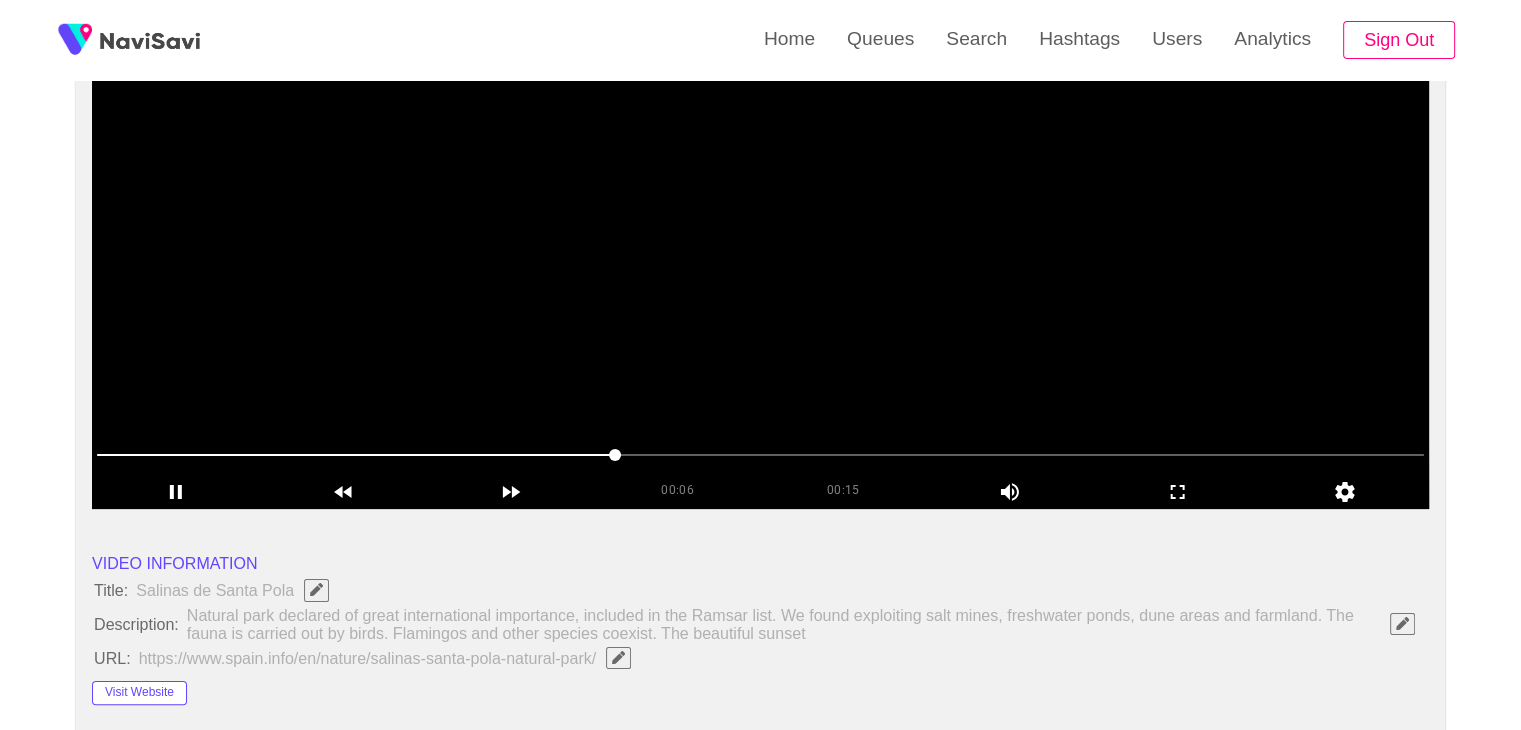 scroll, scrollTop: 256, scrollLeft: 0, axis: vertical 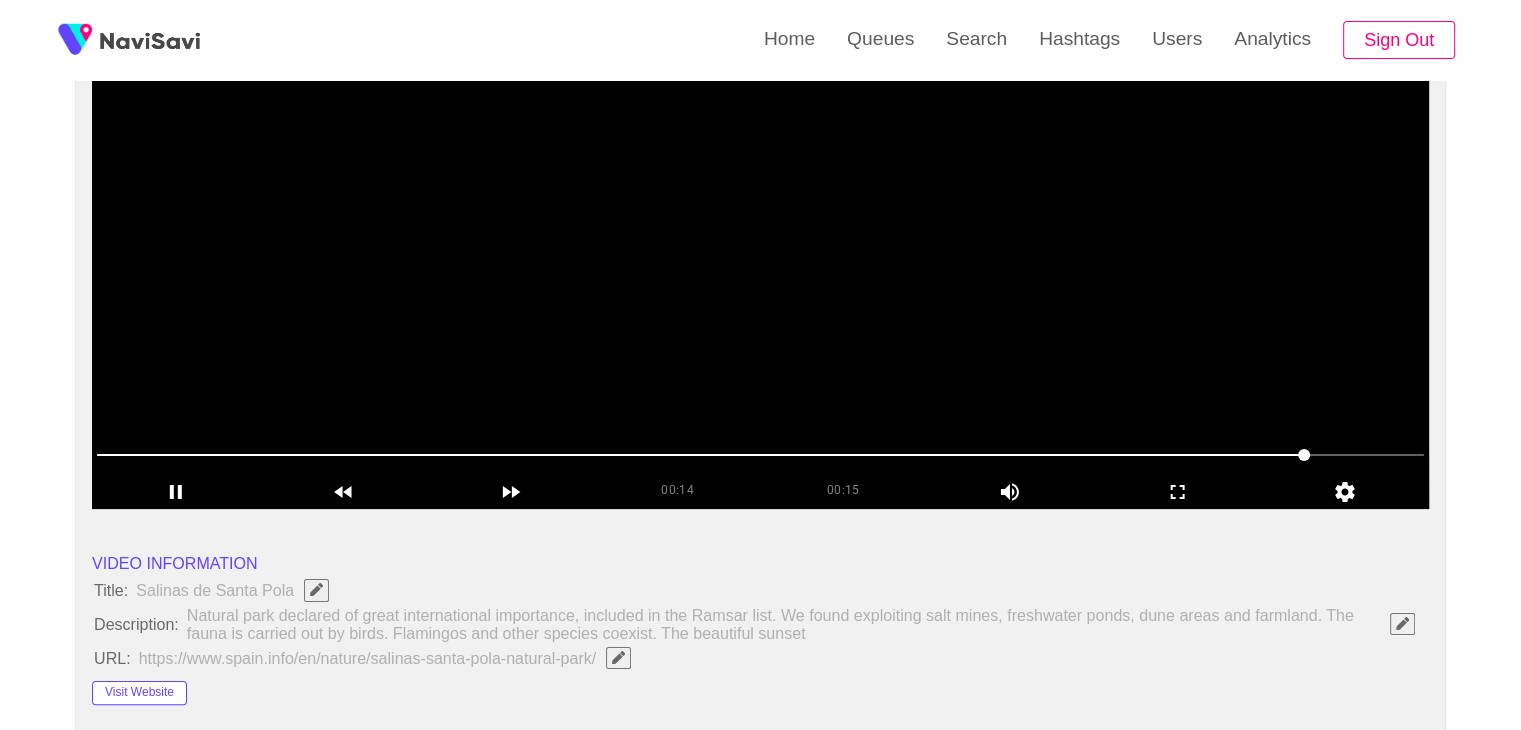 click at bounding box center (760, 259) 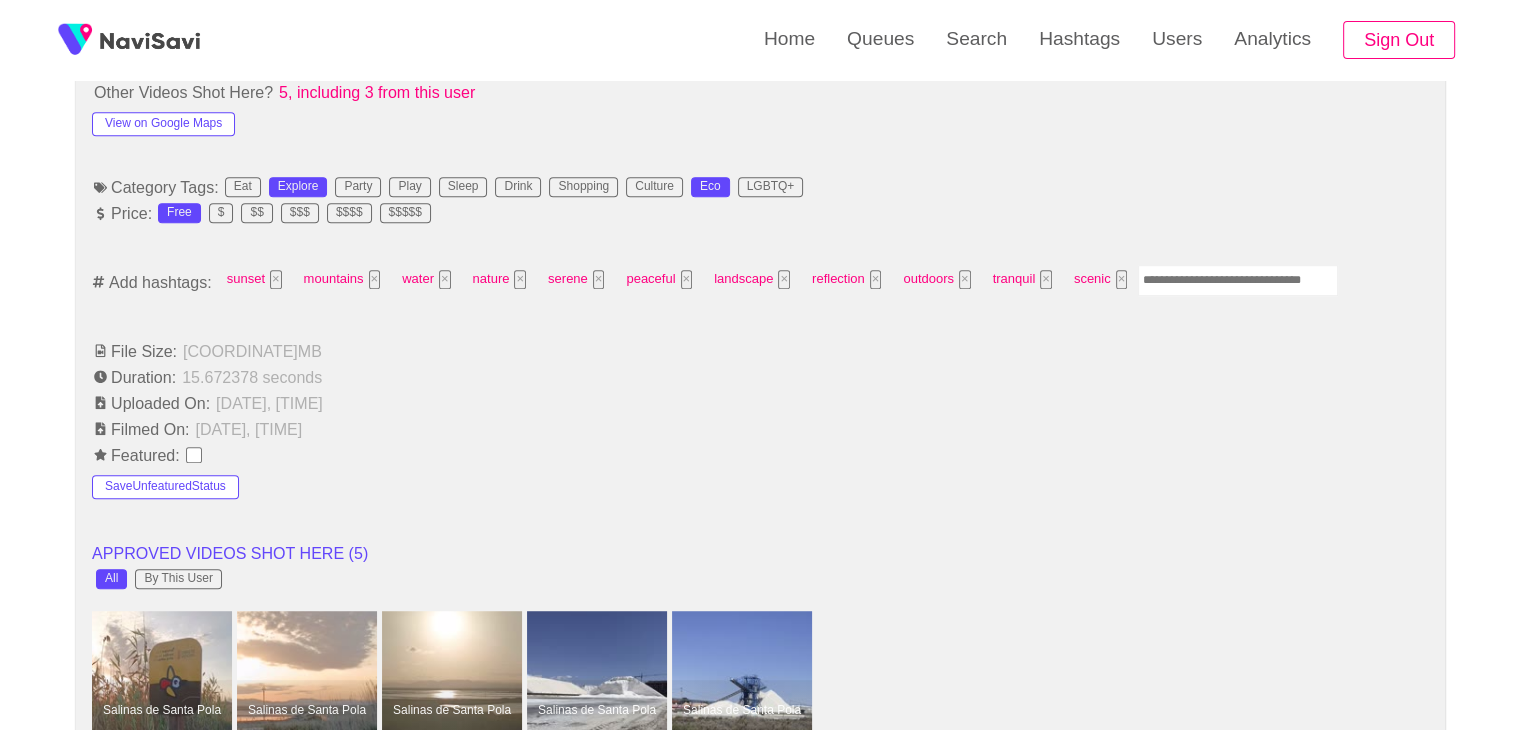 scroll, scrollTop: 1212, scrollLeft: 0, axis: vertical 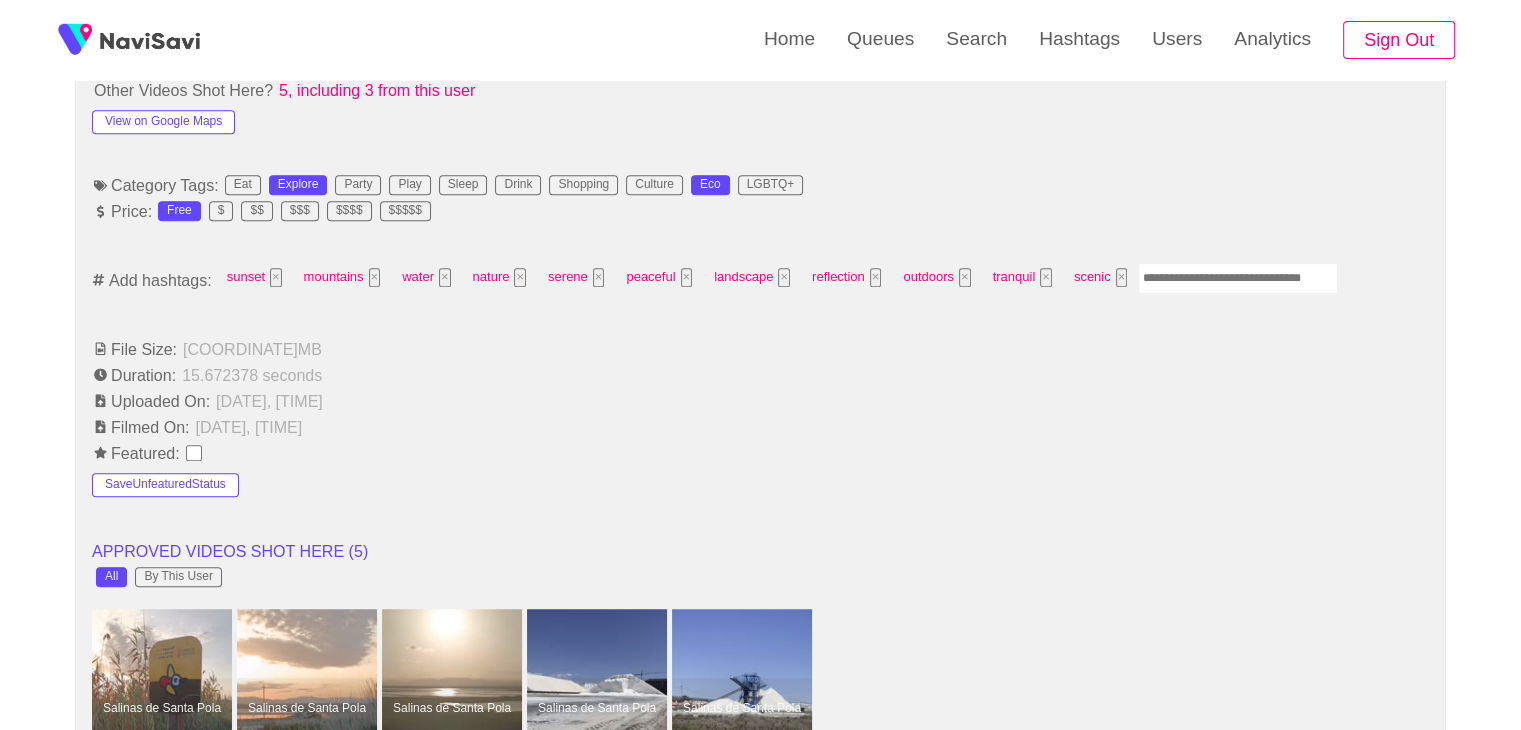 click at bounding box center (1238, 278) 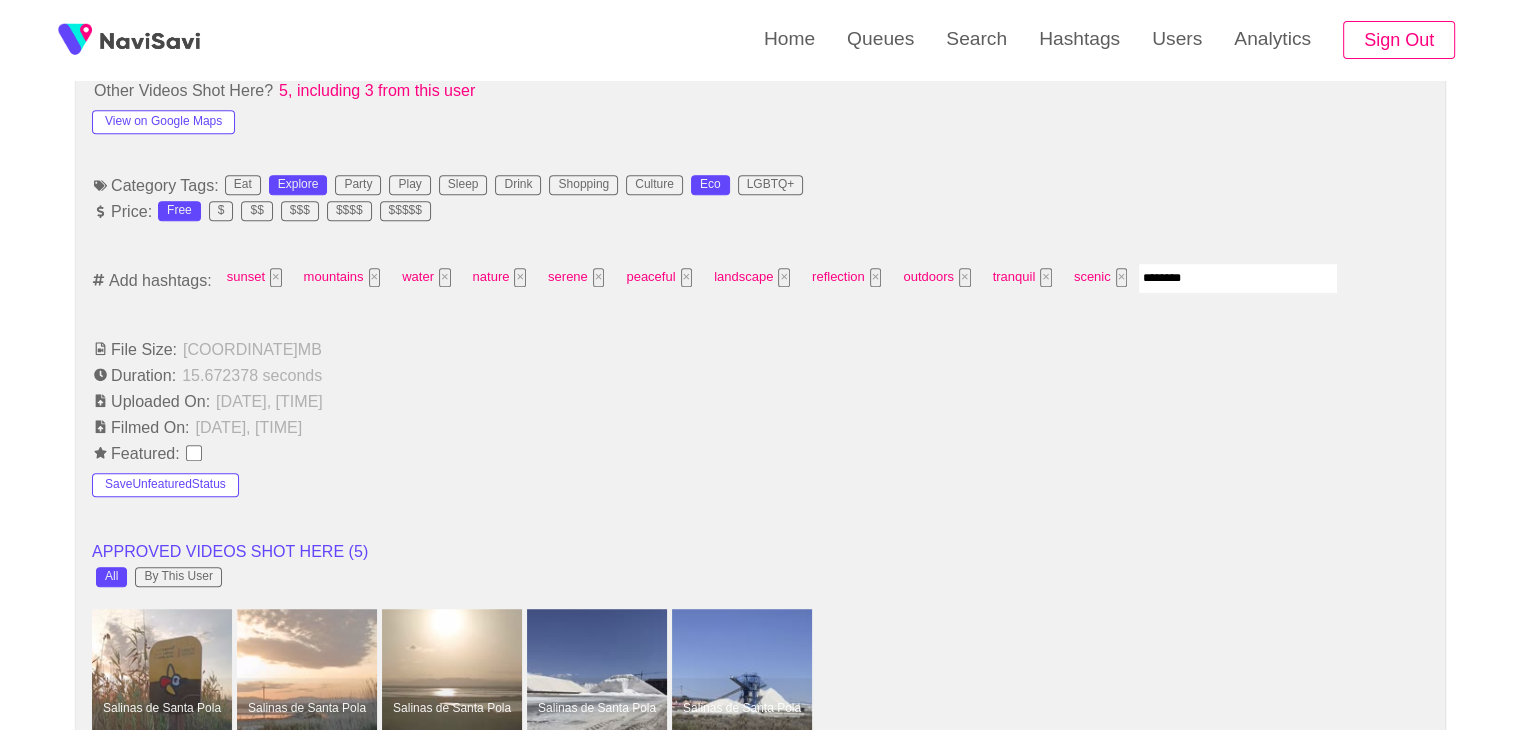 type on "*********" 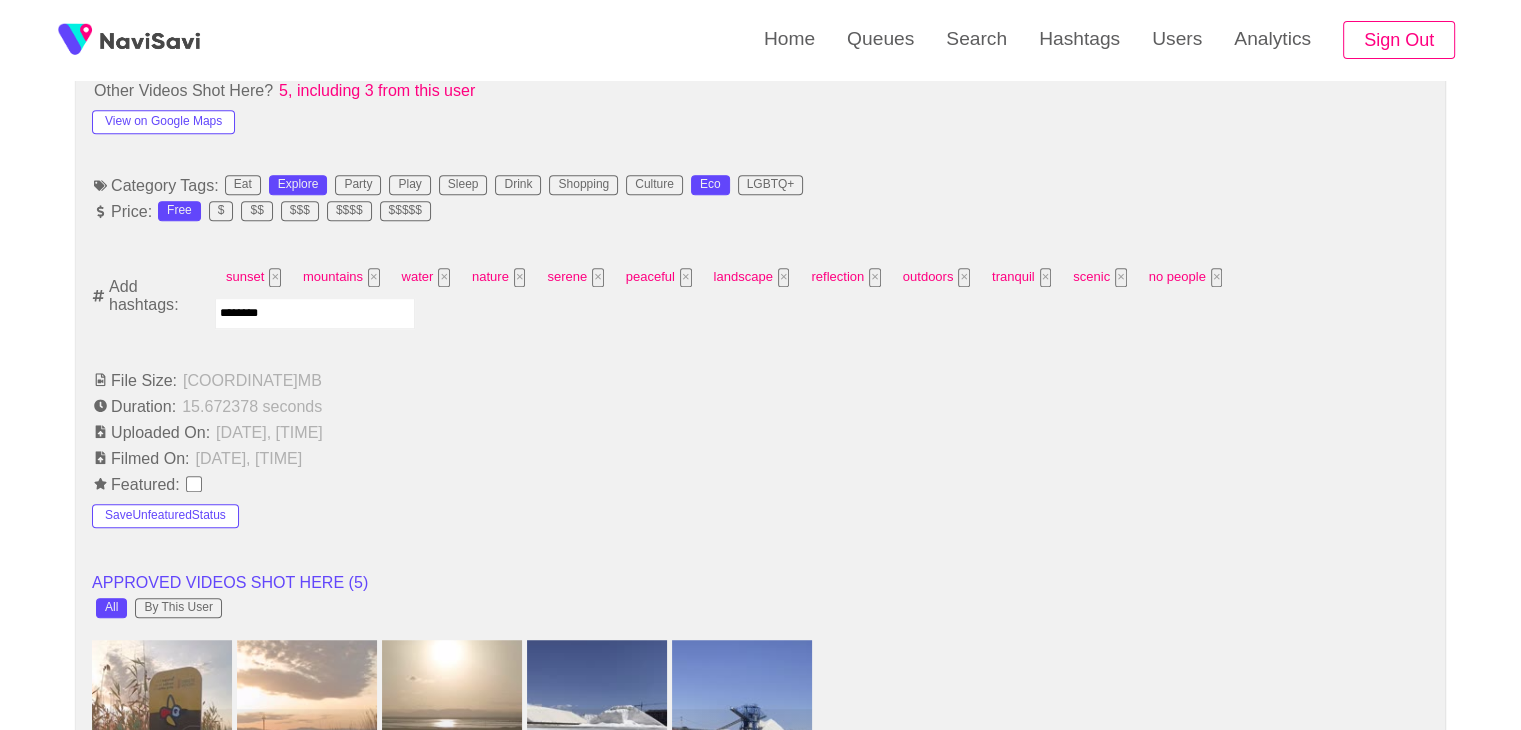 type on "*********" 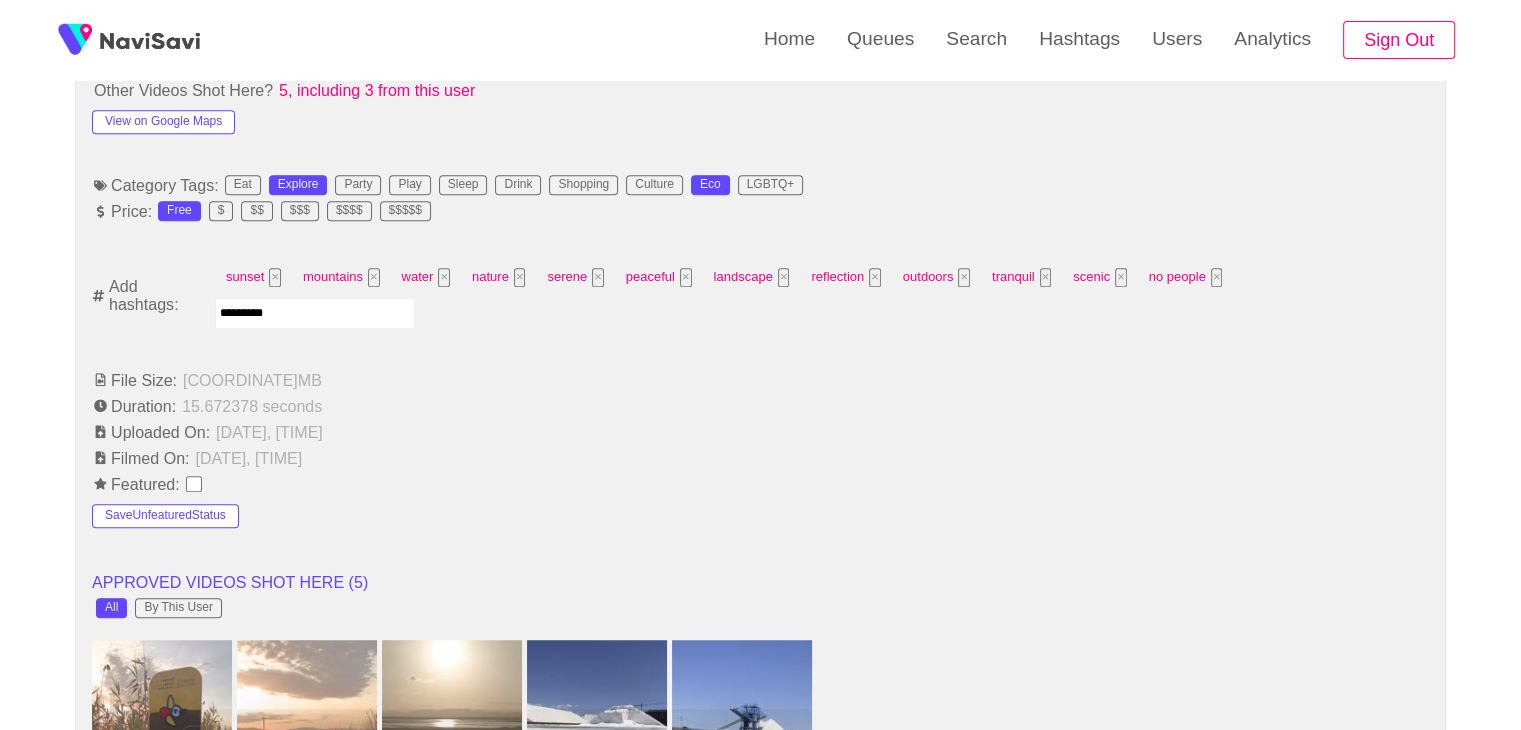 type 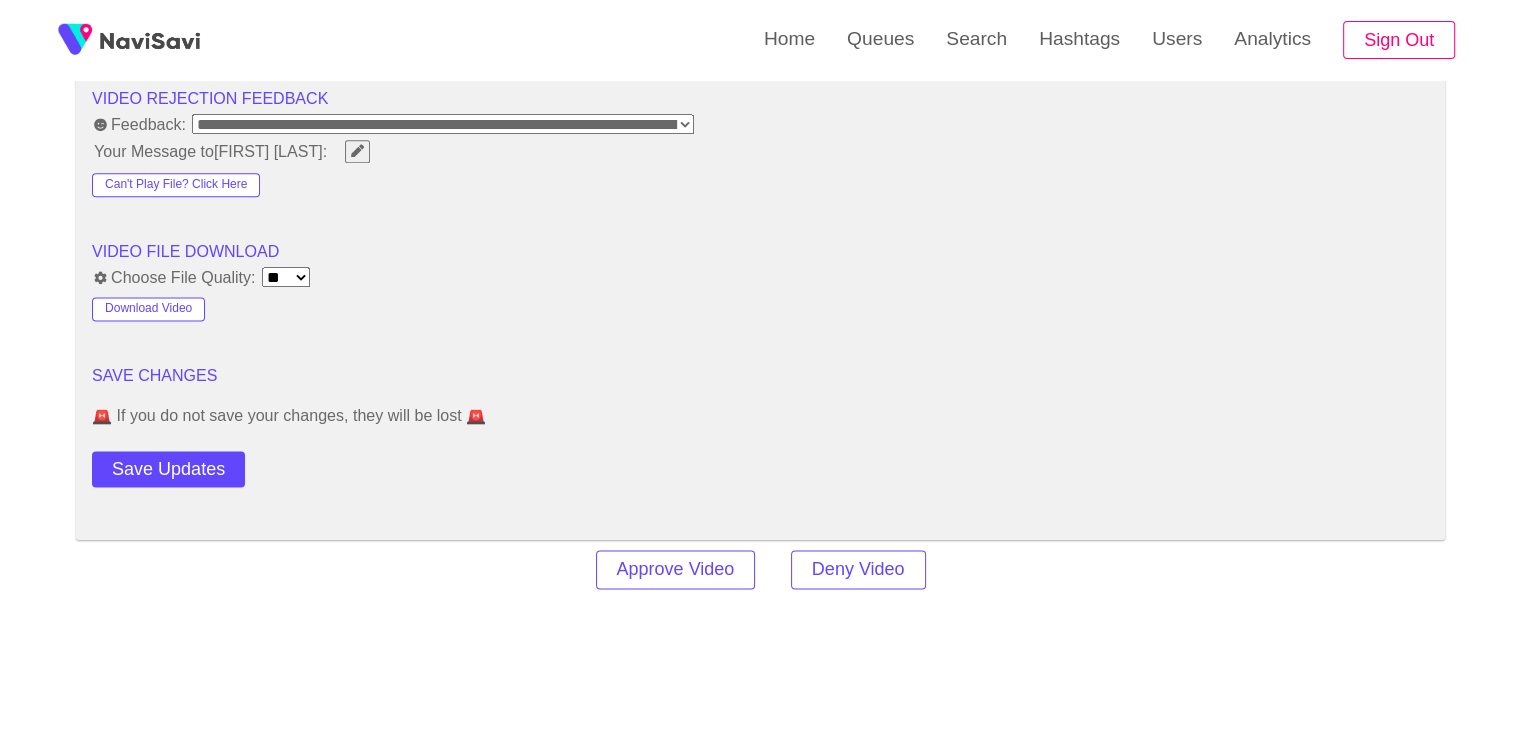 scroll, scrollTop: 2583, scrollLeft: 0, axis: vertical 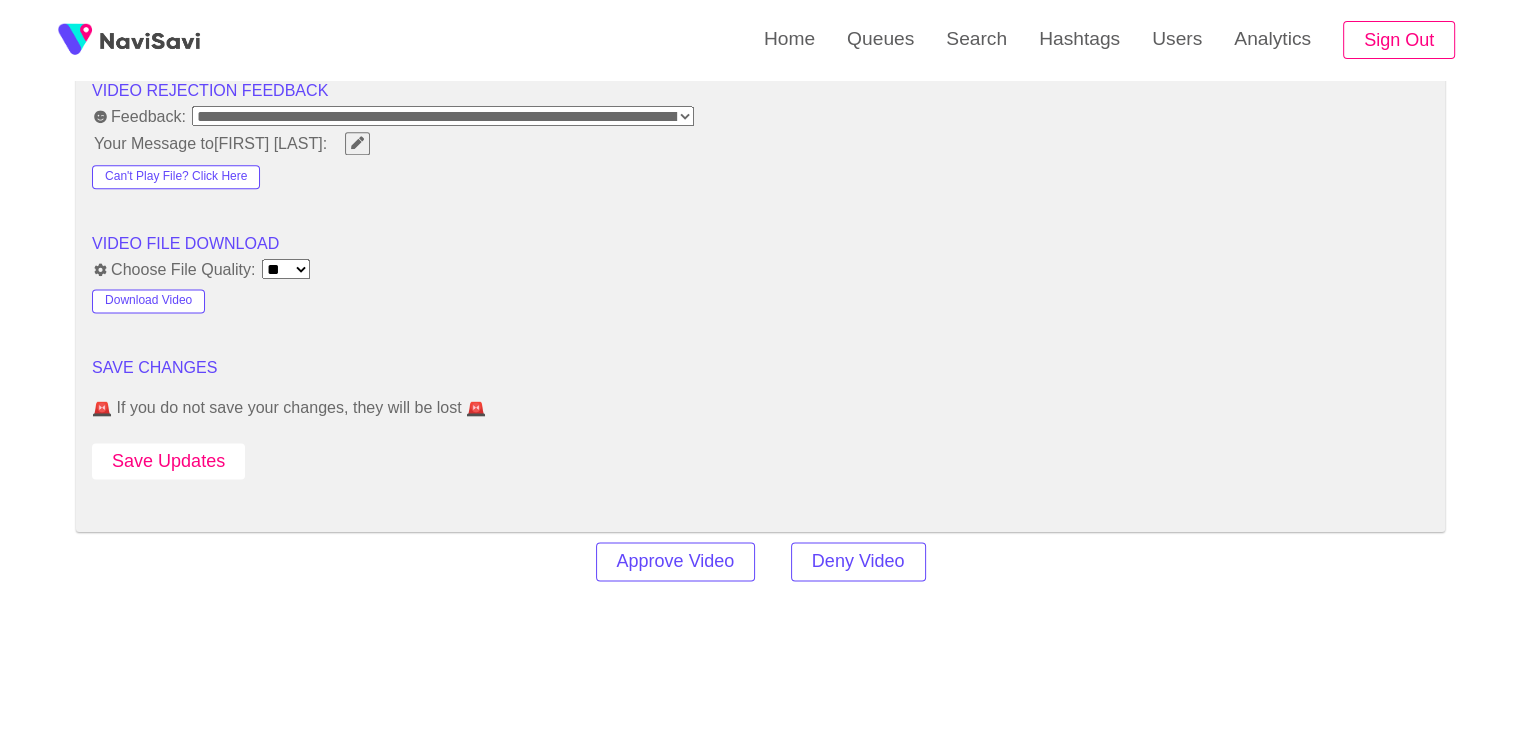 click on "Save Updates" at bounding box center (168, 461) 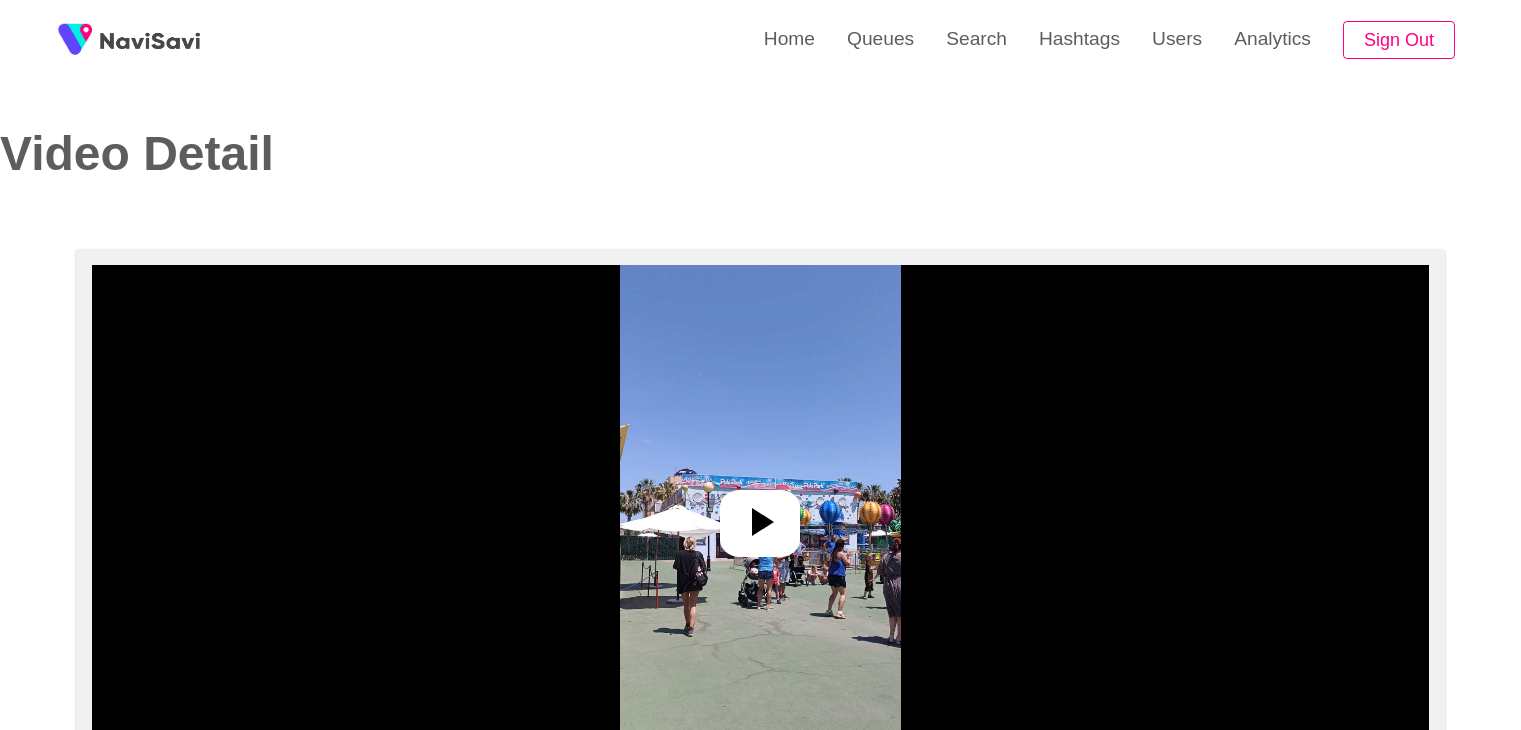 select on "**********" 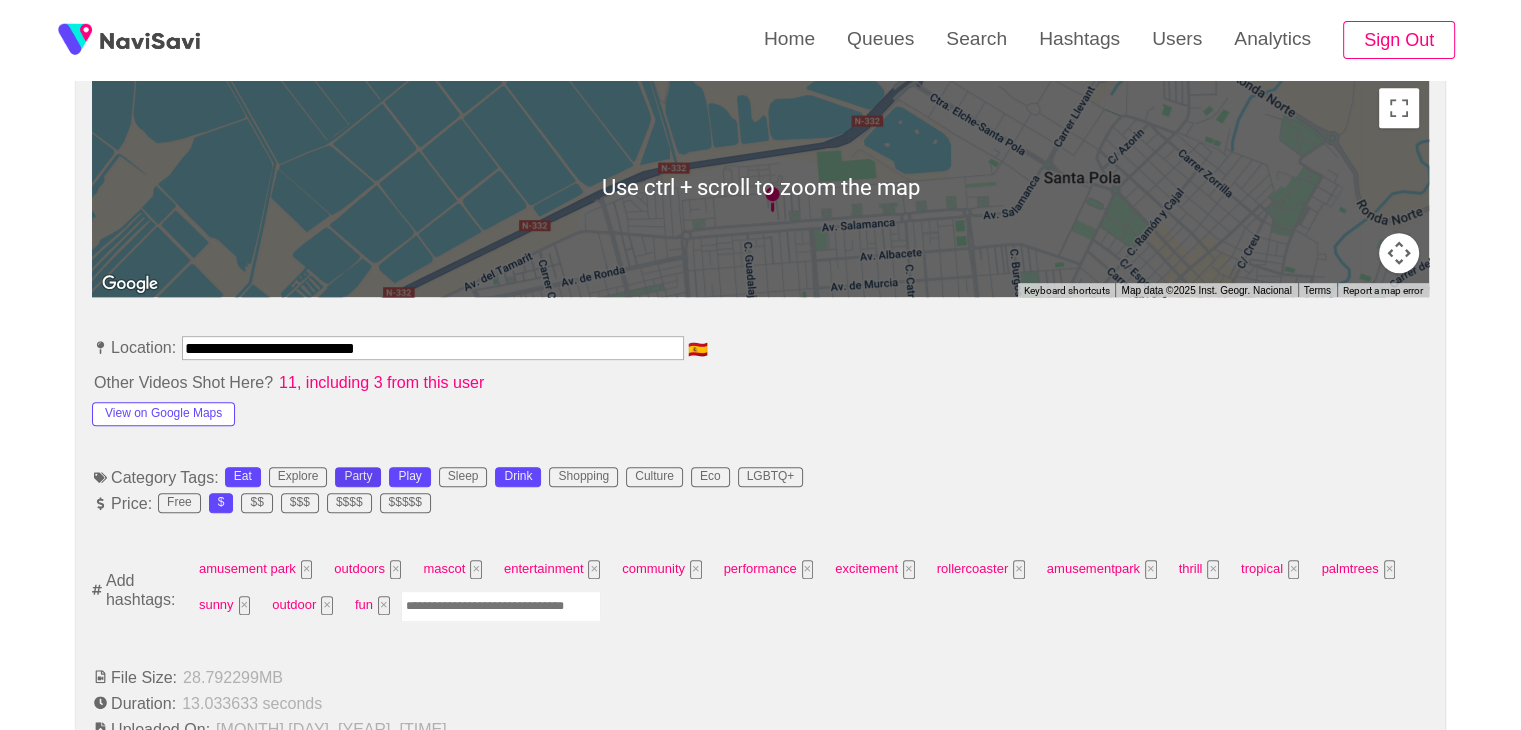 scroll, scrollTop: 924, scrollLeft: 0, axis: vertical 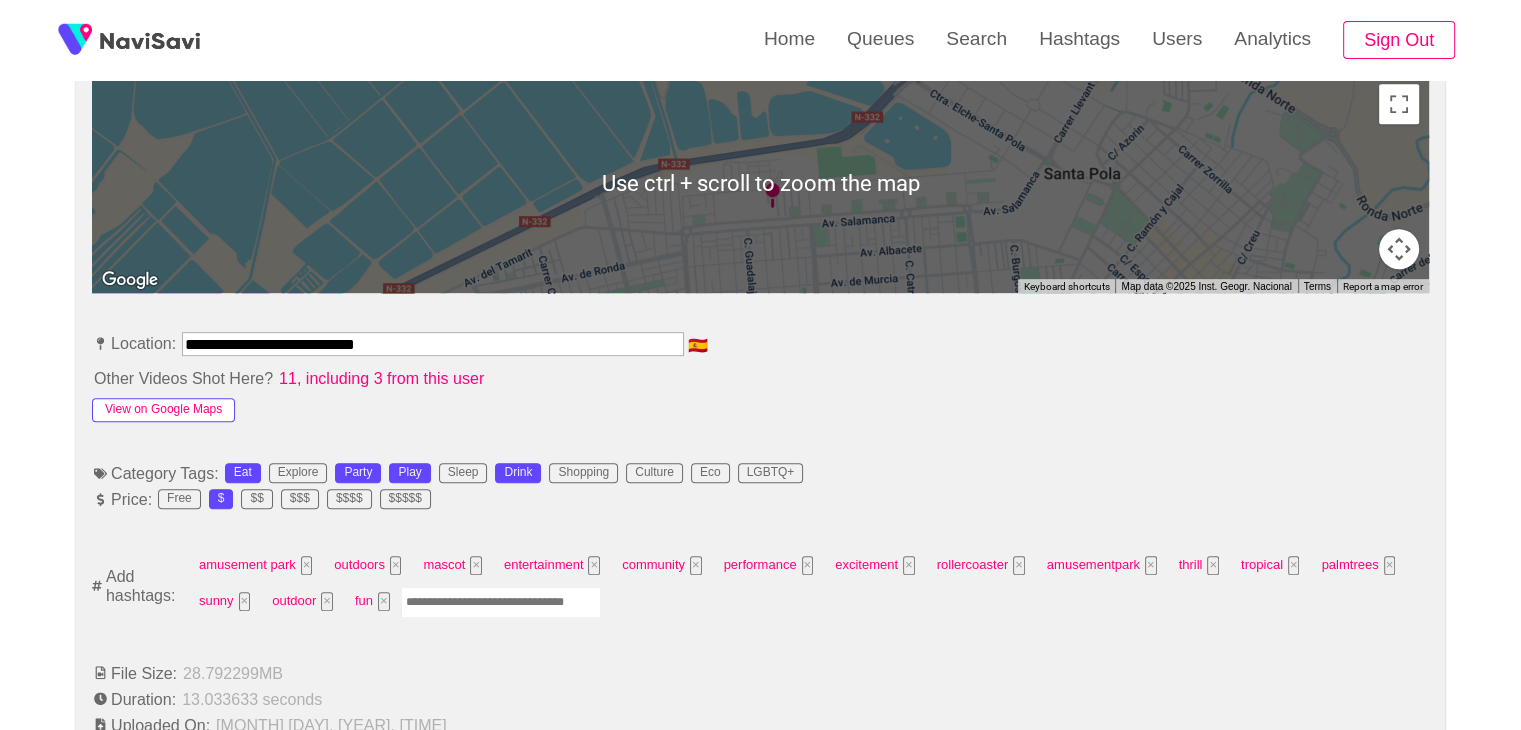 click on "View on Google Maps" at bounding box center [163, 410] 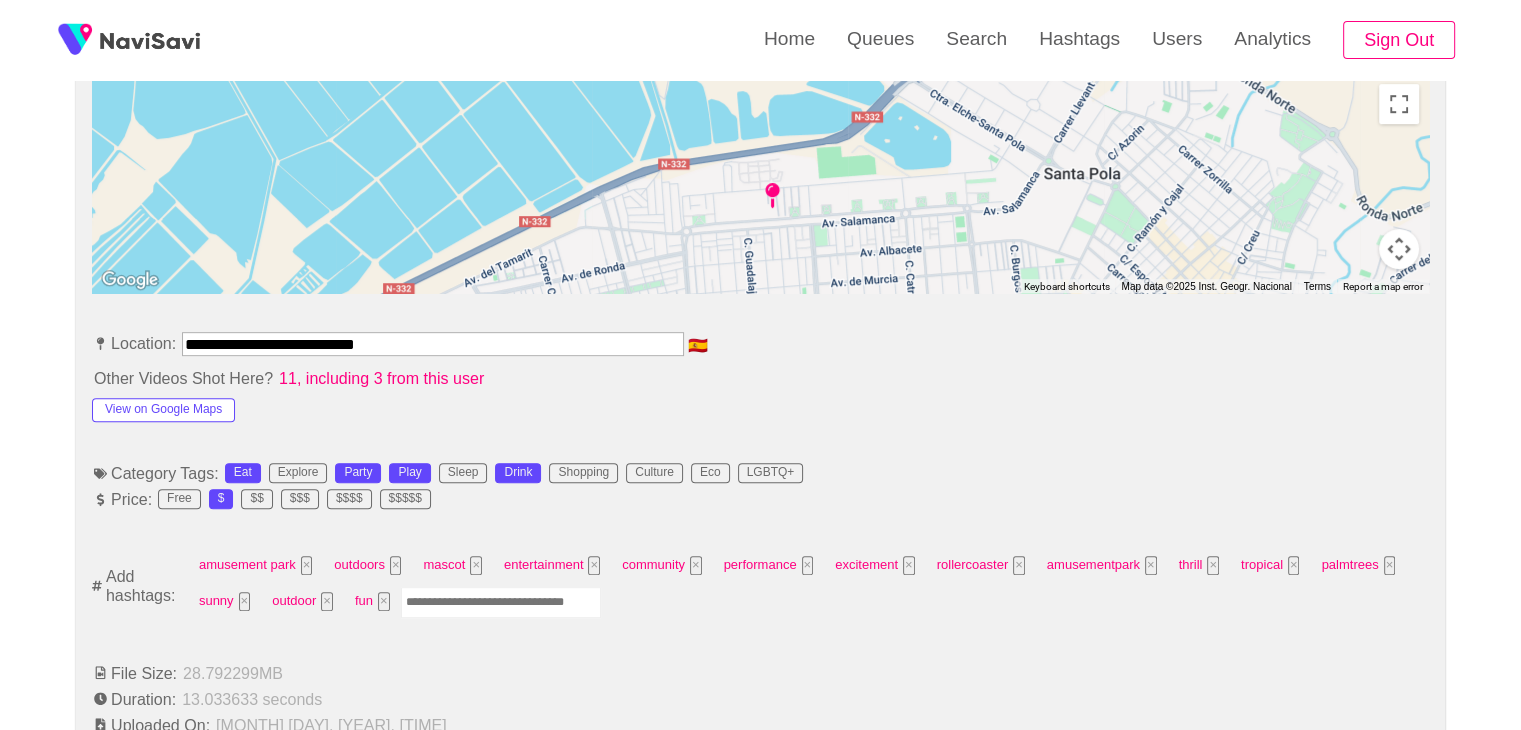 scroll, scrollTop: 1068, scrollLeft: 0, axis: vertical 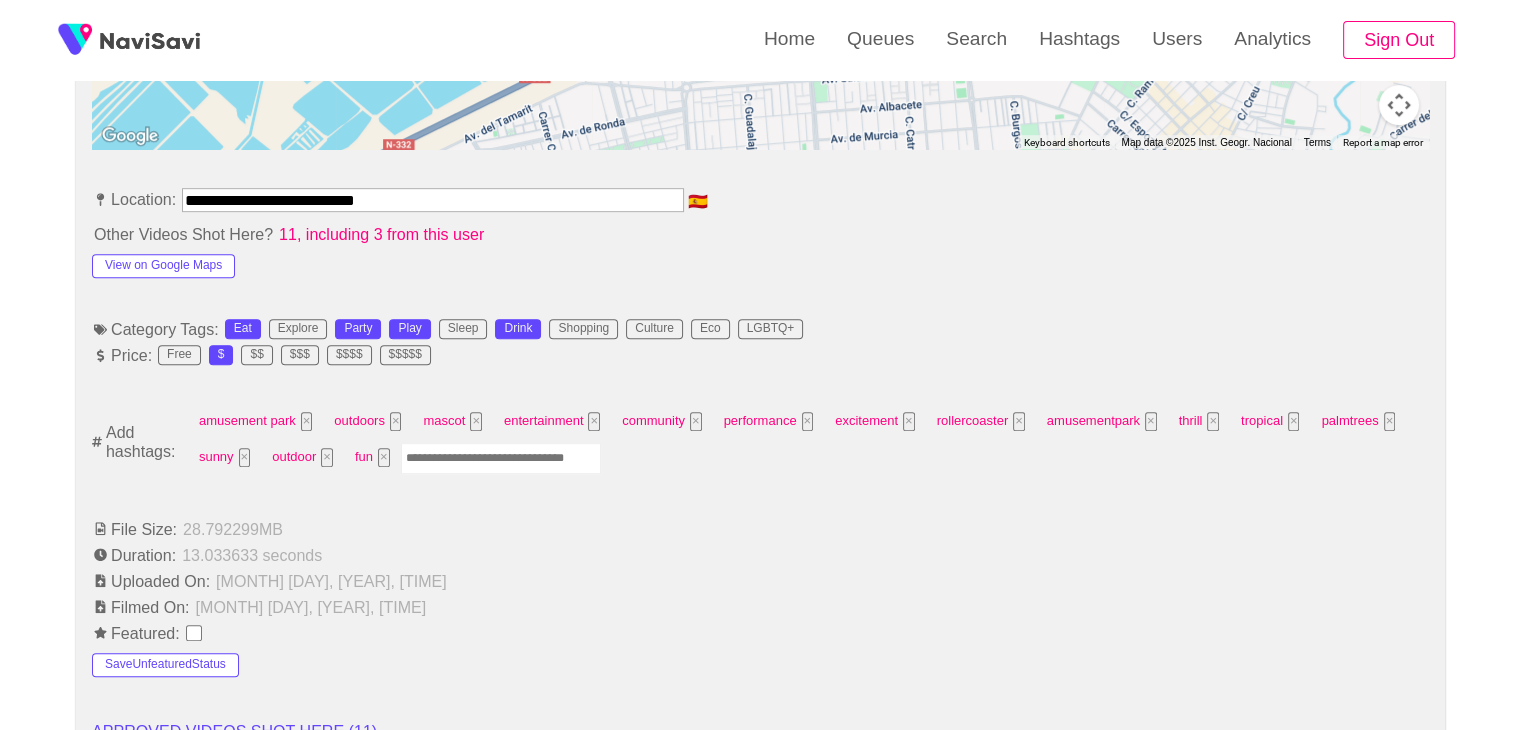click at bounding box center (501, 458) 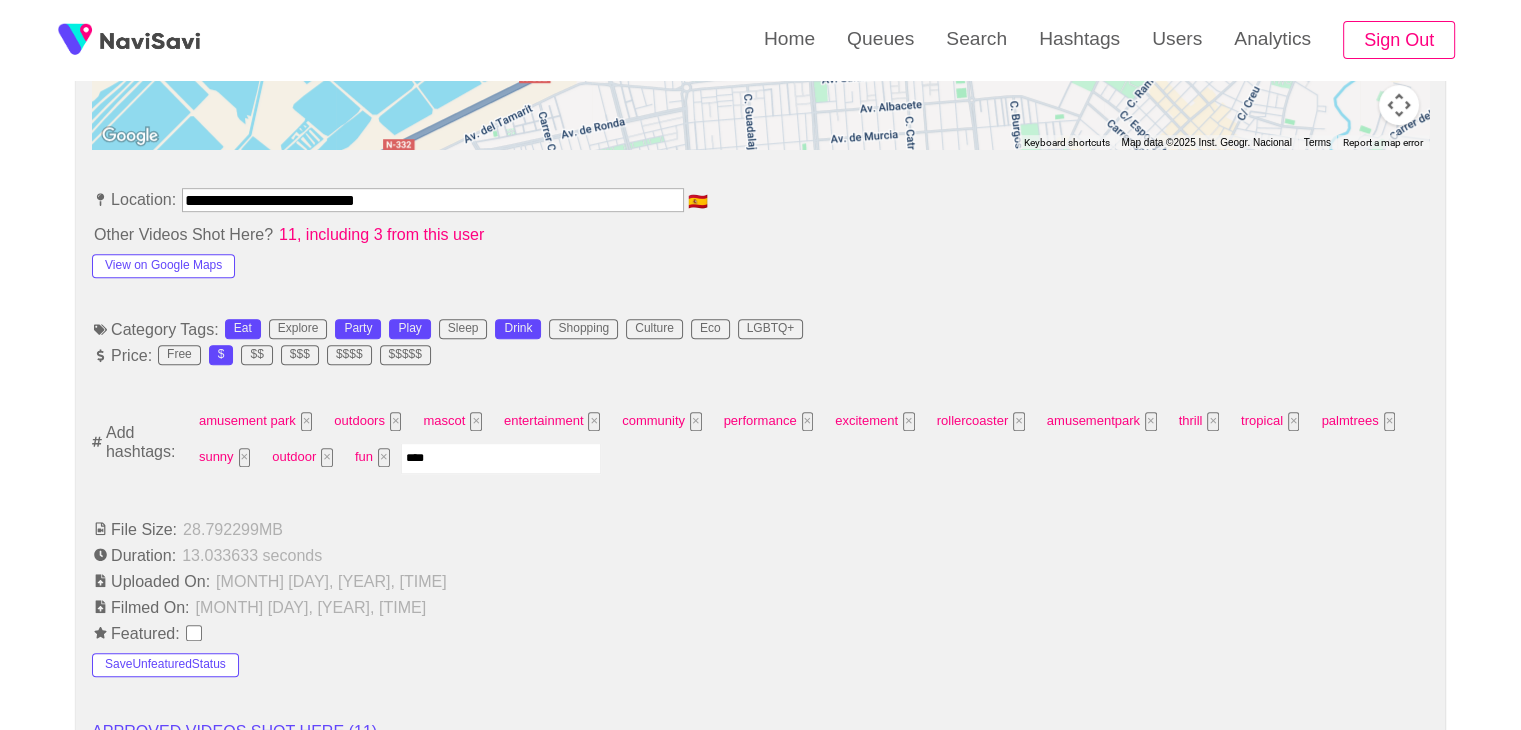 type on "*****" 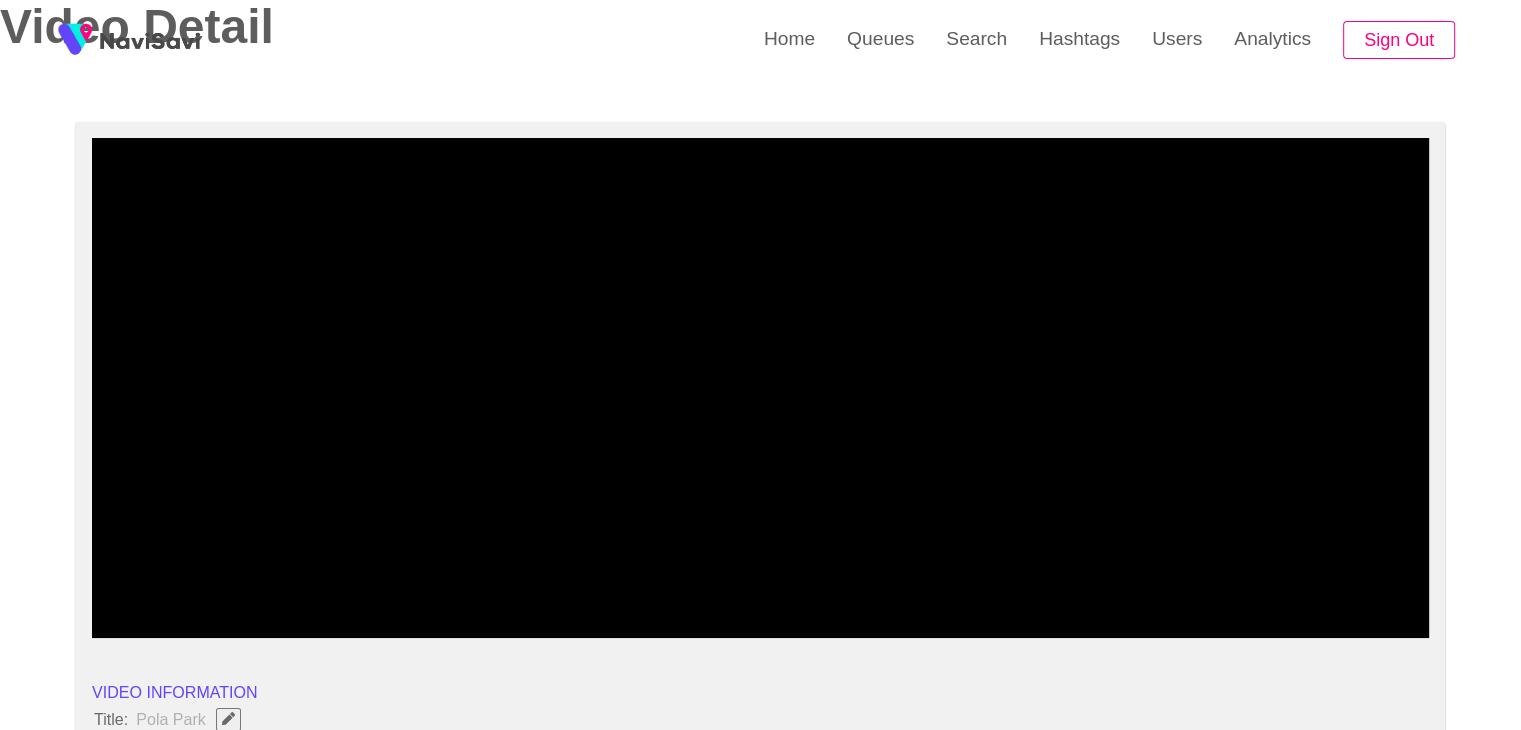 scroll, scrollTop: 0, scrollLeft: 0, axis: both 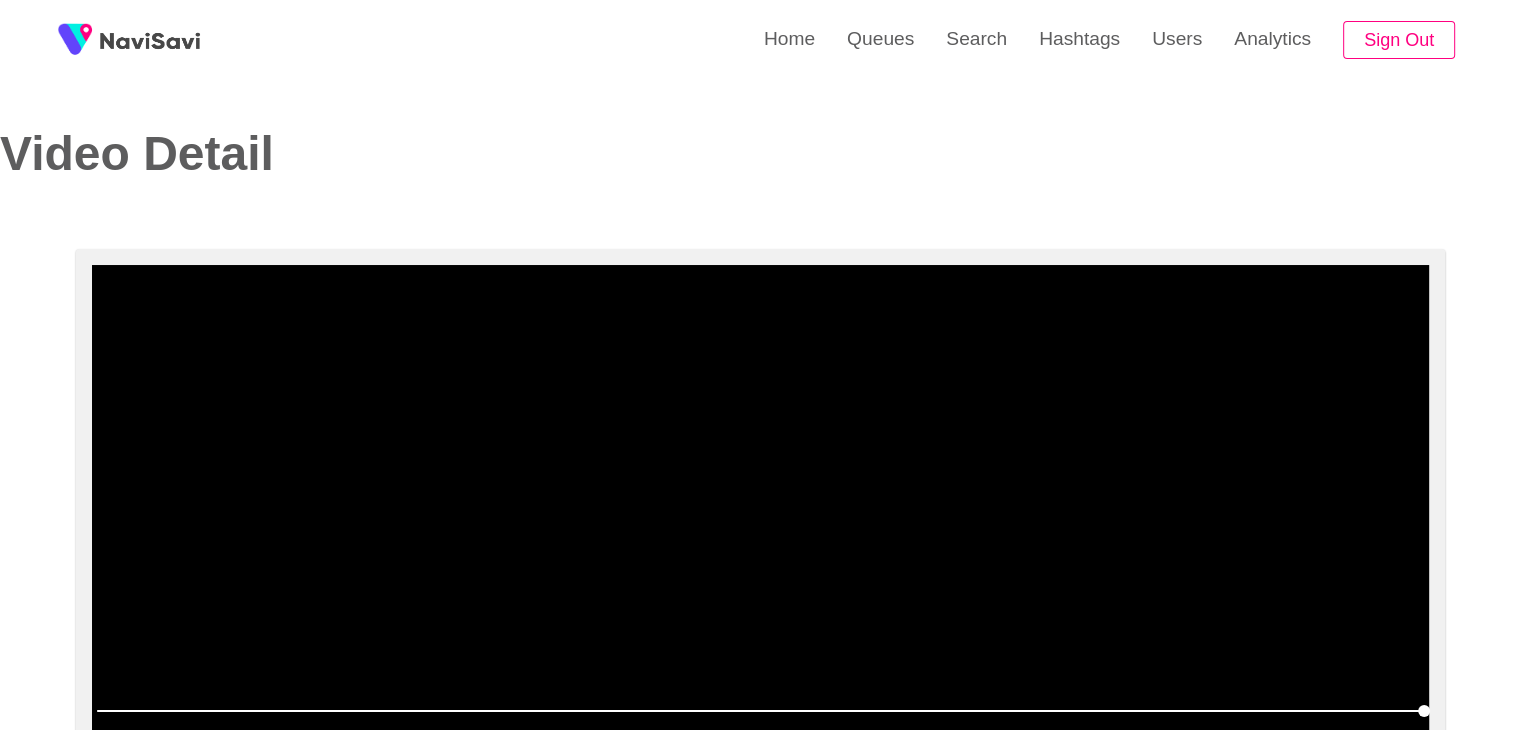 click at bounding box center (760, 515) 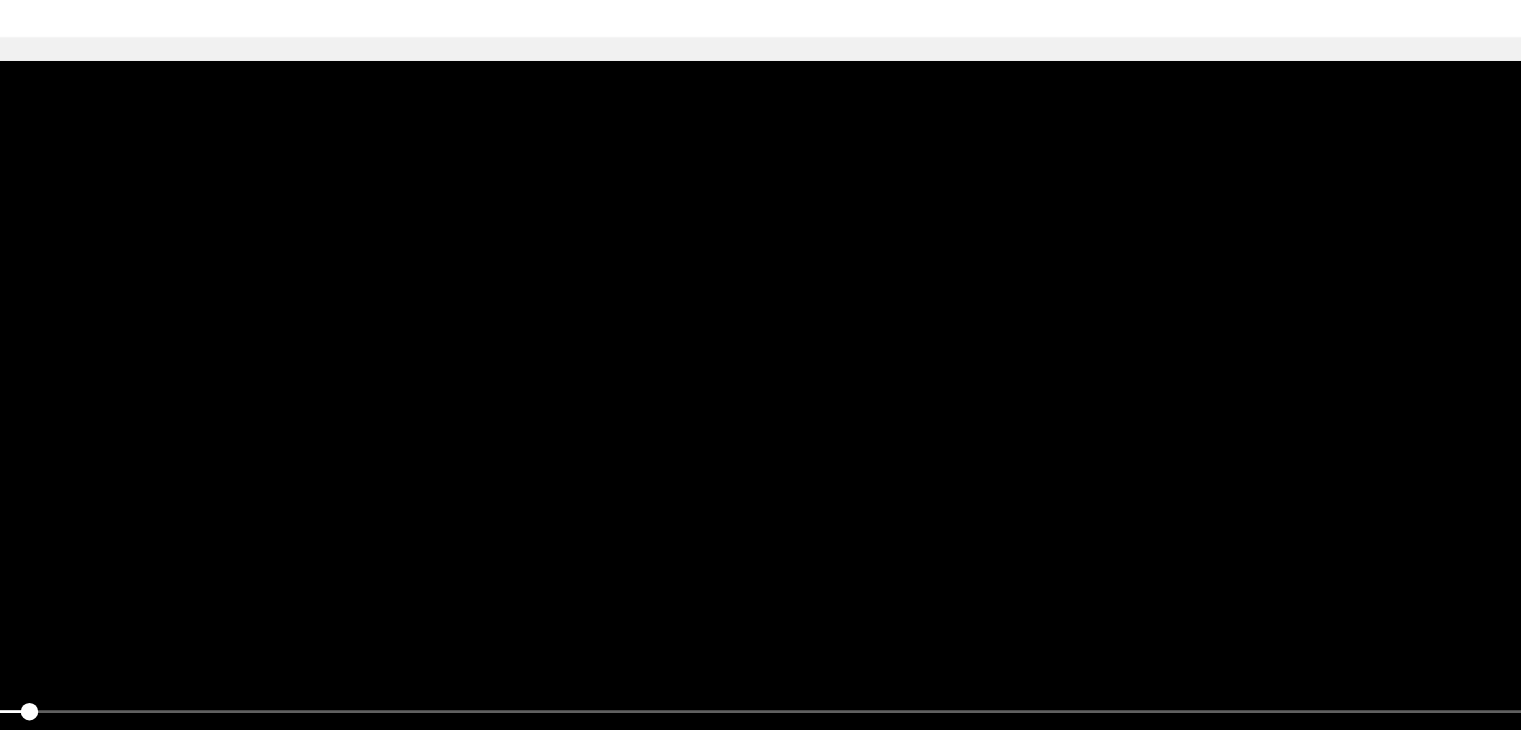 click at bounding box center (760, 515) 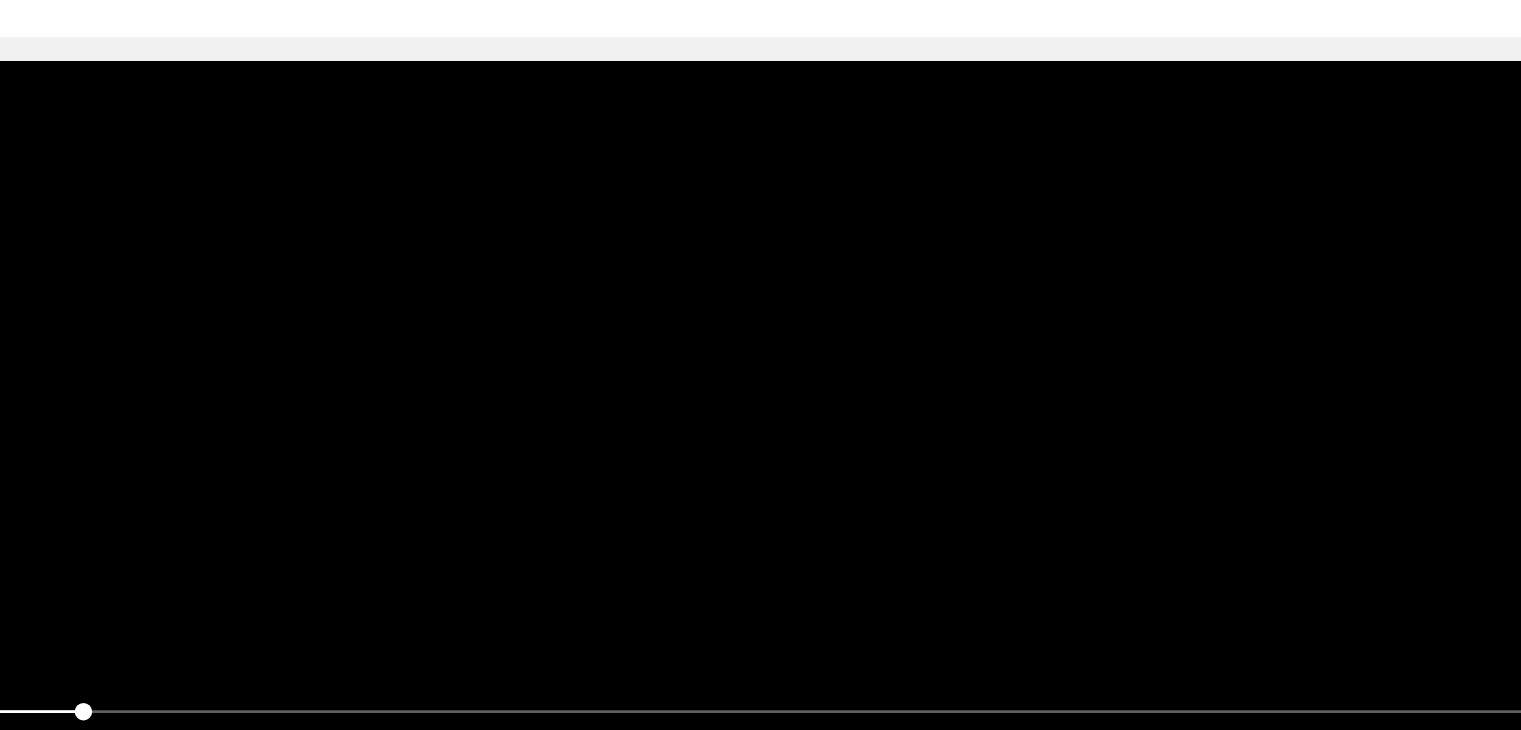 click at bounding box center [760, 515] 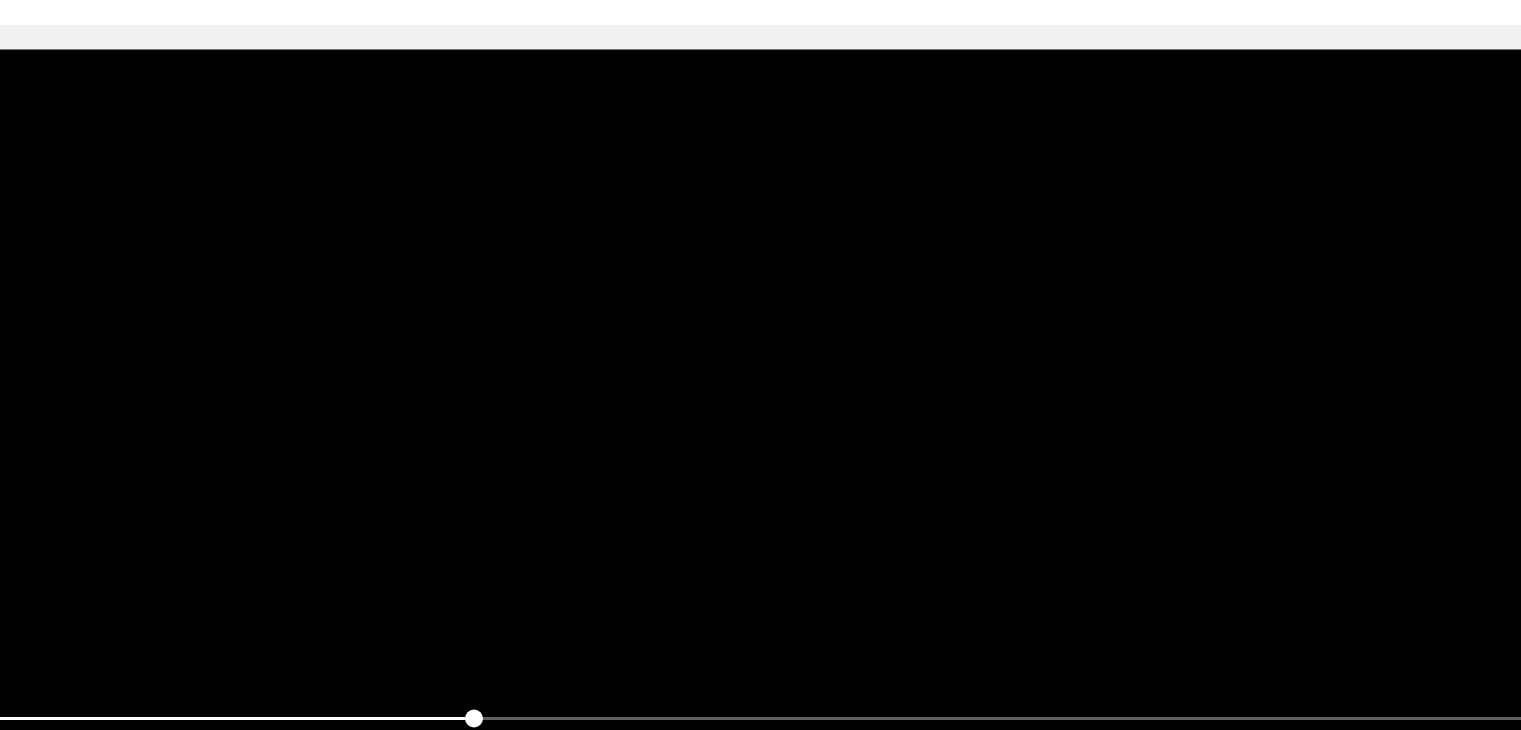 click at bounding box center [760, 515] 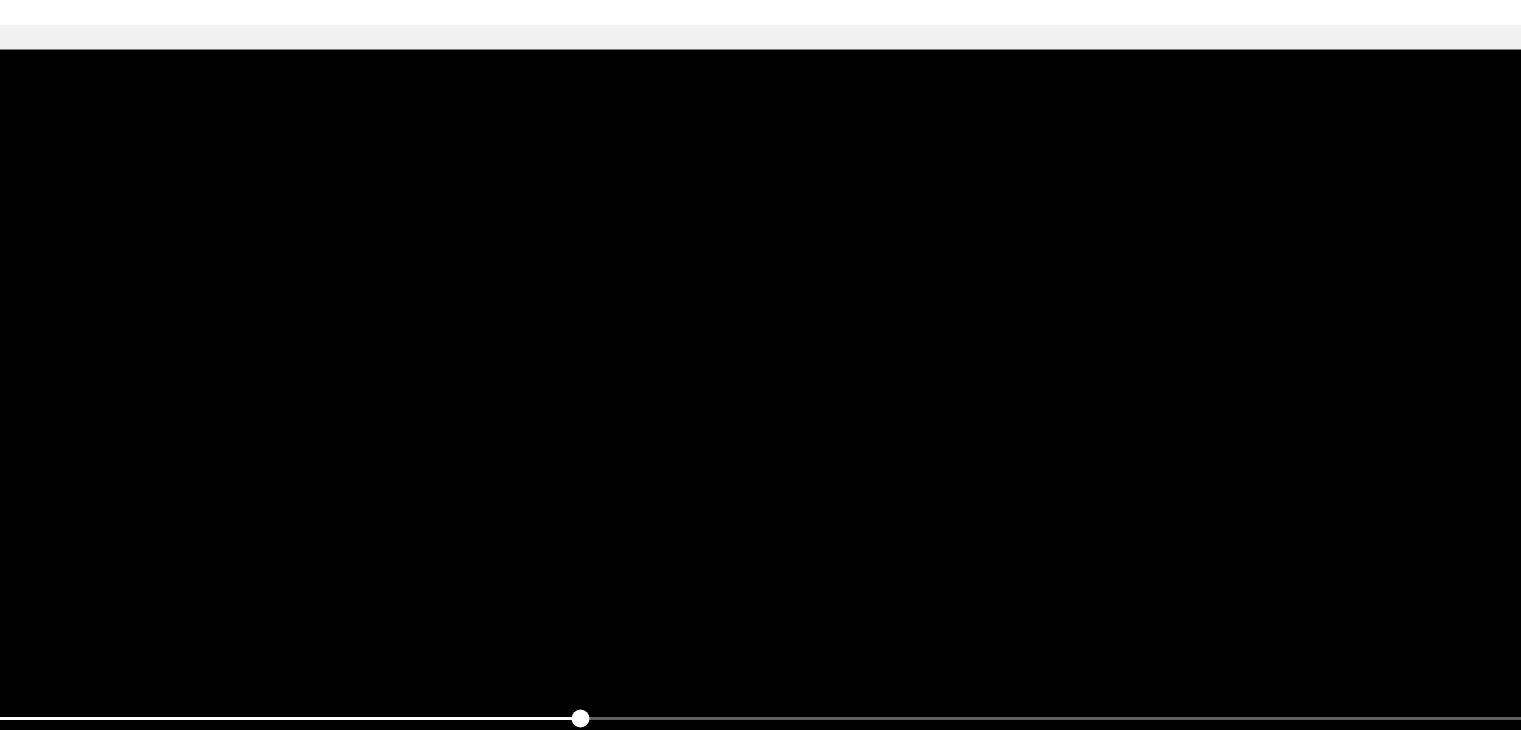 drag, startPoint x: 599, startPoint y: 438, endPoint x: 599, endPoint y: 524, distance: 86 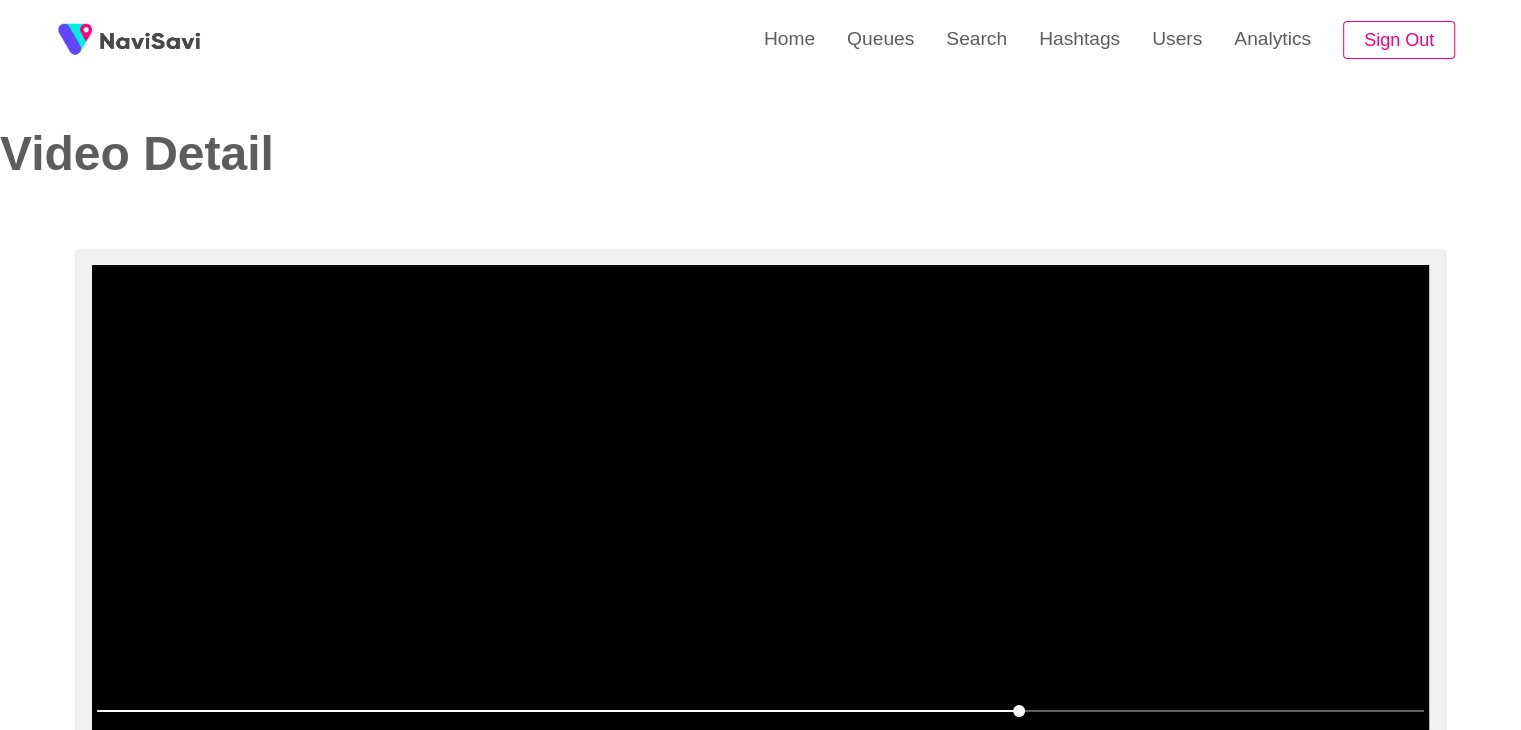 click at bounding box center [760, 515] 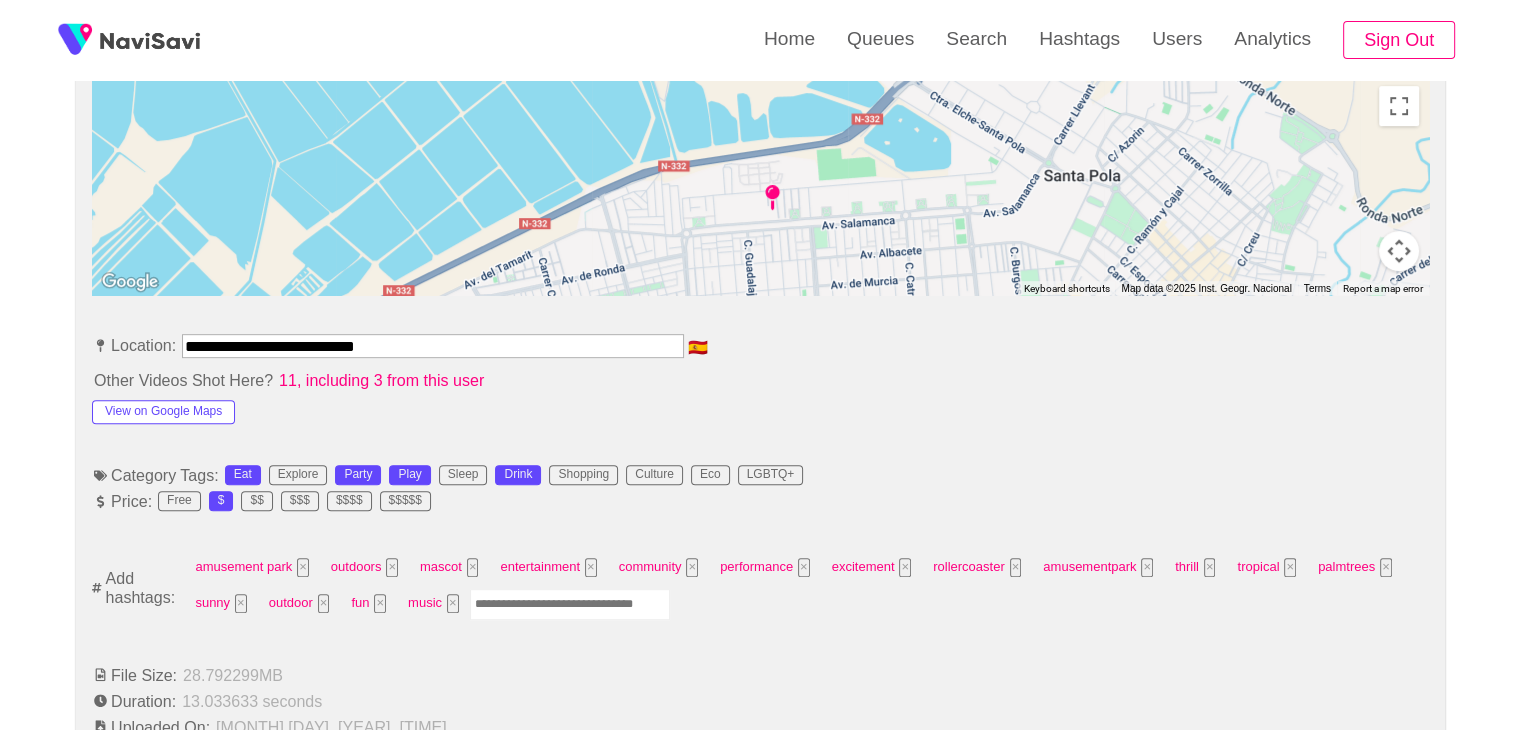 scroll, scrollTop: 960, scrollLeft: 0, axis: vertical 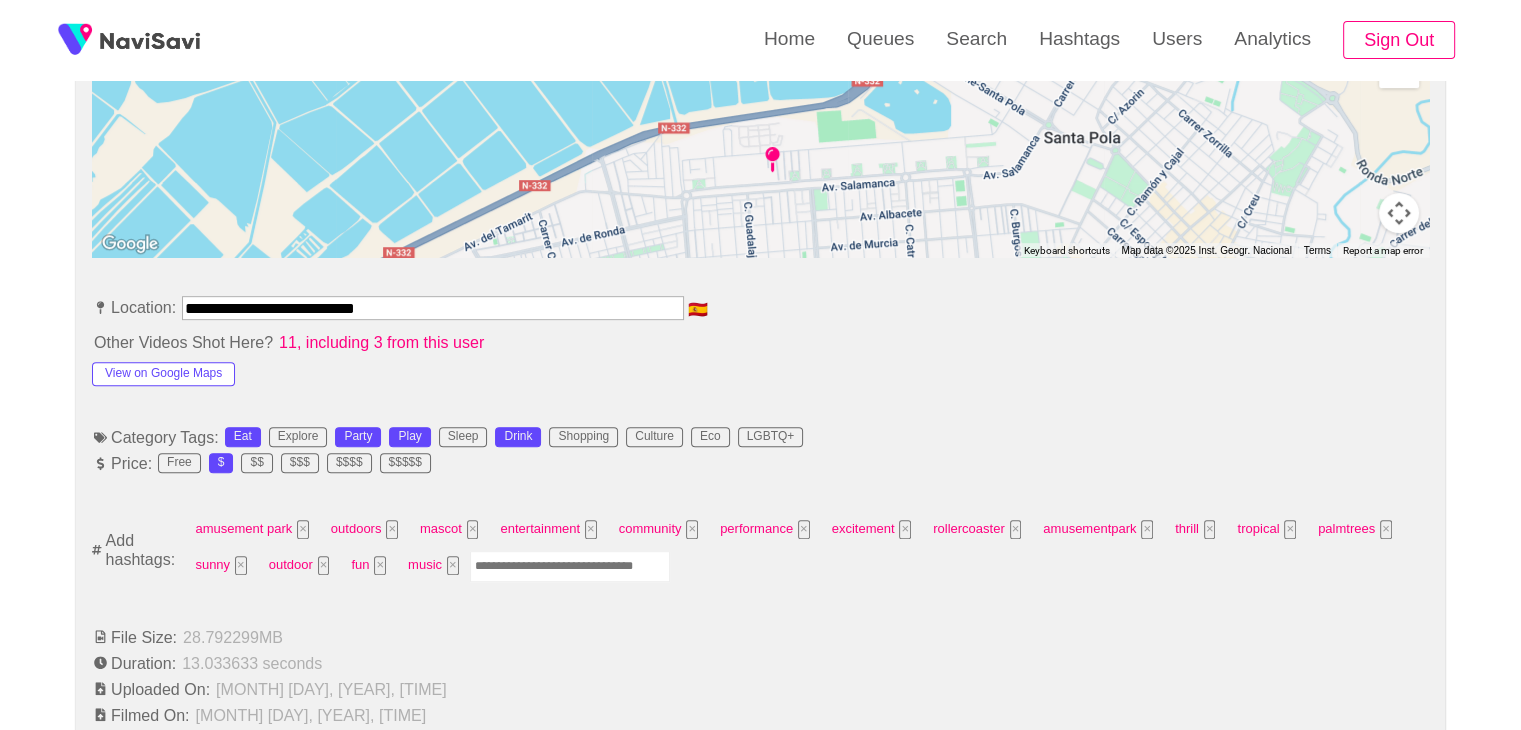 click at bounding box center (570, 566) 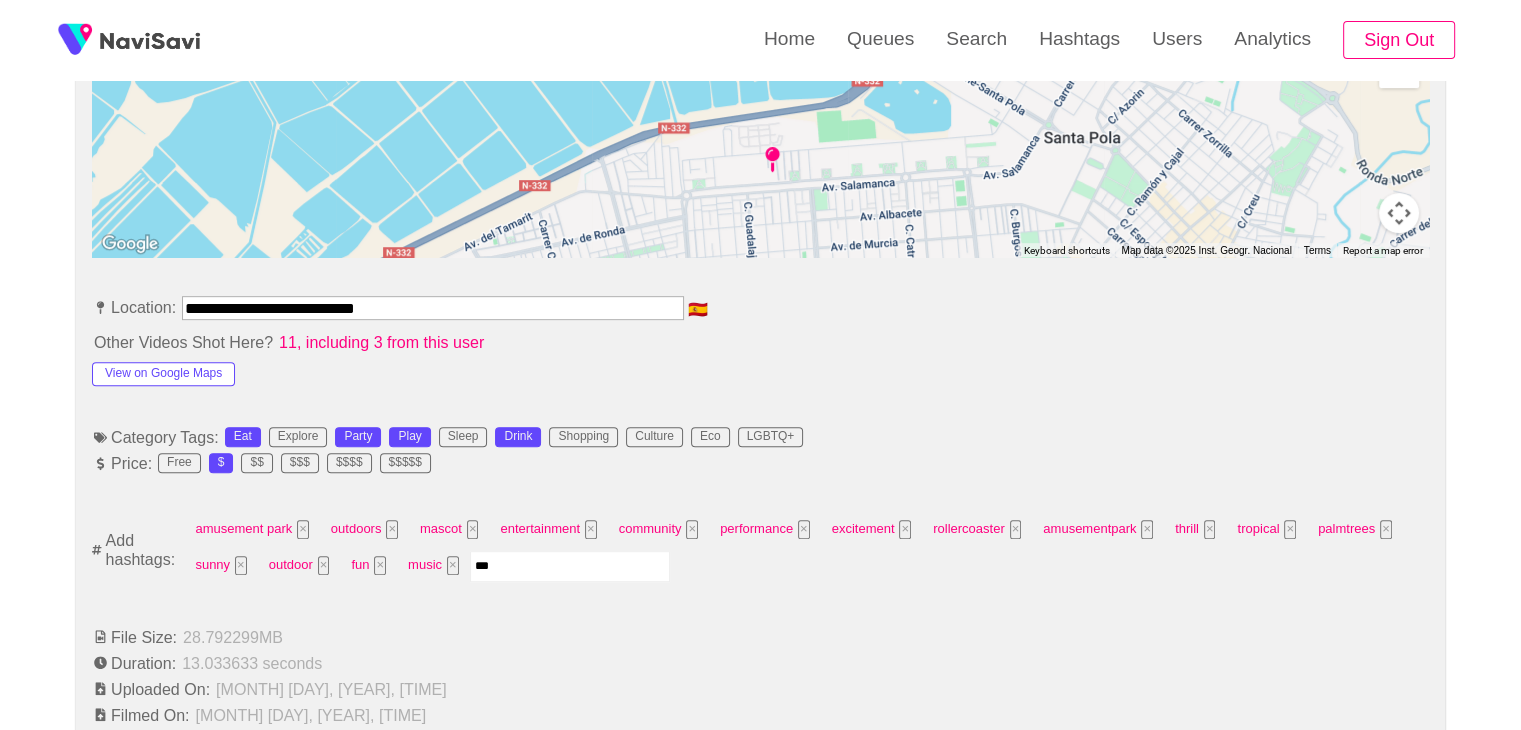 type on "****" 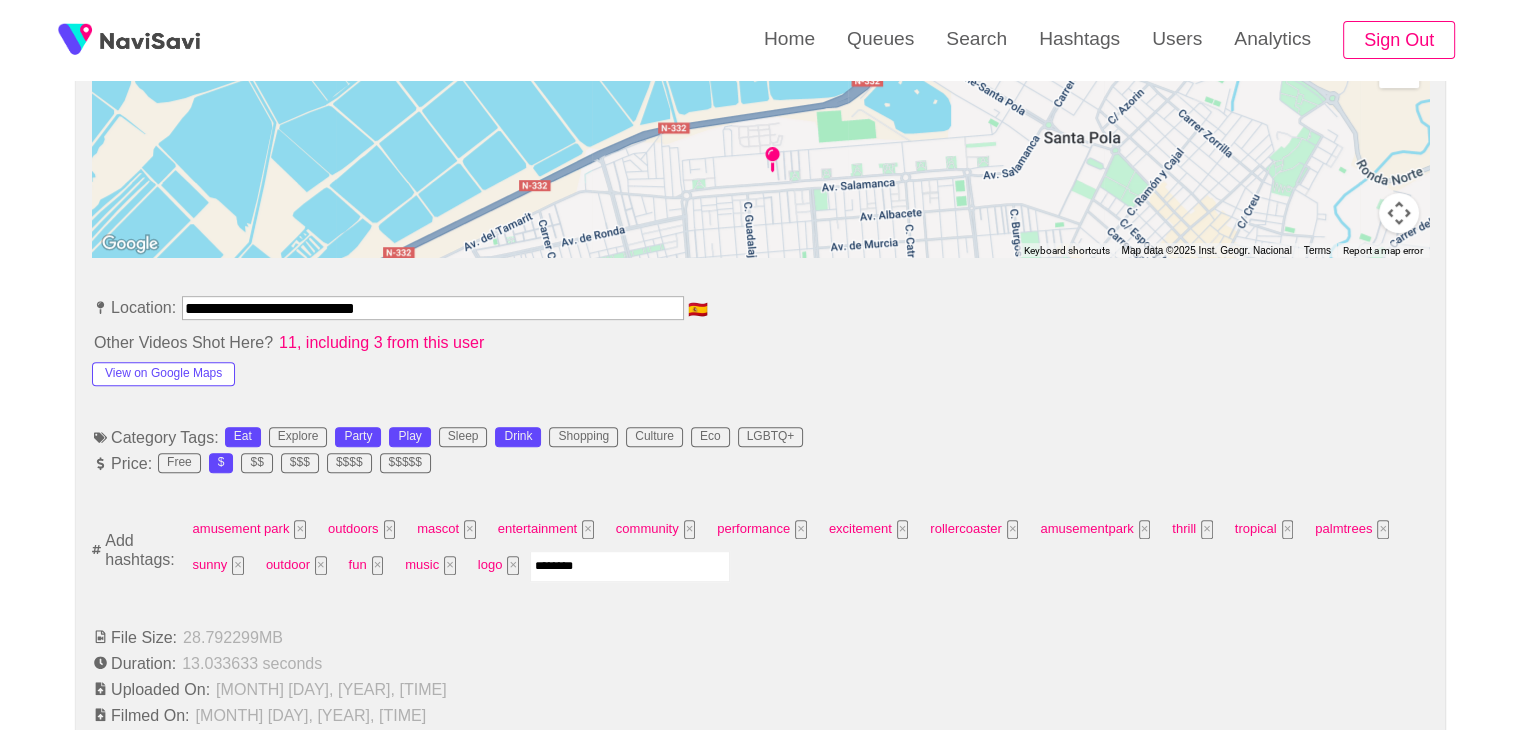 type on "*********" 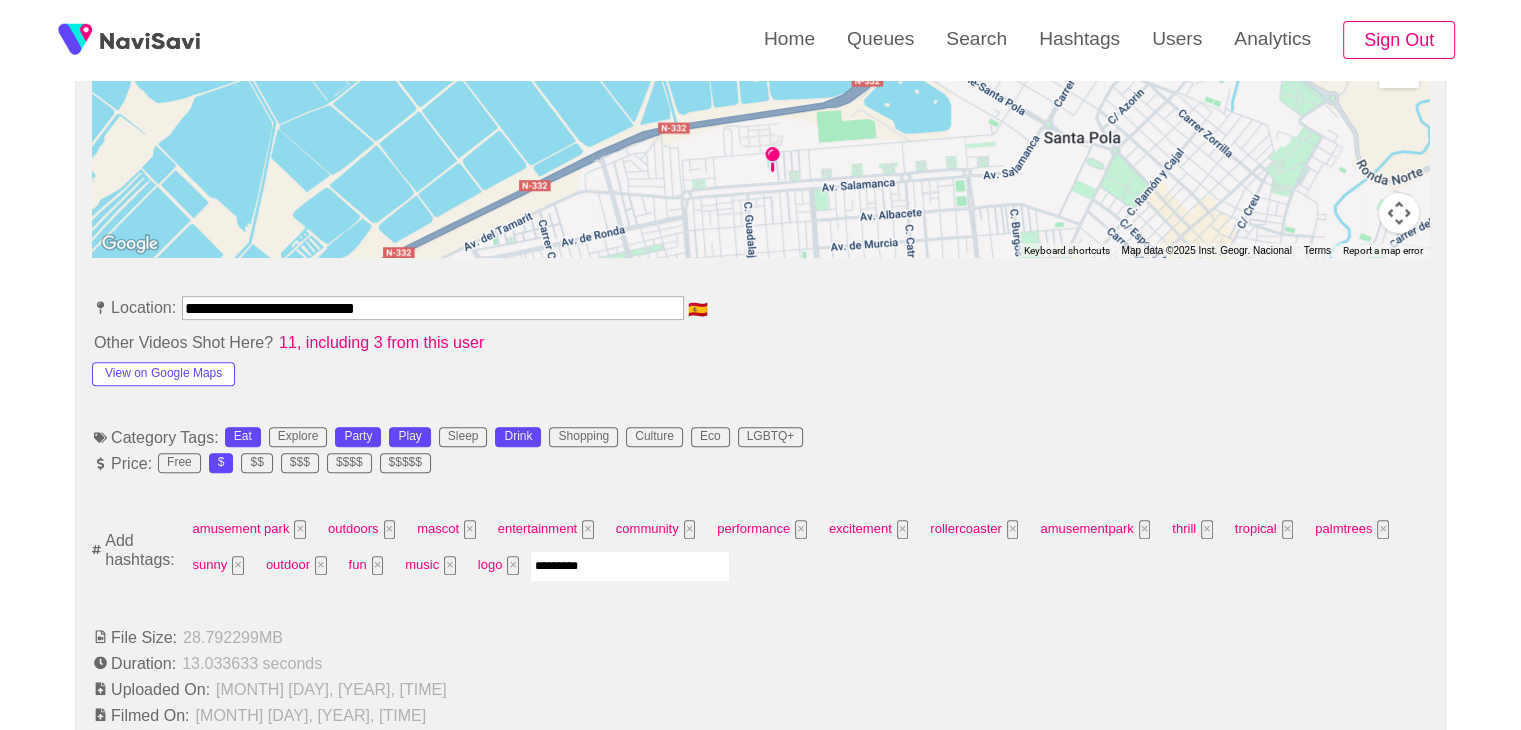 type 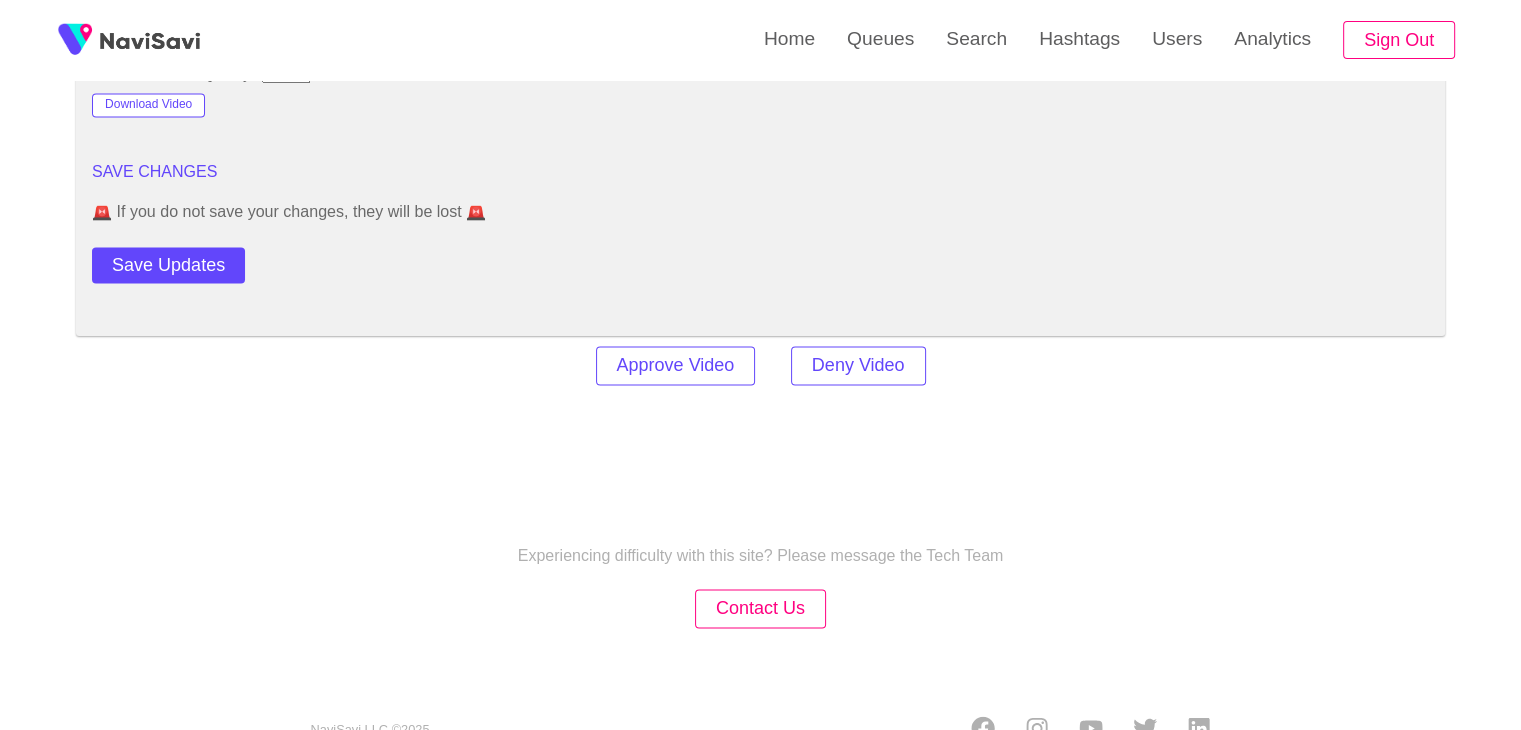 scroll, scrollTop: 2824, scrollLeft: 0, axis: vertical 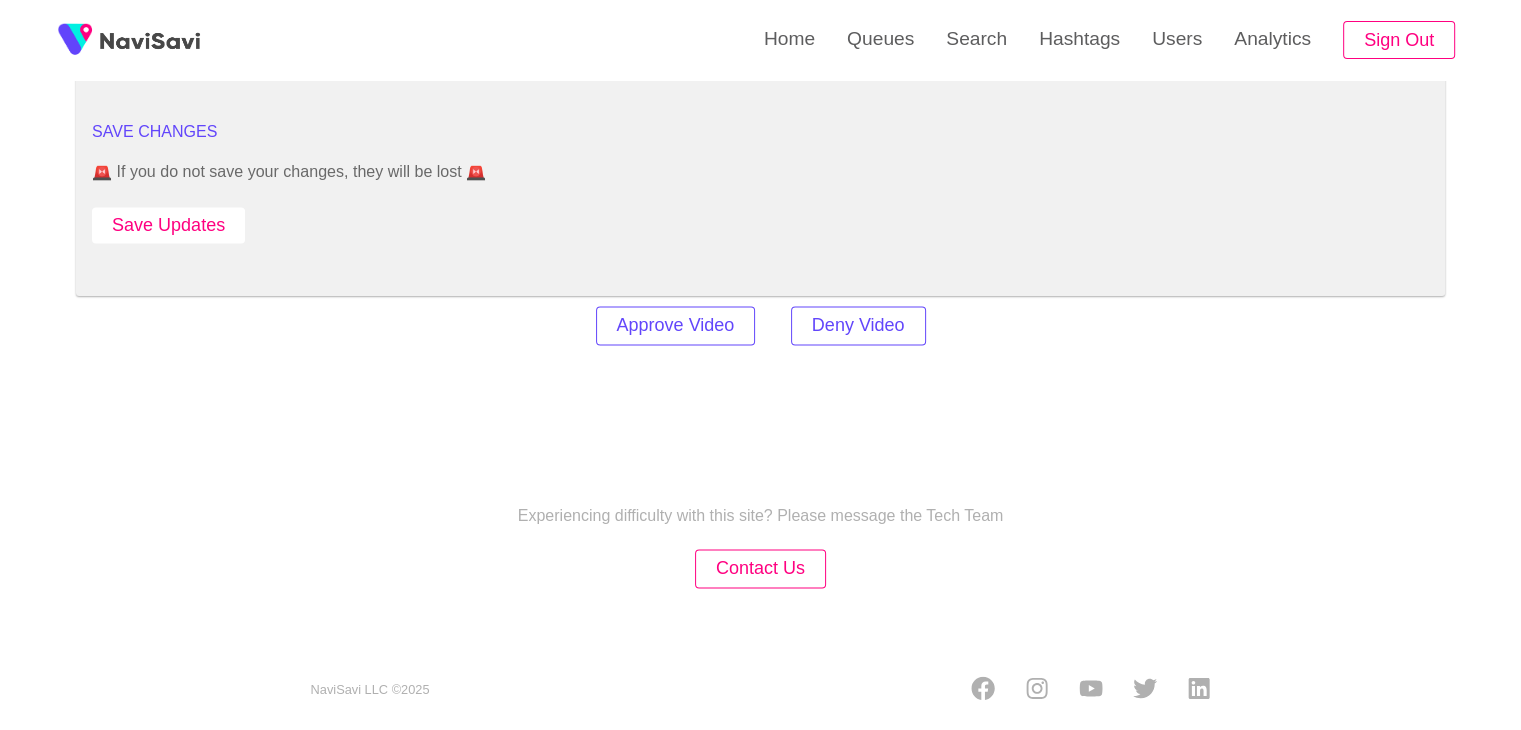 click on "Save Updates" at bounding box center [168, 225] 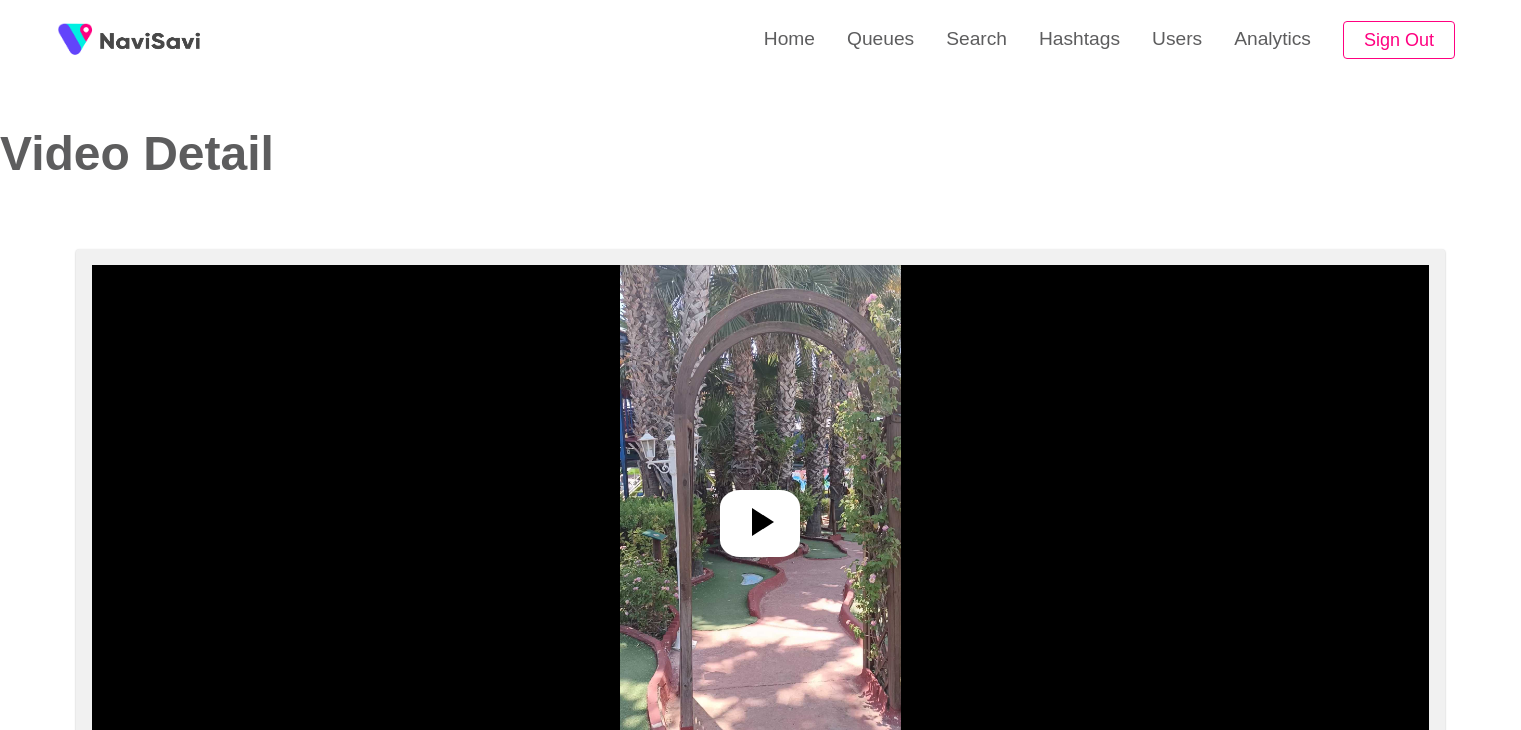 select on "**********" 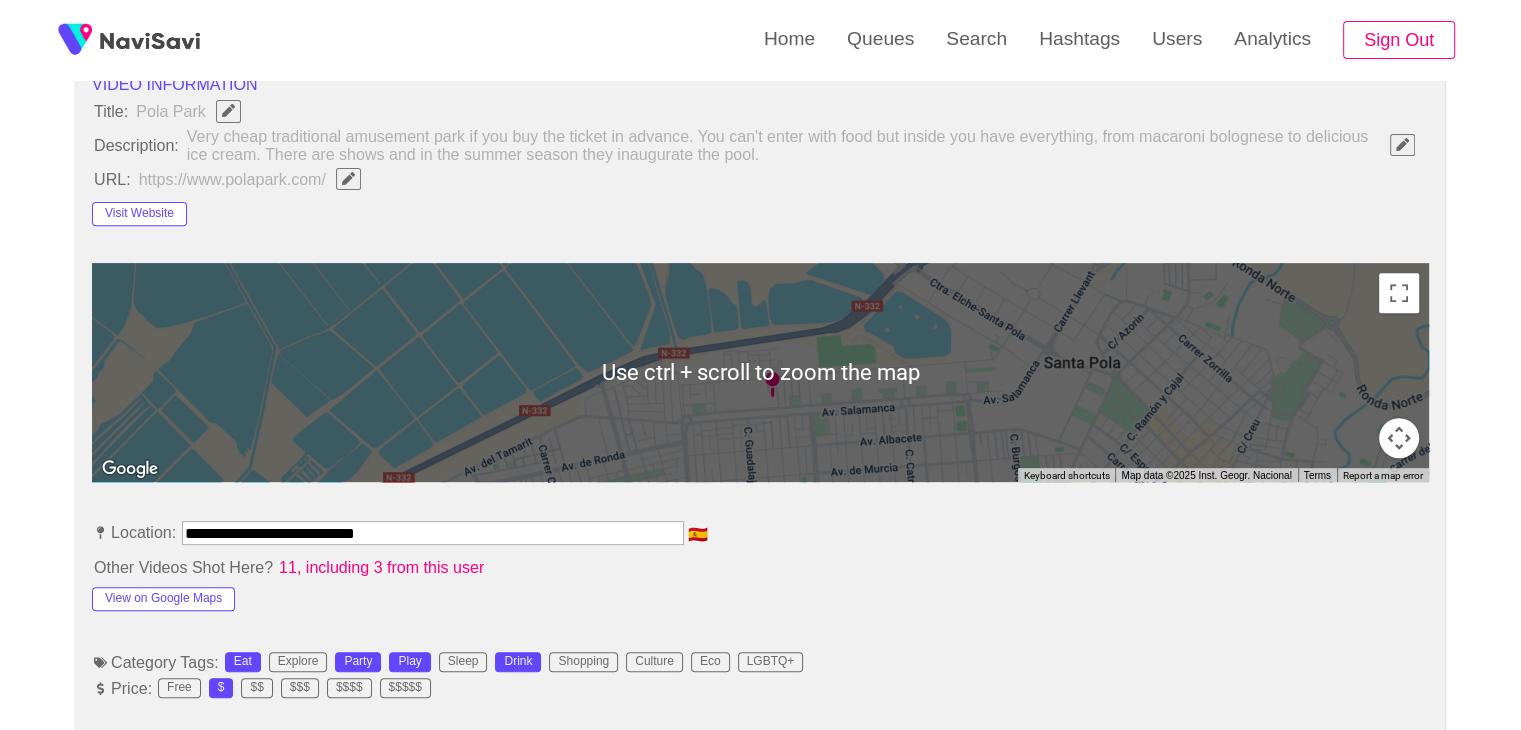 scroll, scrollTop: 902, scrollLeft: 0, axis: vertical 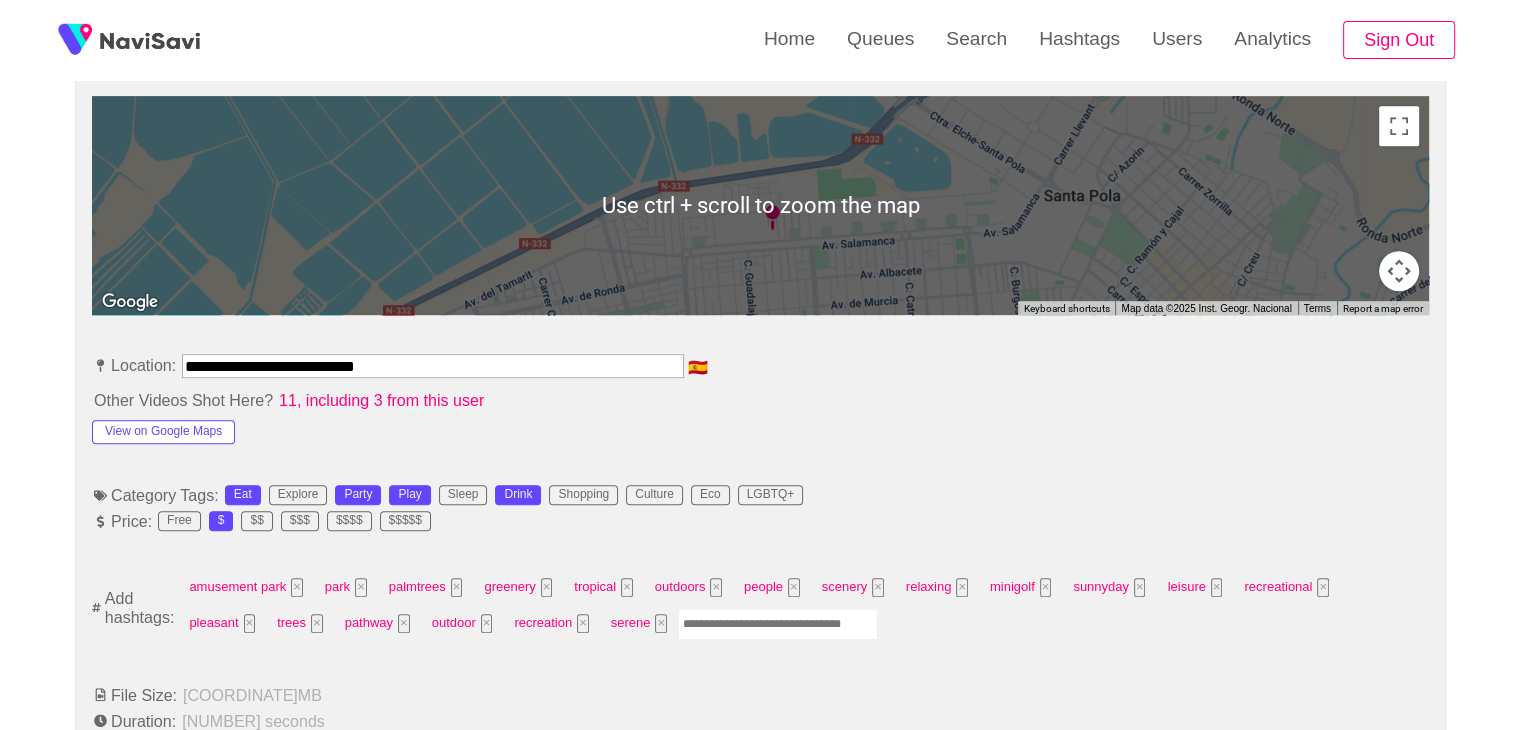 click at bounding box center (778, 624) 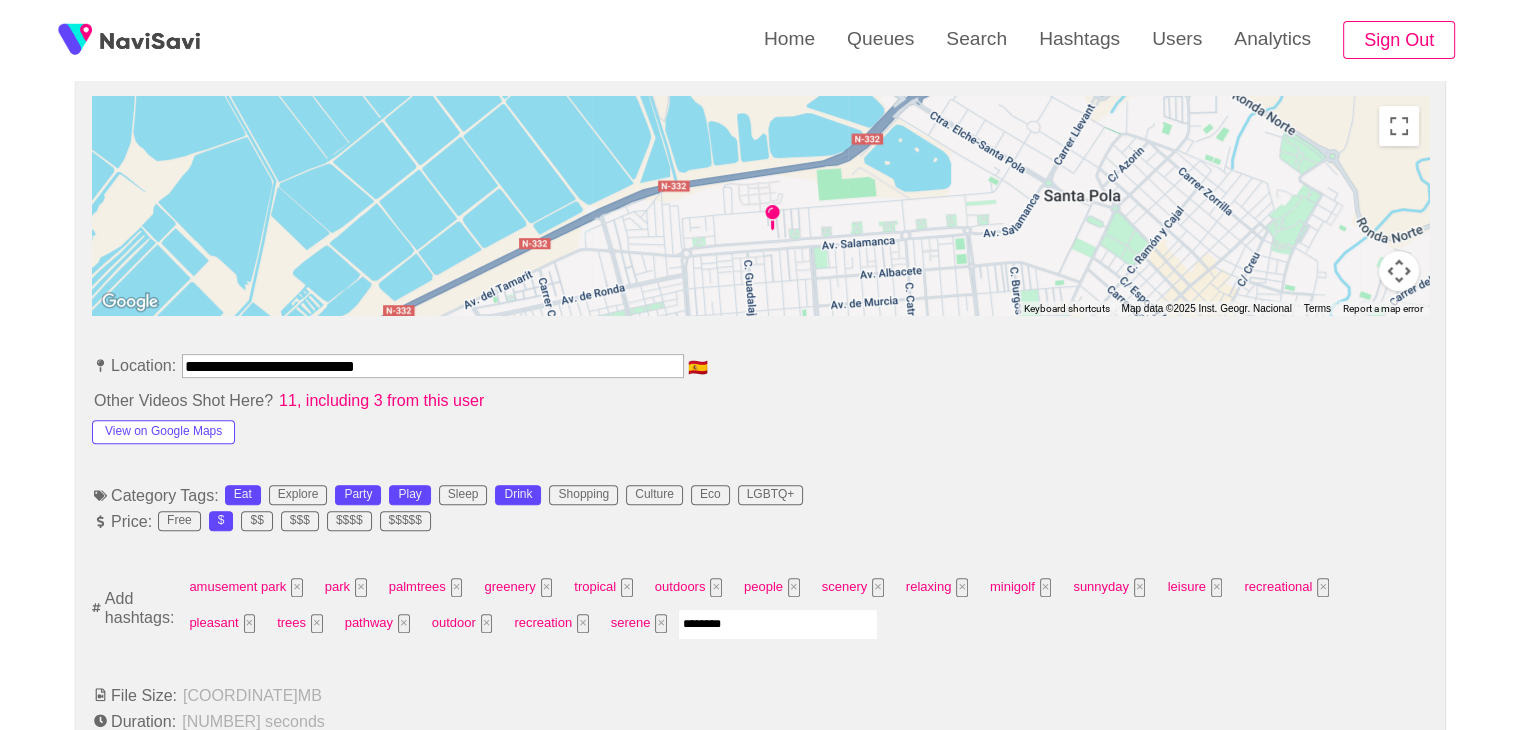 type on "*********" 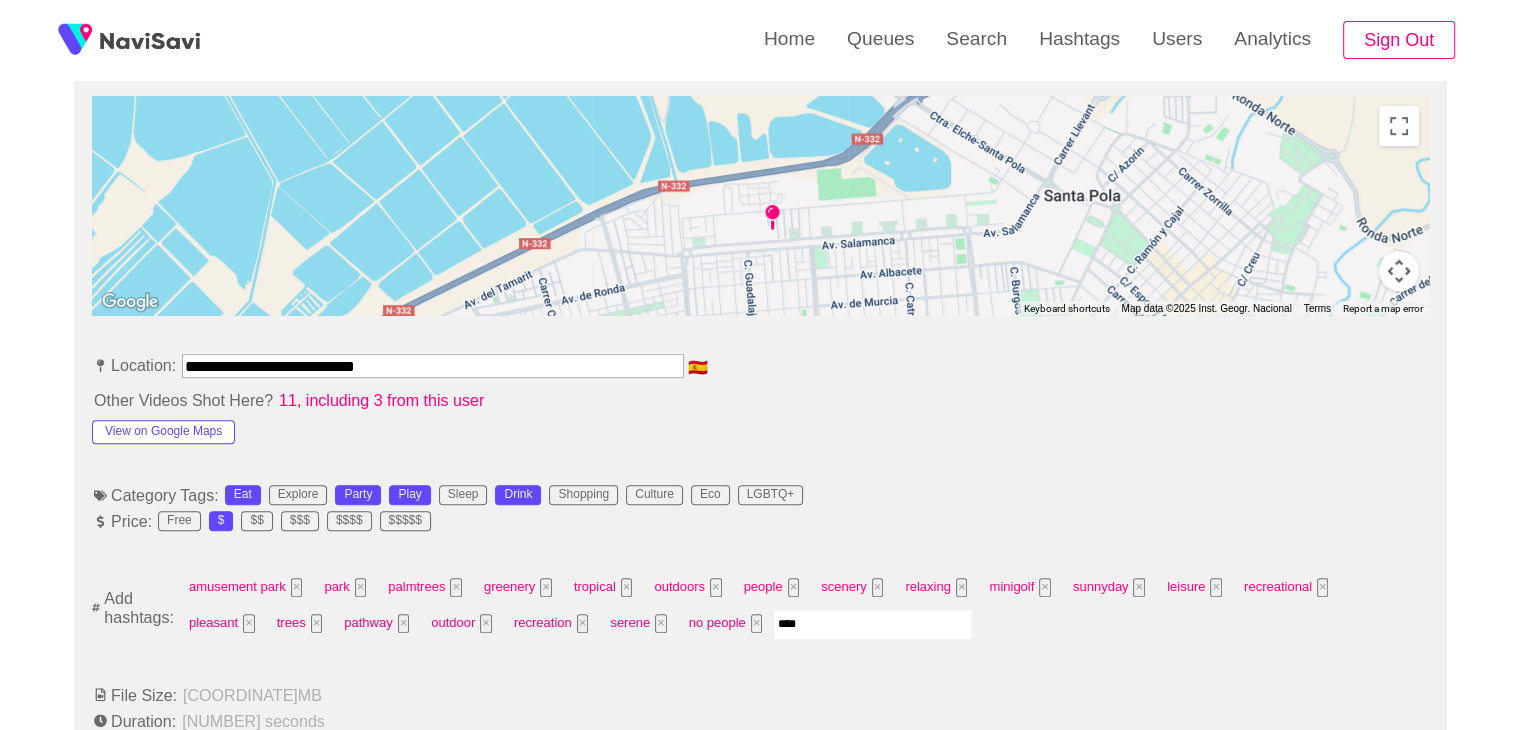 type on "*****" 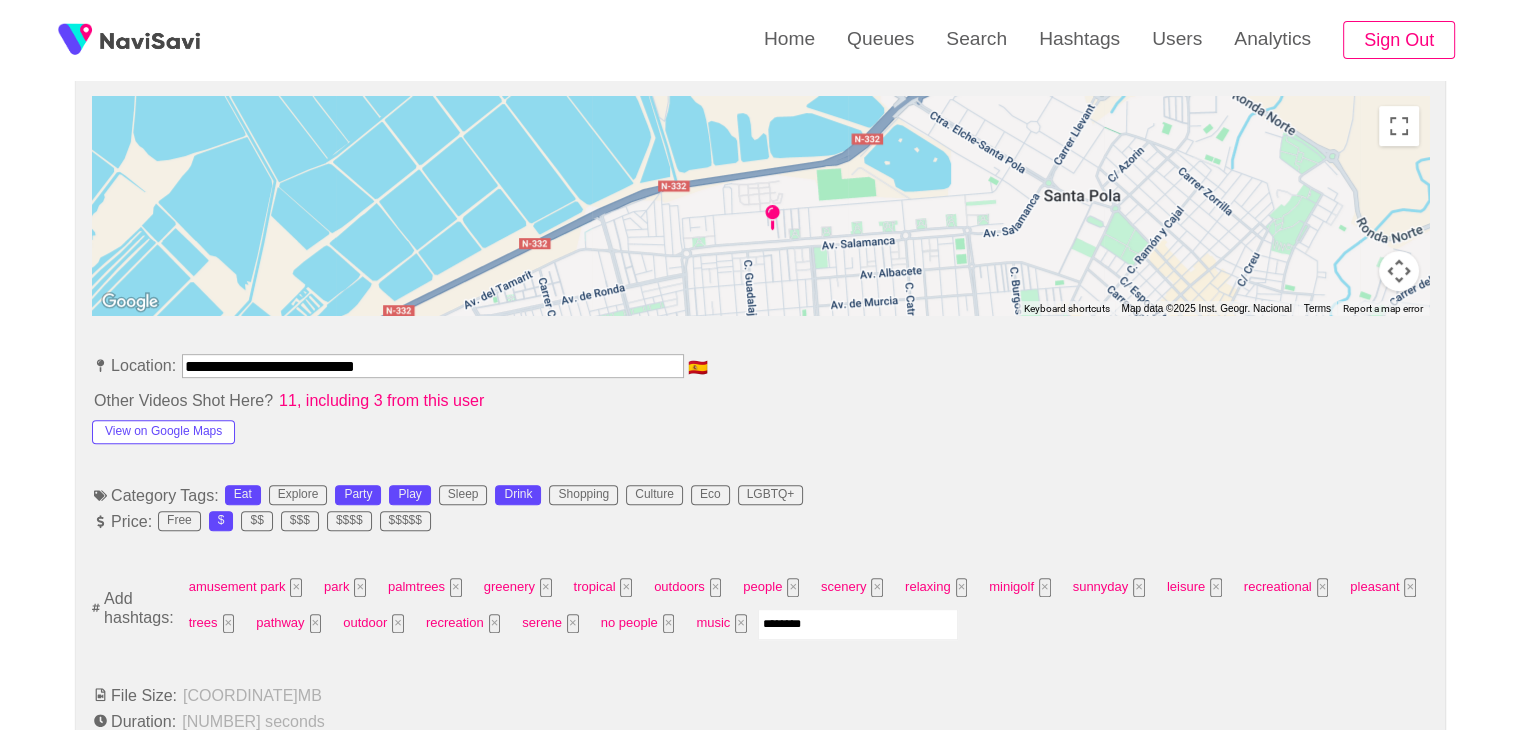 type on "*********" 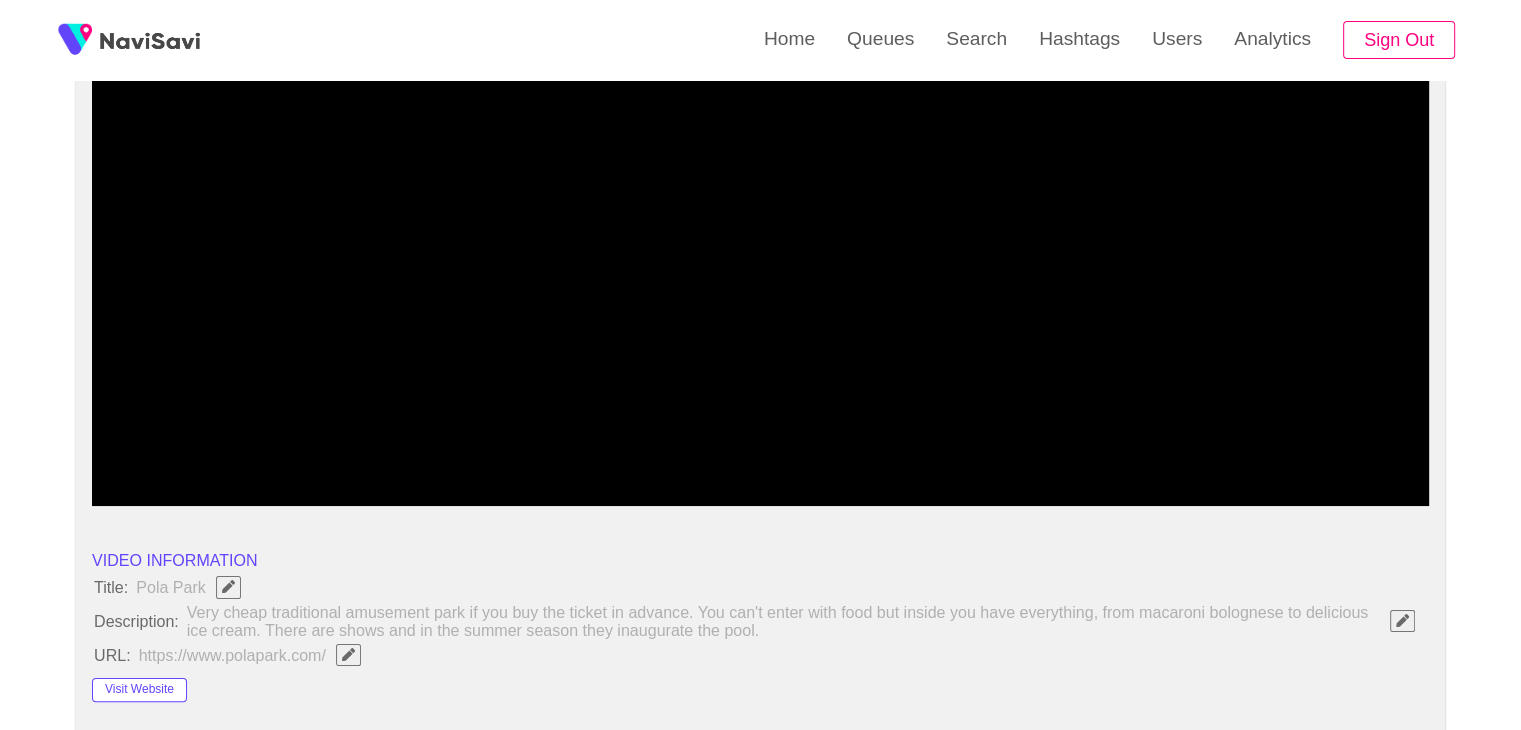 scroll, scrollTop: 0, scrollLeft: 0, axis: both 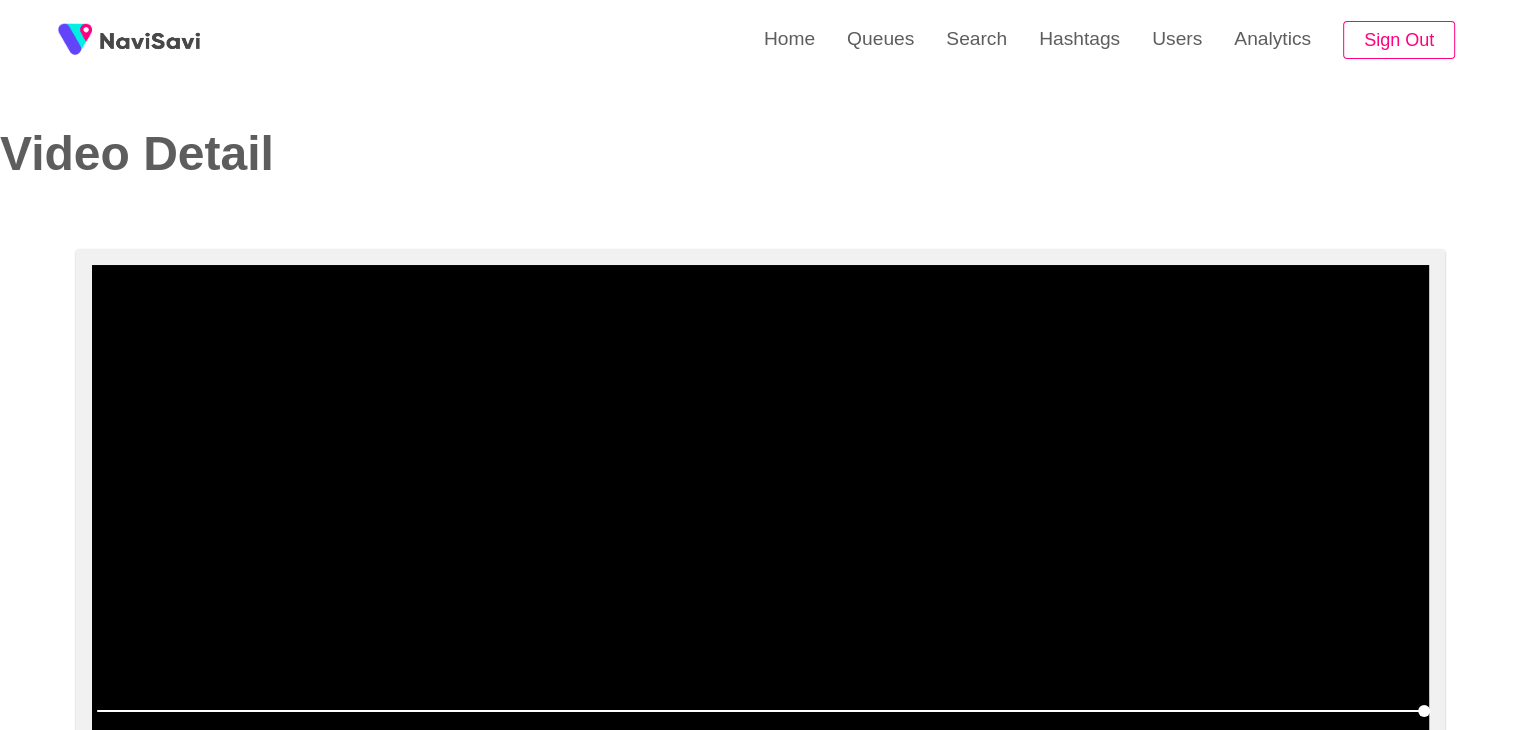click at bounding box center [760, 515] 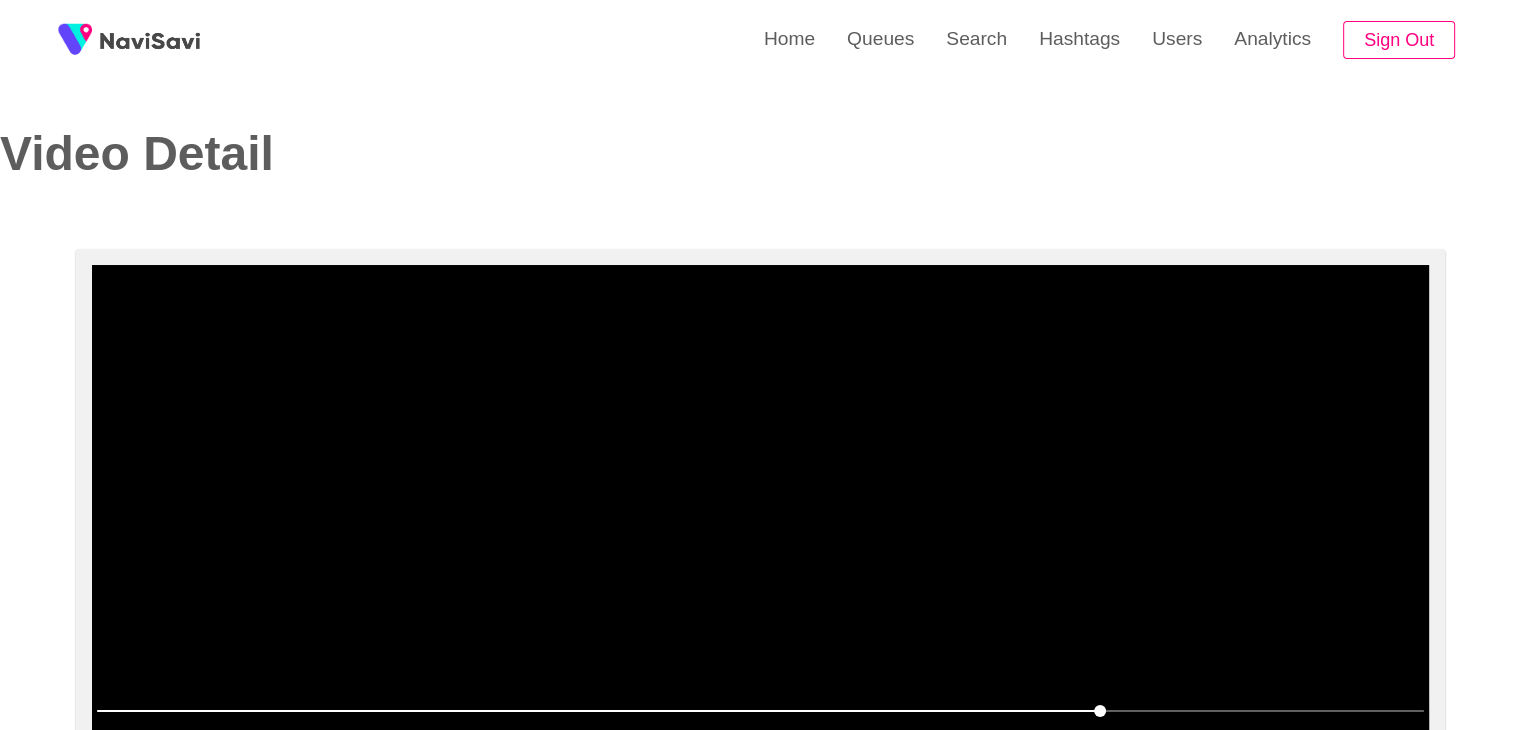click at bounding box center (760, 515) 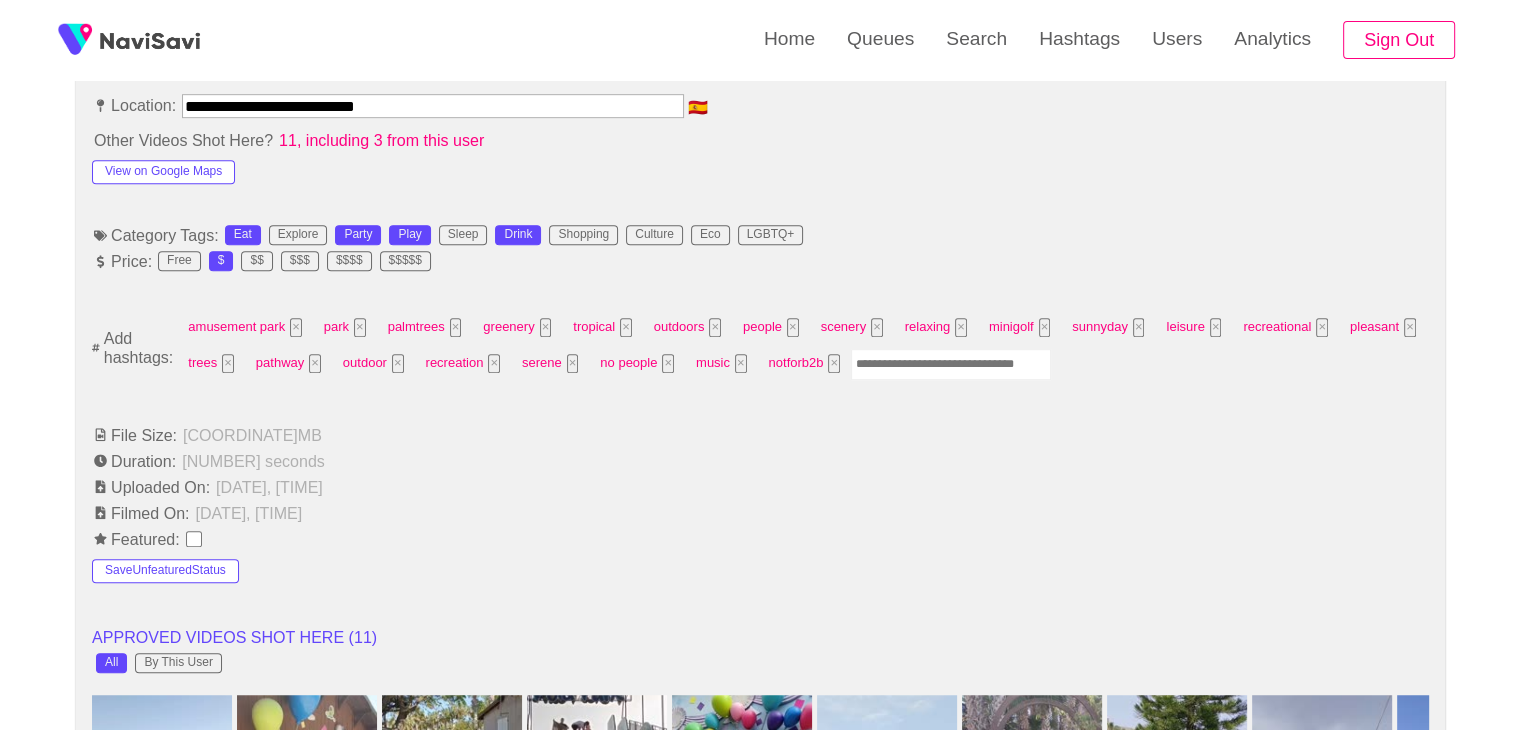 scroll, scrollTop: 1166, scrollLeft: 0, axis: vertical 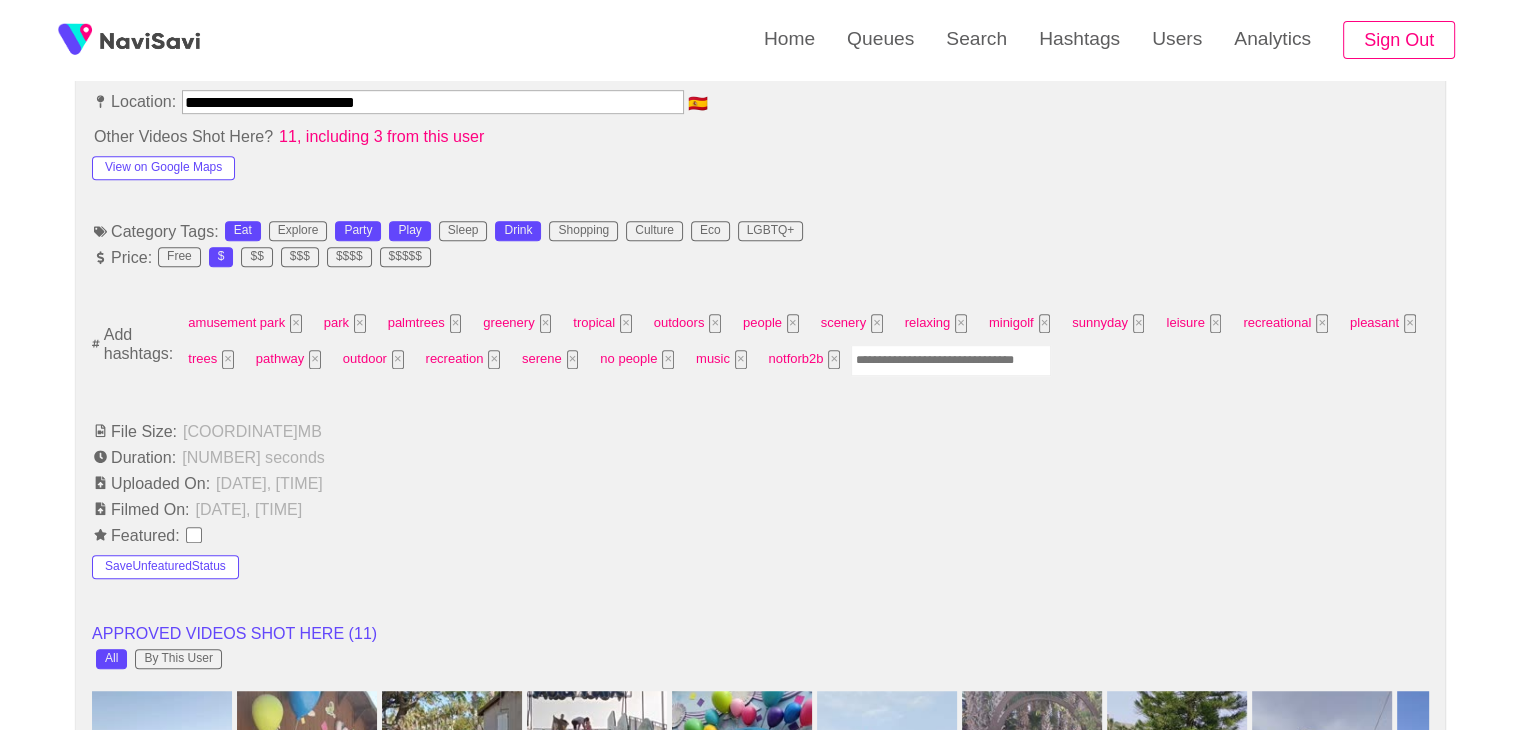 click at bounding box center [951, 360] 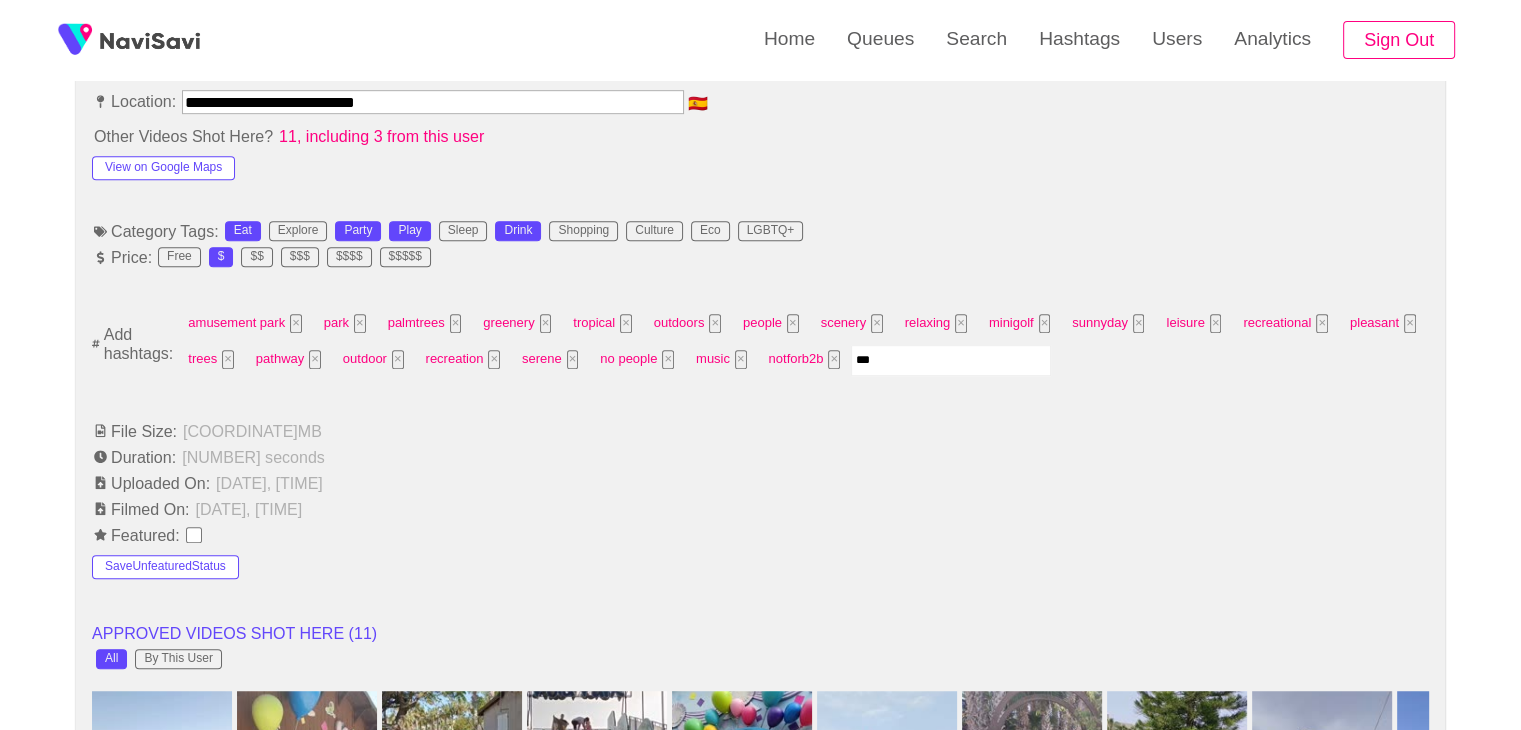 type on "****" 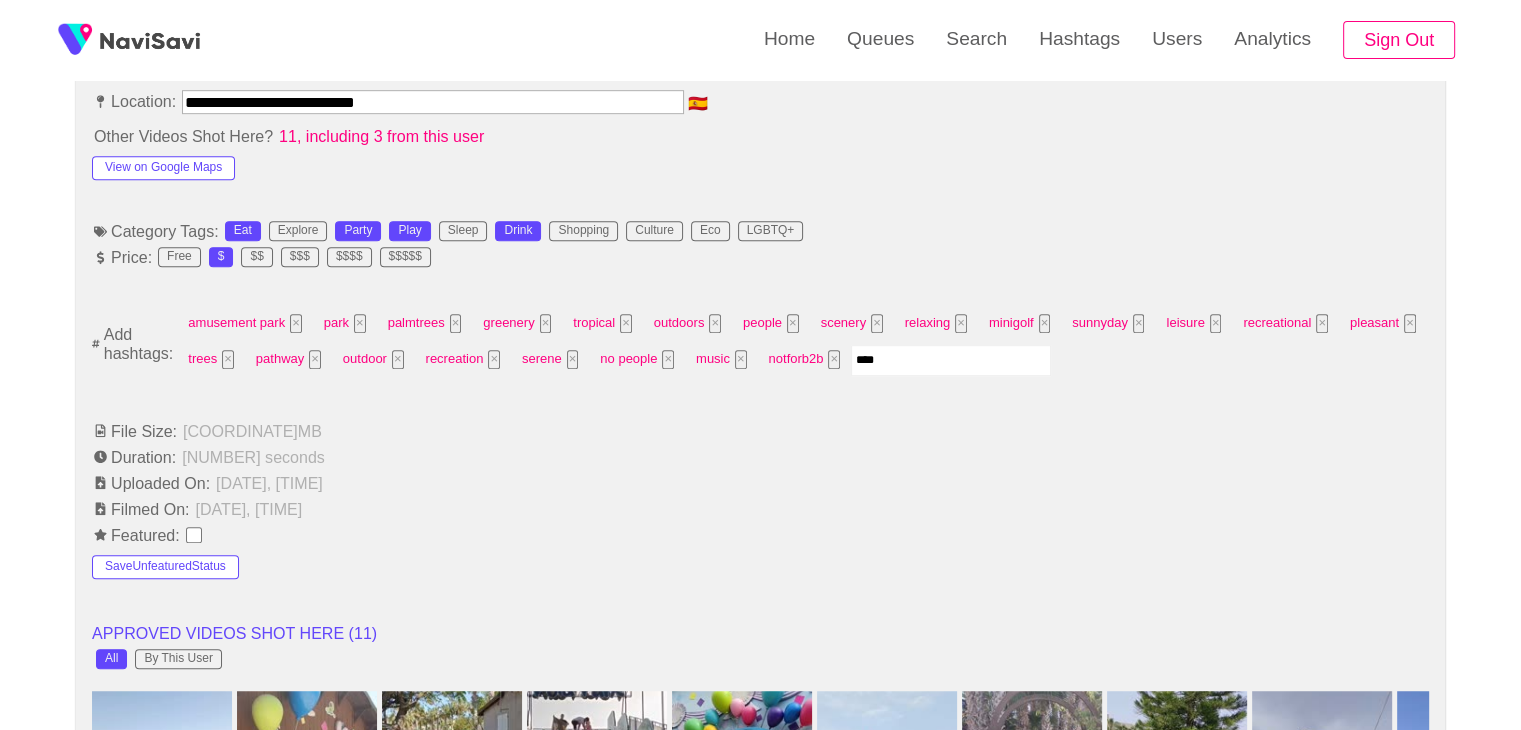 type 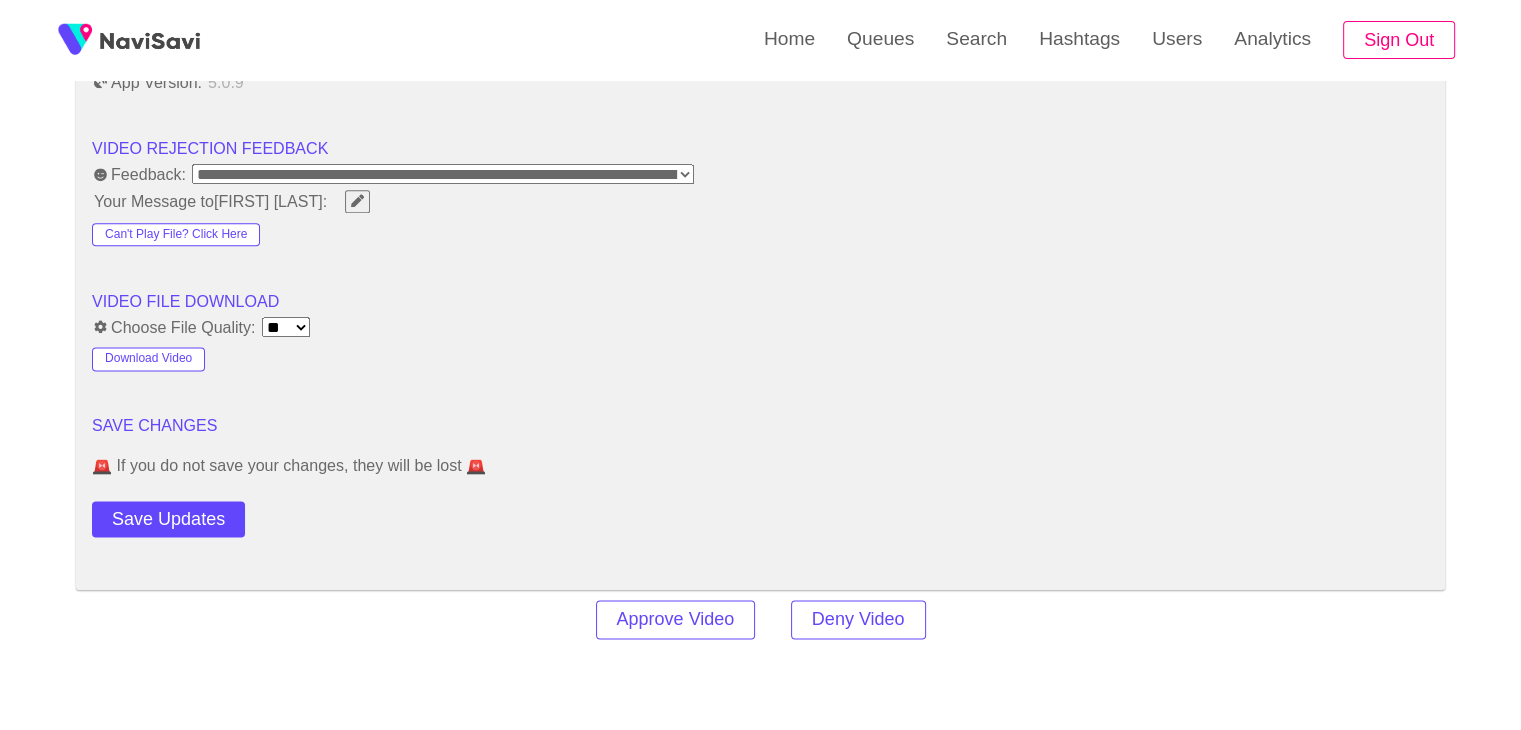 scroll, scrollTop: 2531, scrollLeft: 0, axis: vertical 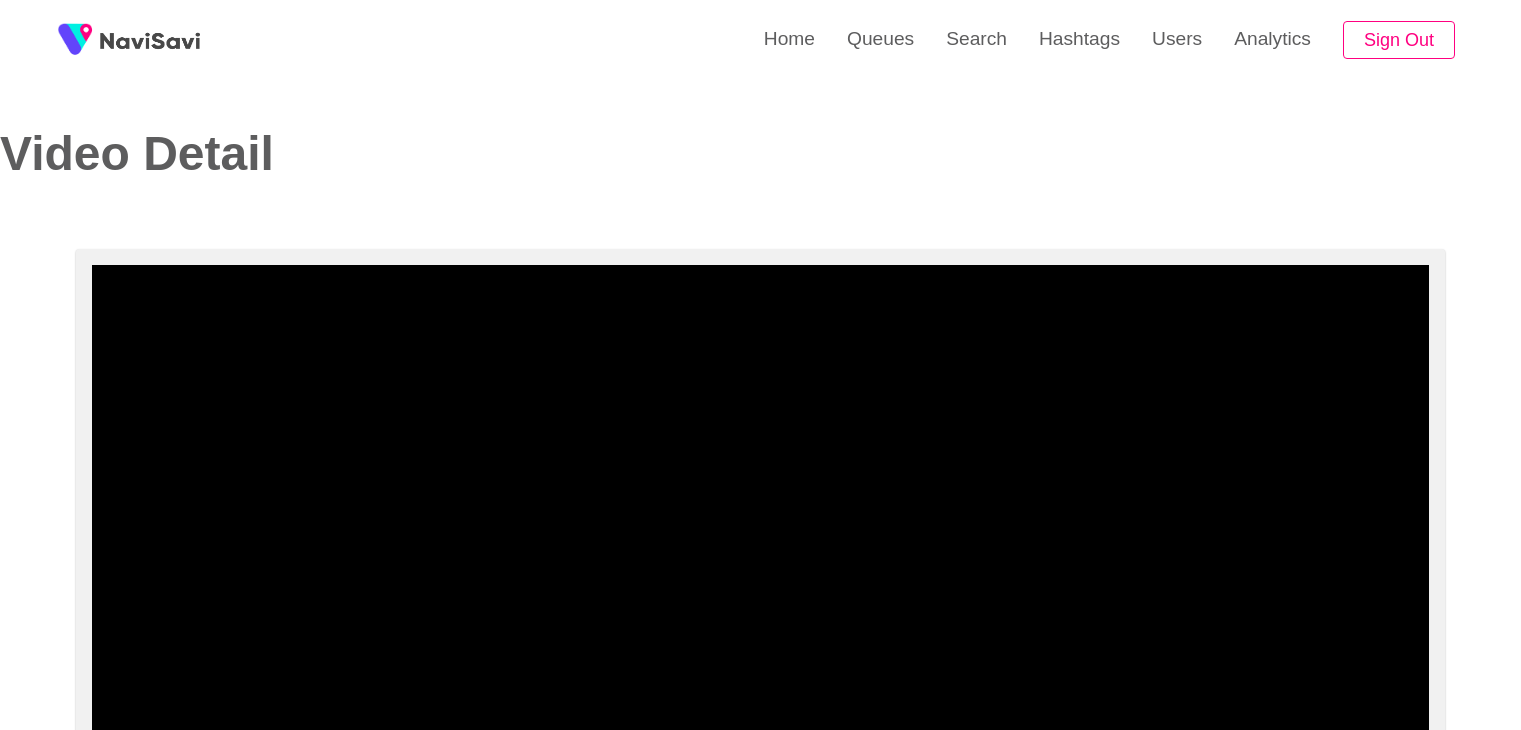 select on "**********" 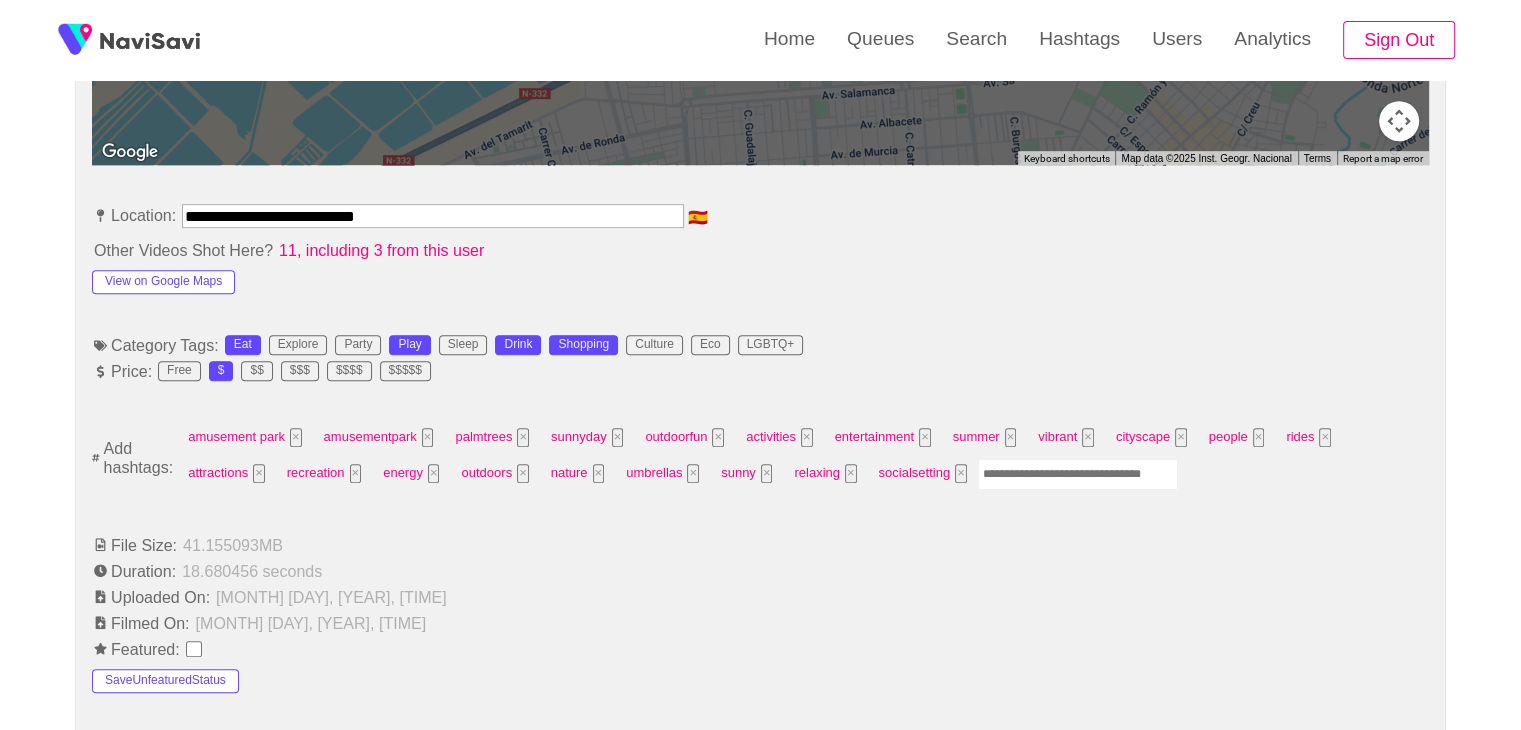 scroll, scrollTop: 1096, scrollLeft: 0, axis: vertical 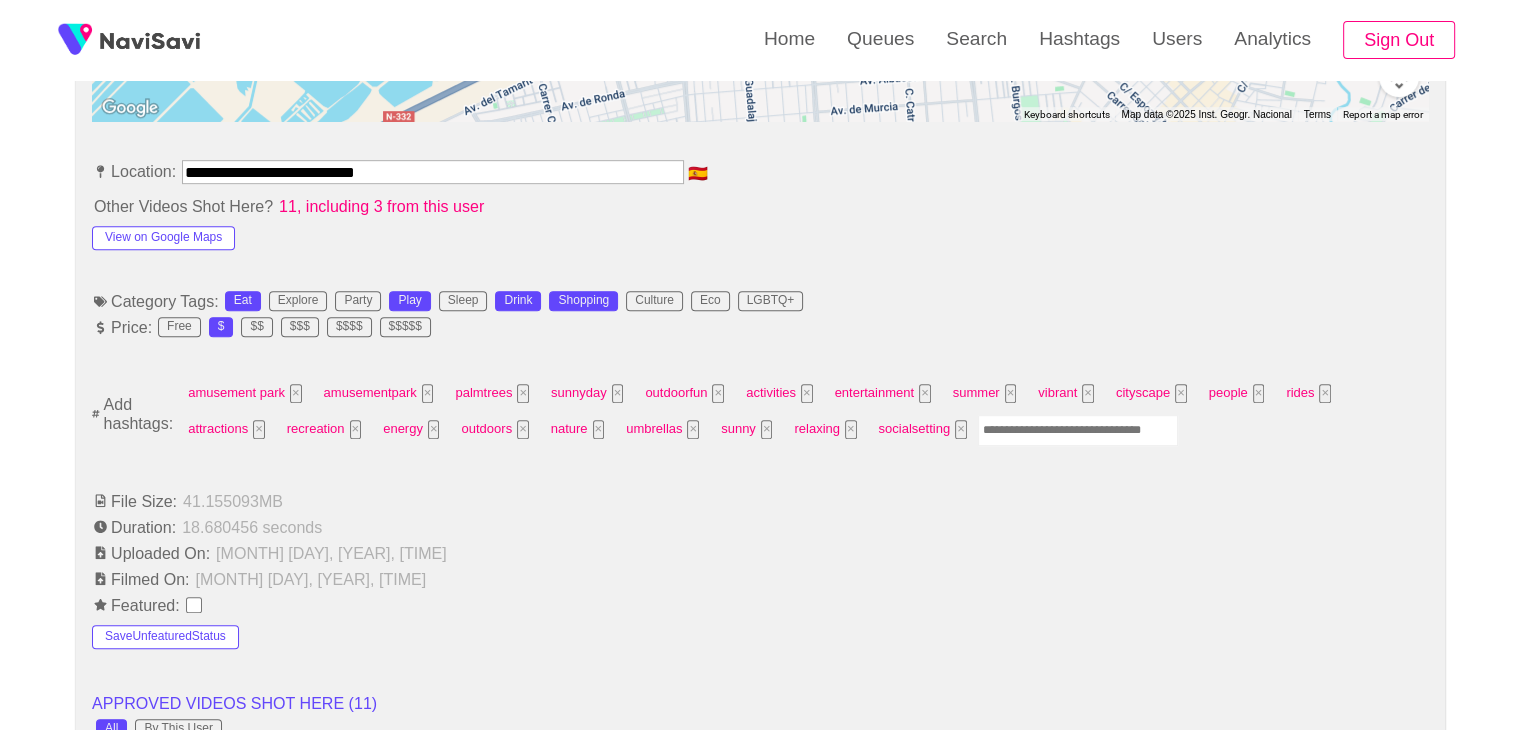 click at bounding box center (1078, 430) 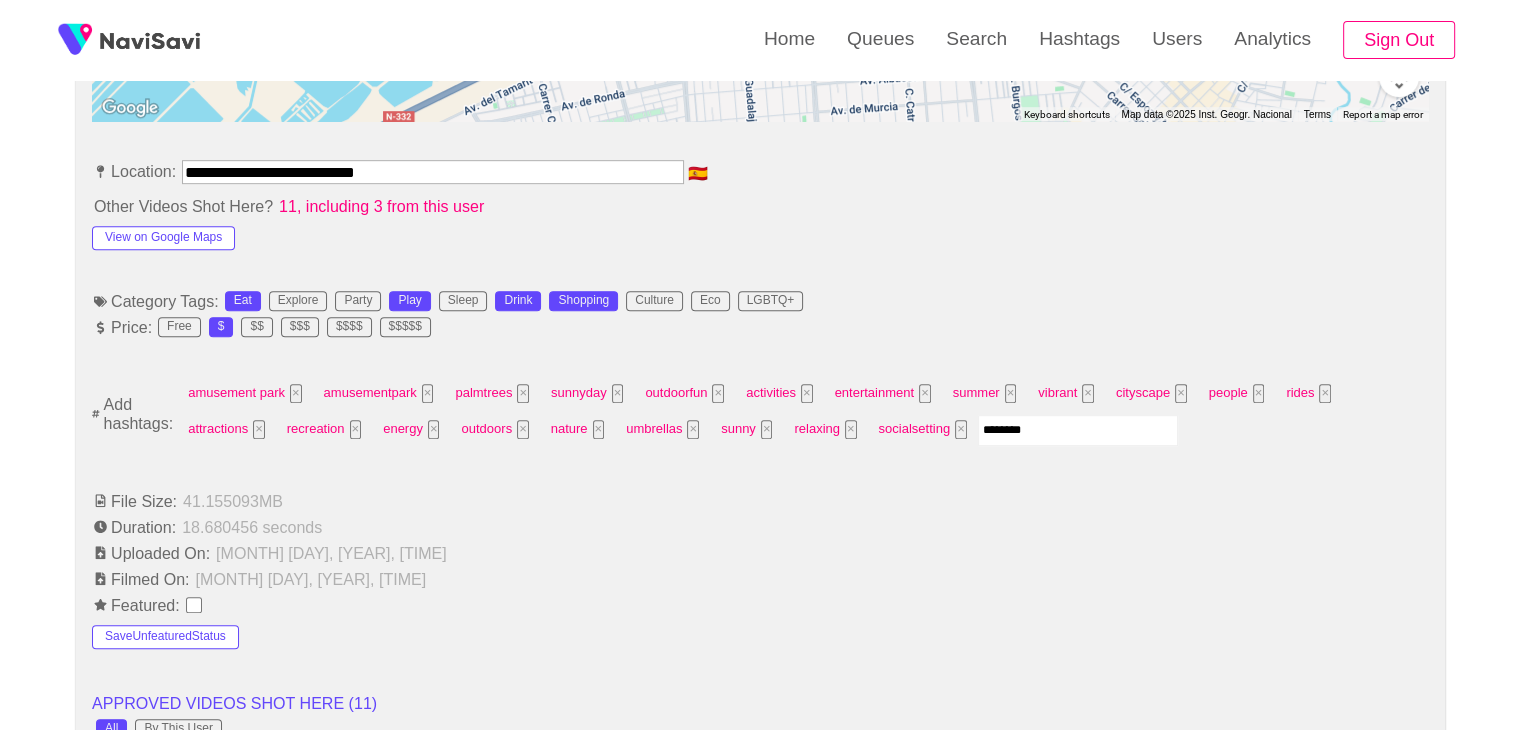 type on "*********" 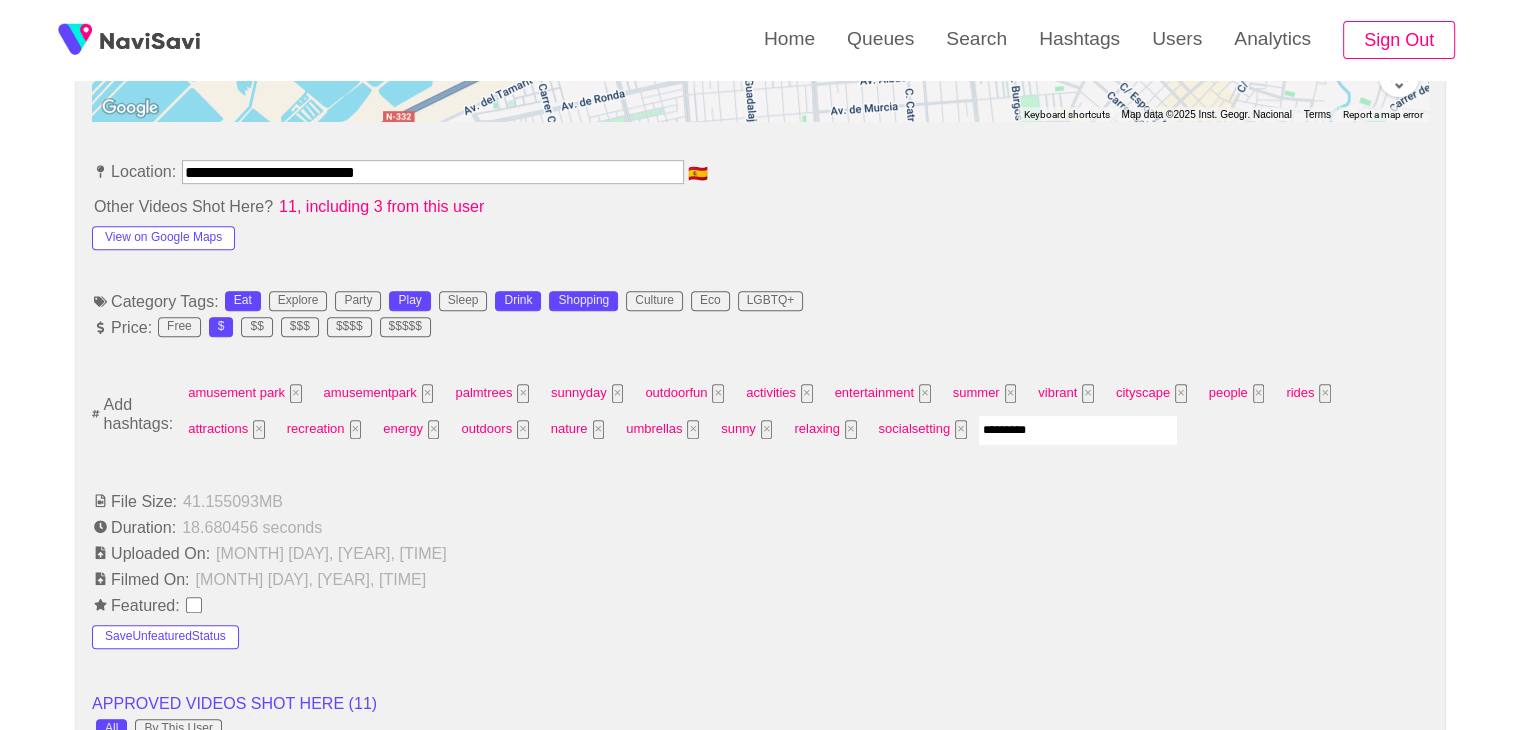 type 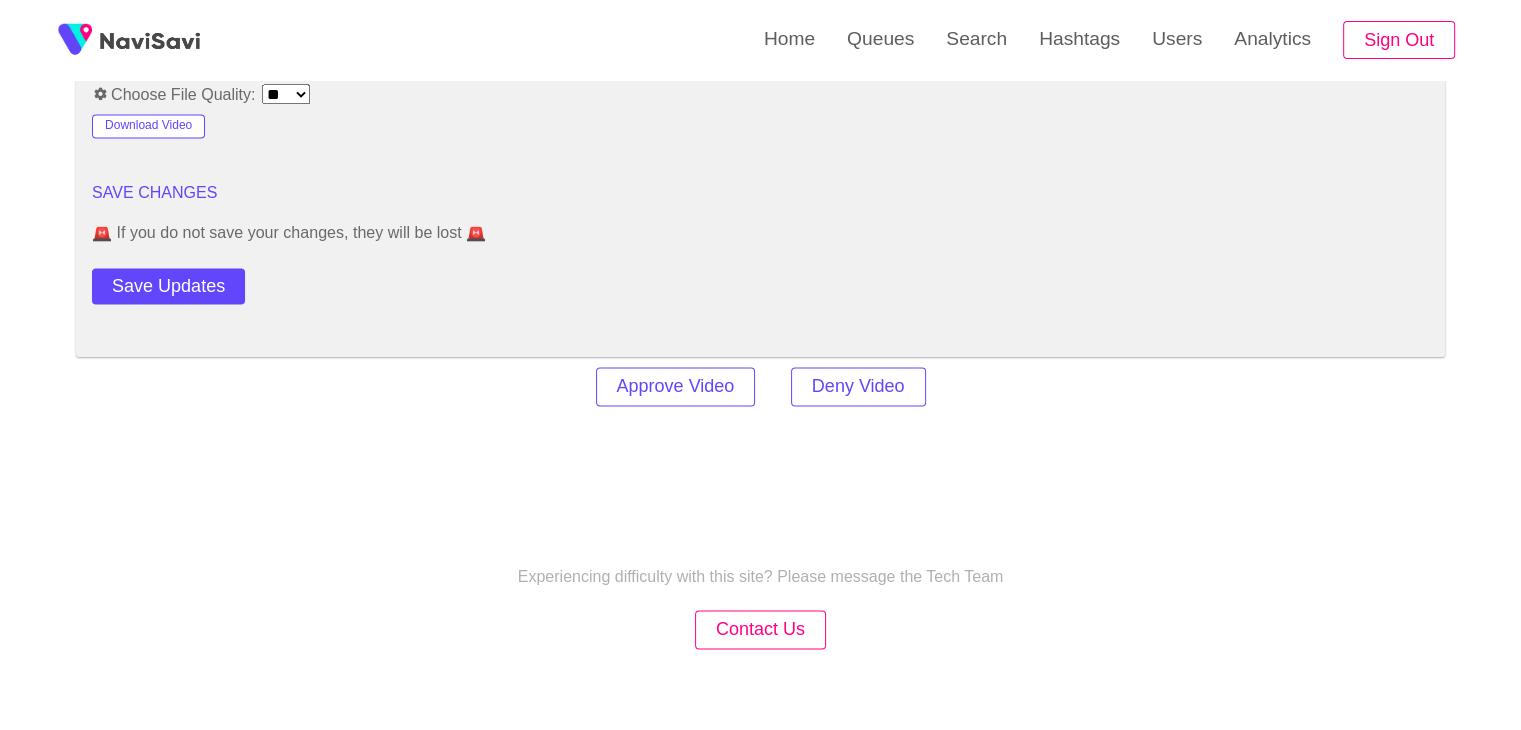scroll, scrollTop: 2824, scrollLeft: 0, axis: vertical 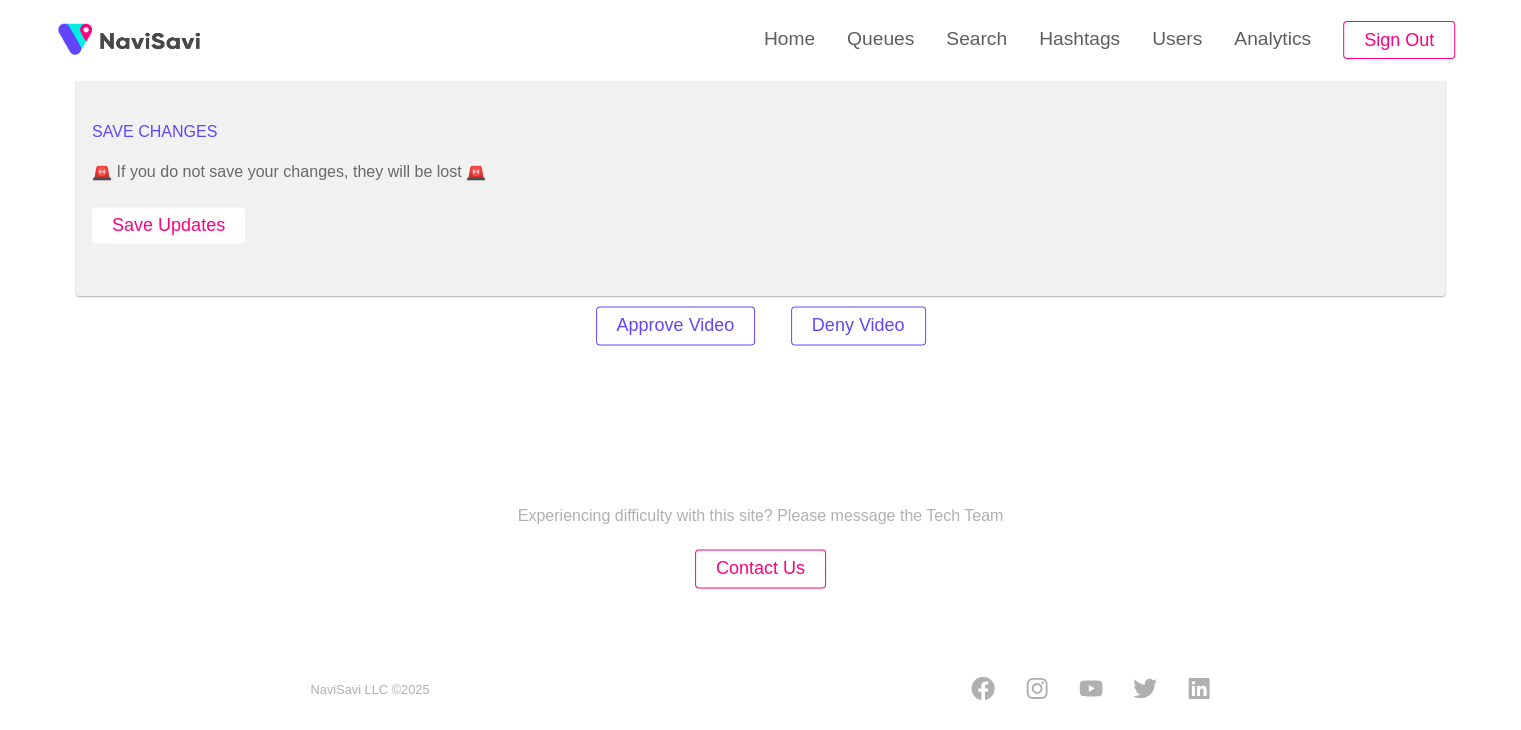 click on "Save Updates" at bounding box center (168, 225) 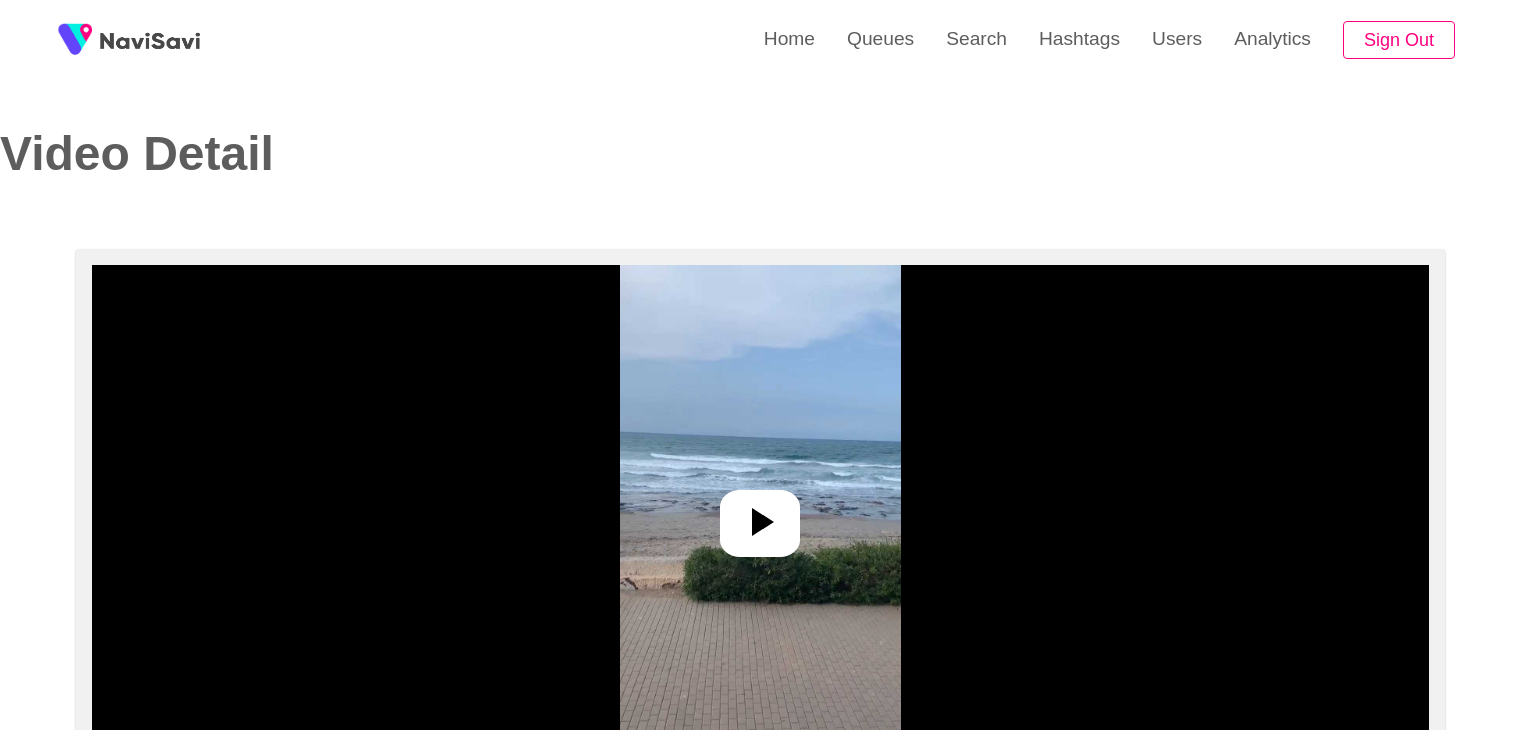 select on "**********" 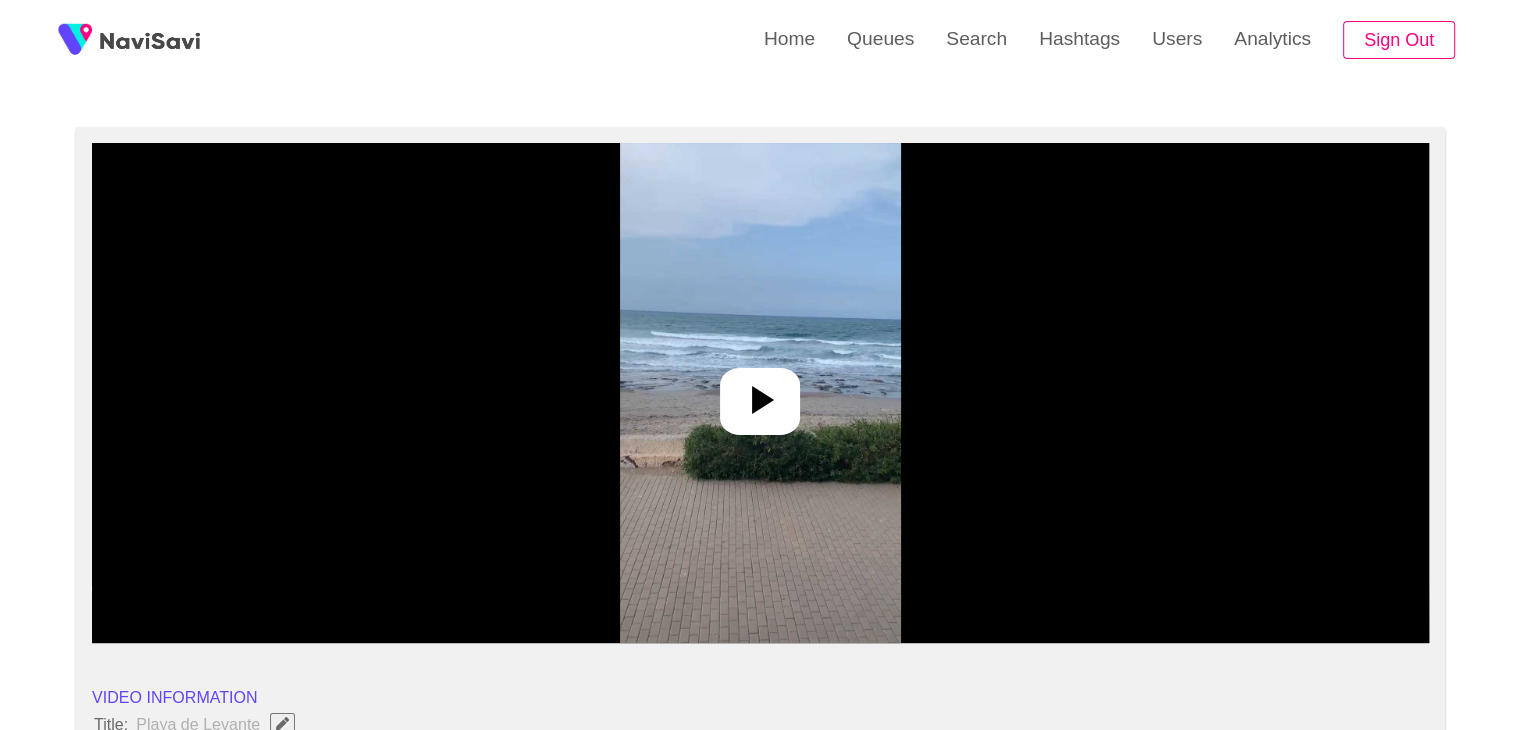 scroll, scrollTop: 120, scrollLeft: 0, axis: vertical 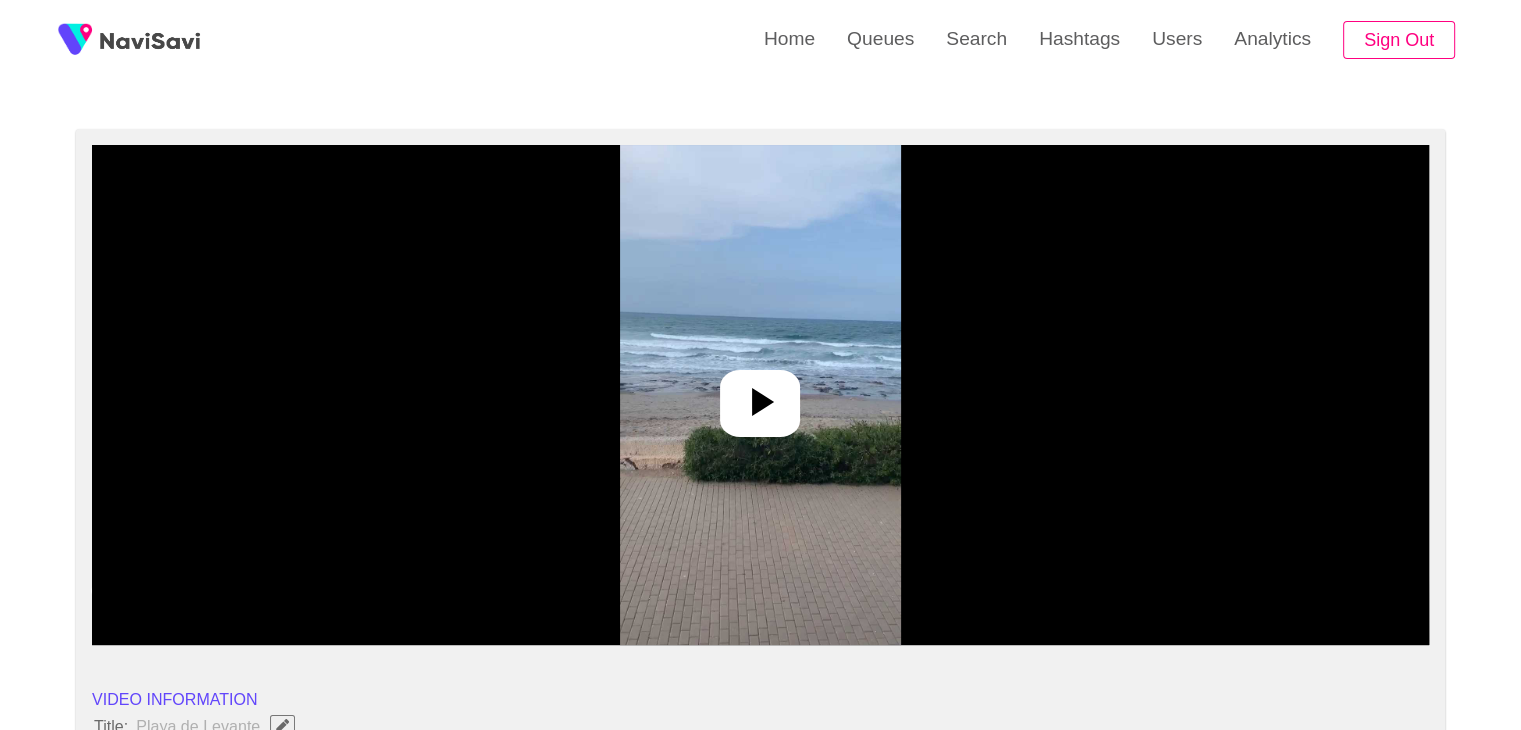 click at bounding box center [760, 395] 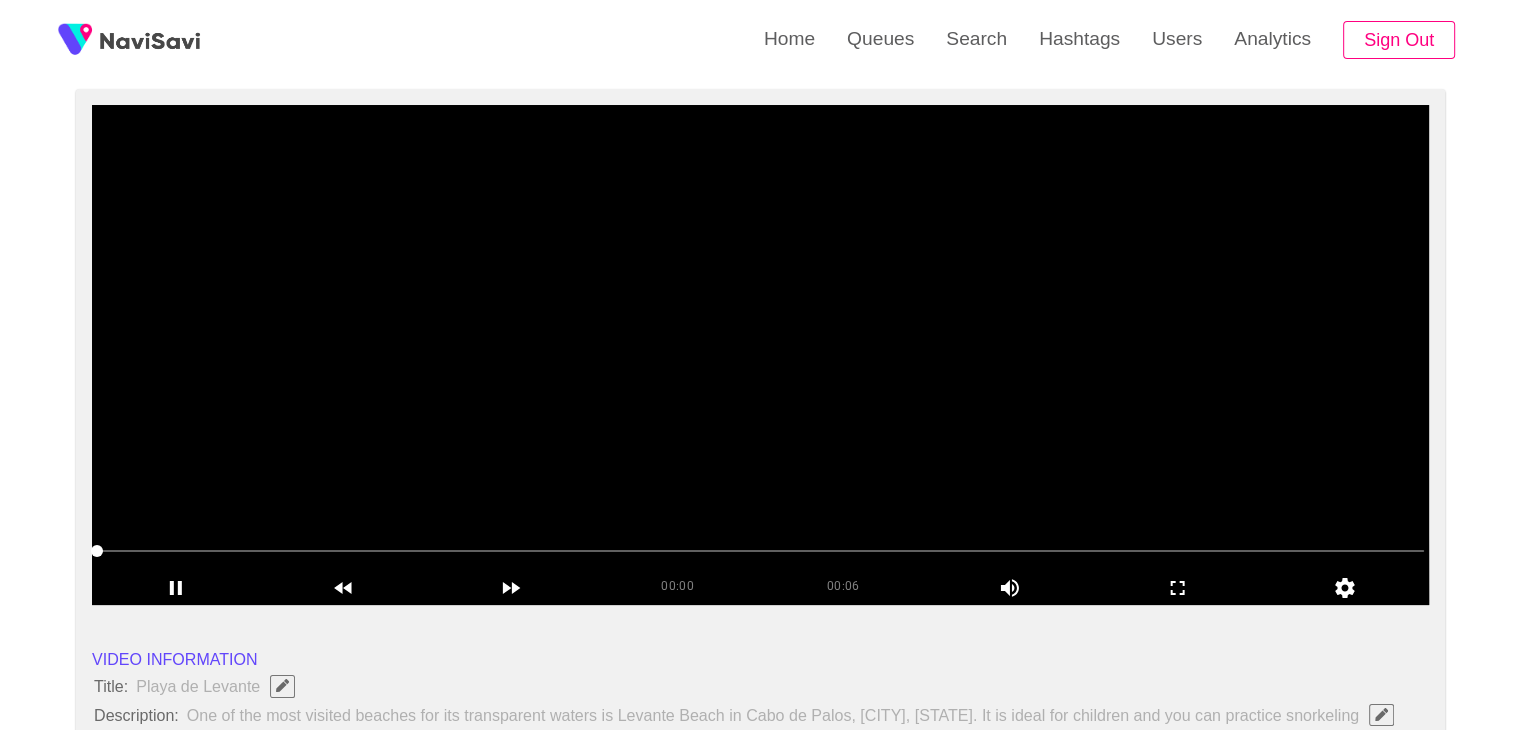 scroll, scrollTop: 162, scrollLeft: 0, axis: vertical 